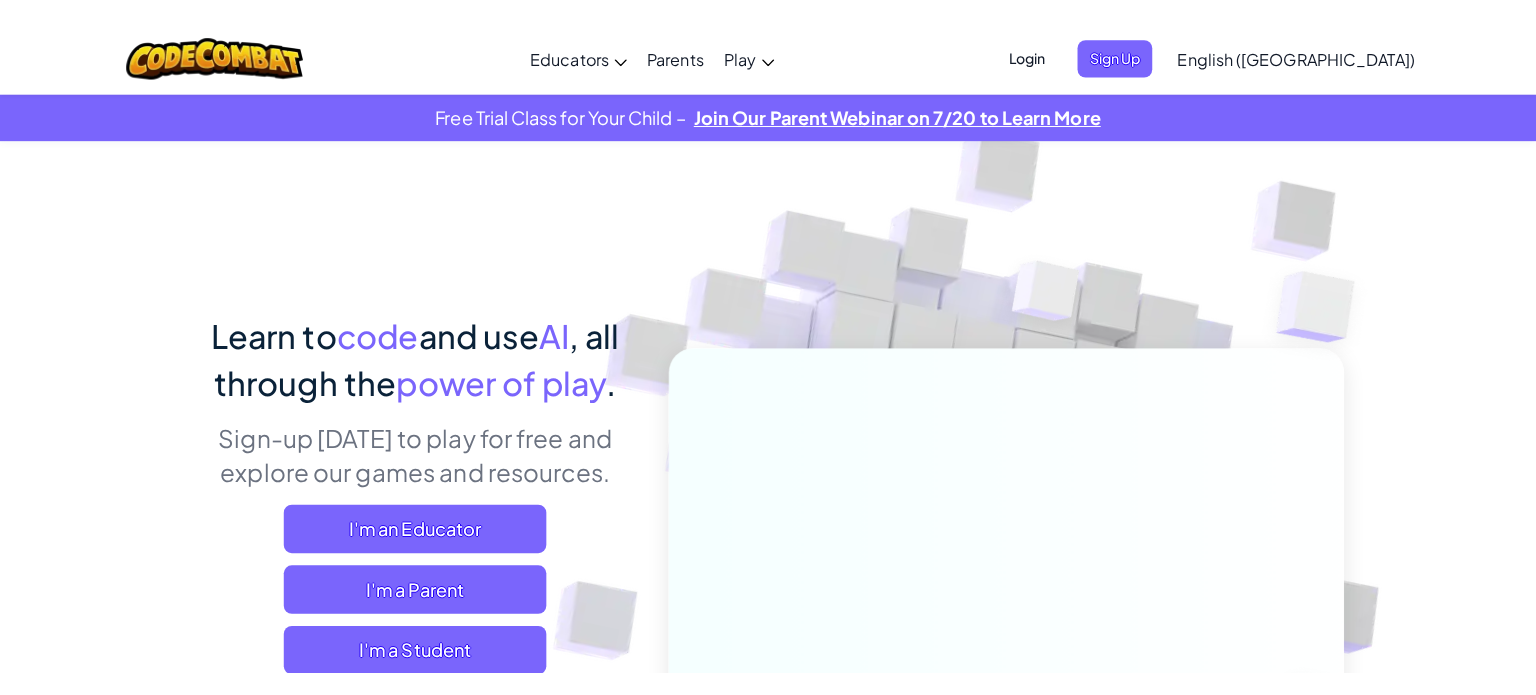 scroll, scrollTop: 0, scrollLeft: 0, axis: both 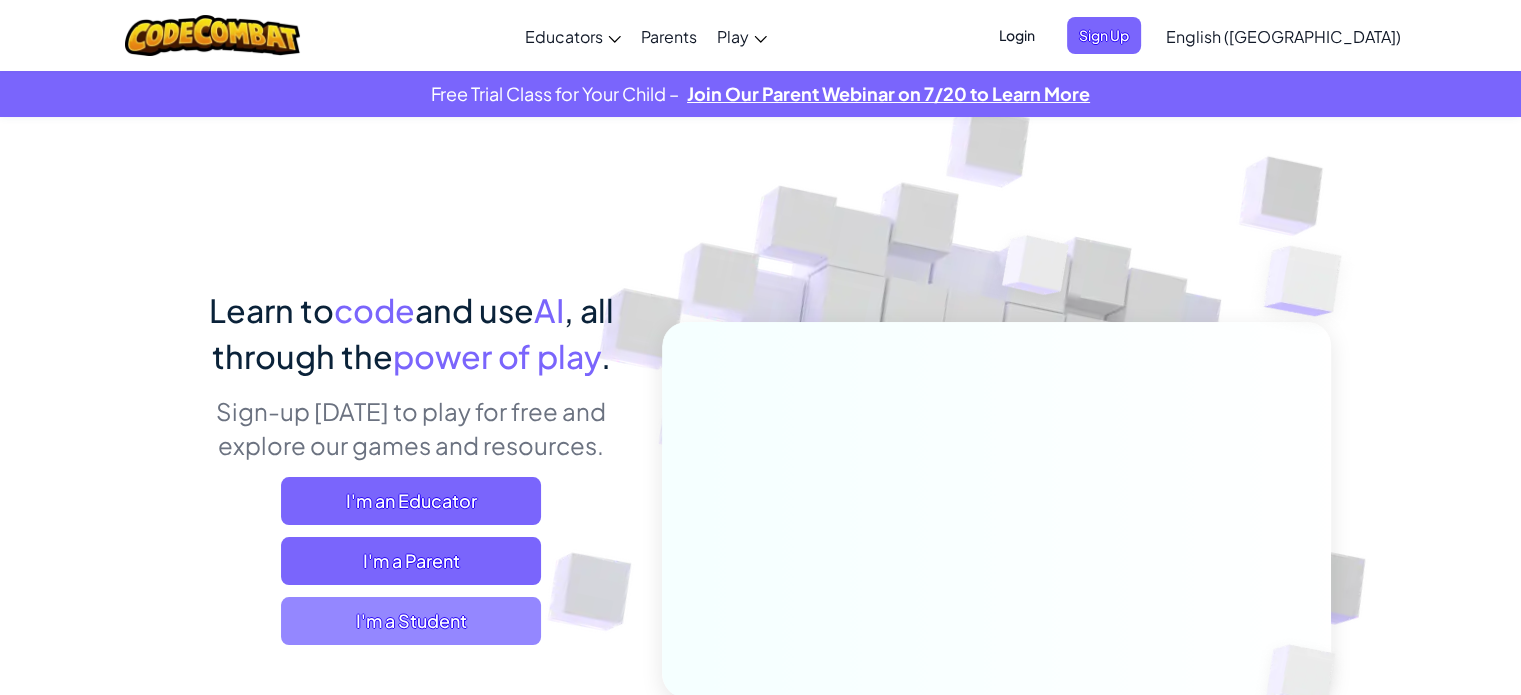 click on "I'm a Student" at bounding box center [411, 621] 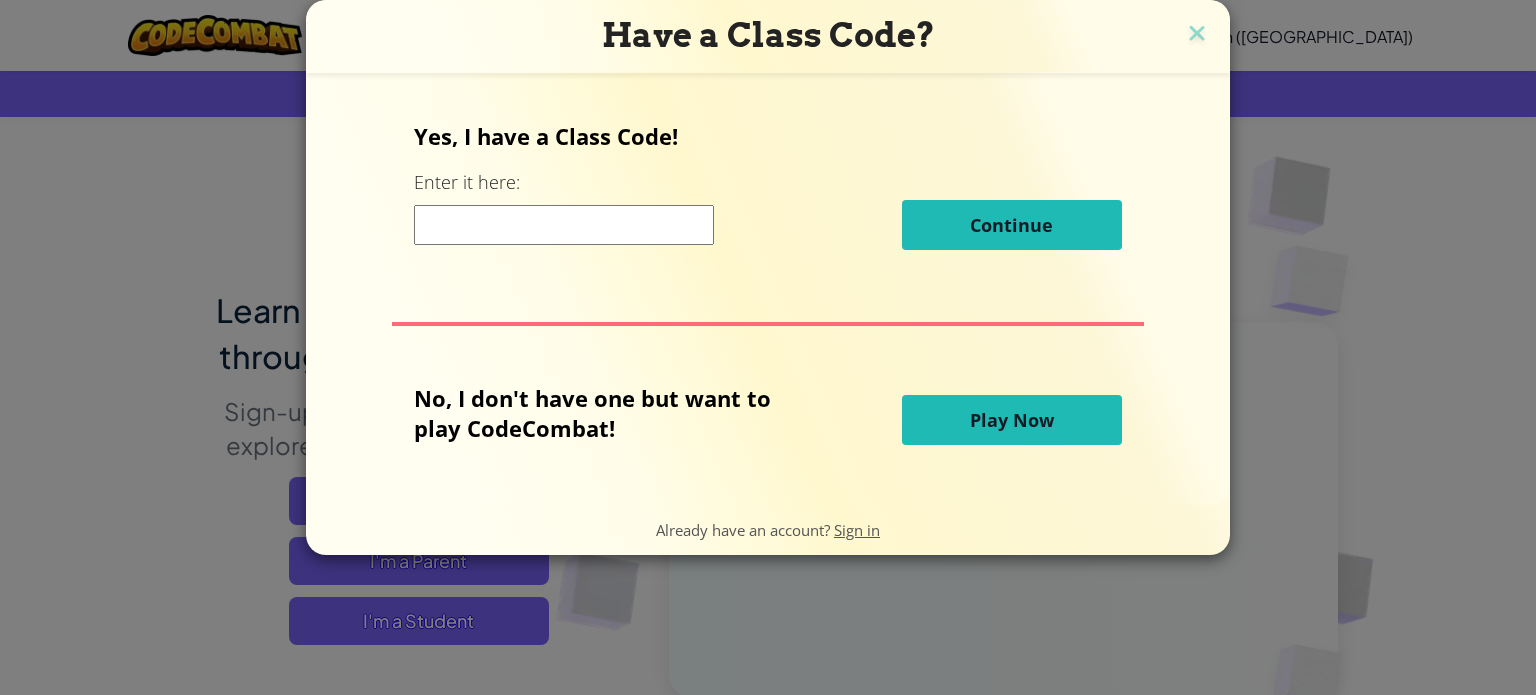 click on "Play Now" at bounding box center (1012, 420) 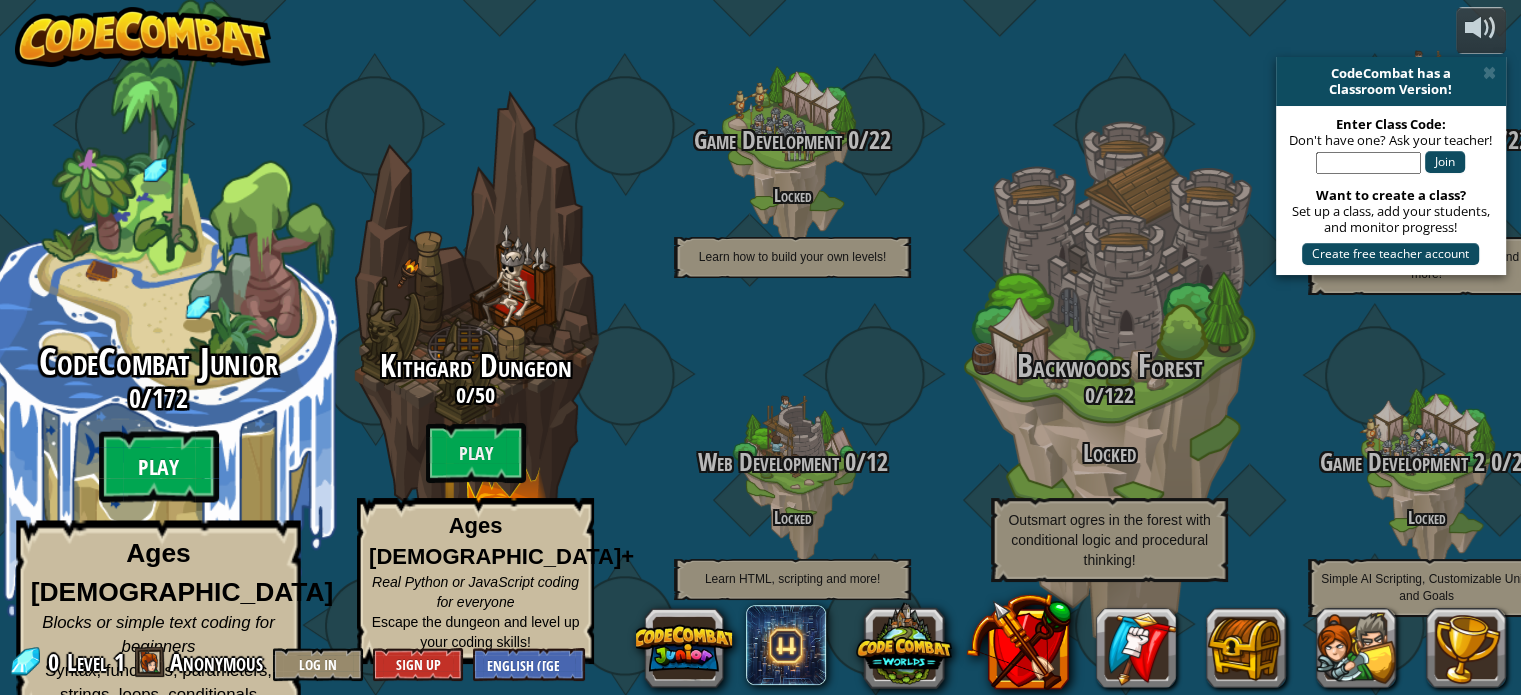 drag, startPoint x: 971, startPoint y: 418, endPoint x: 149, endPoint y: 440, distance: 822.2944 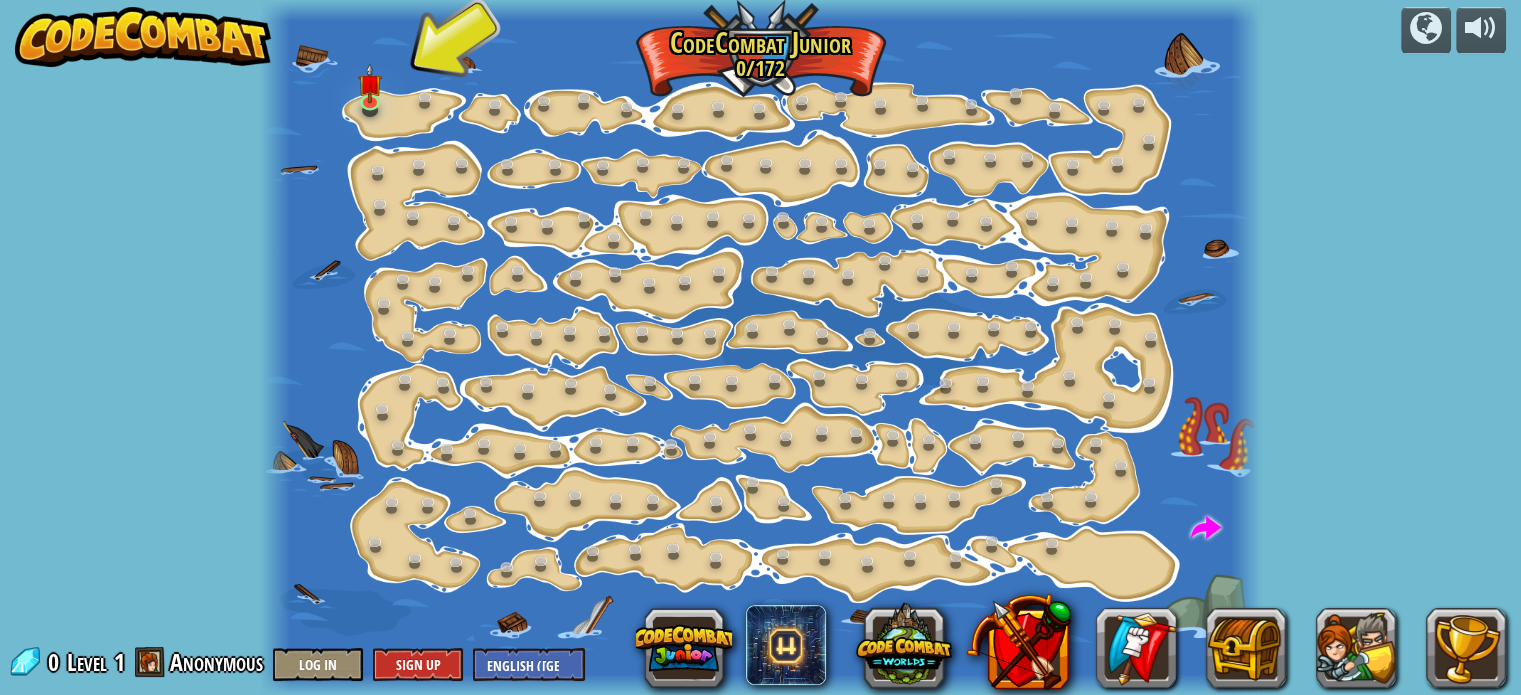 click on "powered by Step Change (Locked) Change step arguments.
Go Smart (Locked) Now we're really walking!
Go Go Go (Locked) Go get more gems.
Shiny (Locked) Look at all these gems!
Walk It Off (Locked) A long walk; can we speed this up?
Hiker (Locked) Practice those steps.
Elbow (Locked) Two steps at a time.
Turns (Locked) Just follow the shore and you'll be ok.
Steps (Locked) Go more than one step at a time.
The Gem Learn how to code your hero!
Play Long Hall (Locked) Coding smart beats coding long.
Two Gems (Locked) Move a little further to grab two gems!
[GEOGRAPHIC_DATA] (Locked) Go more than one step at a time.
X Marks the Spot (Locked) Get to the raft!
Gem Square (Locked) Surrounded by gems!
Go Around (Locked) Can't go through it? Go around it.
Gems First (Locked) Gems first, then the raft.
The Raft (Locked) Get to the raft.
Snake Maze (Locked) Move through the snake maze
Open Up (Locked) Show those crates who's boss!
Doors (Locked)
Open and Shut (Locked)
go" at bounding box center (760, 347) 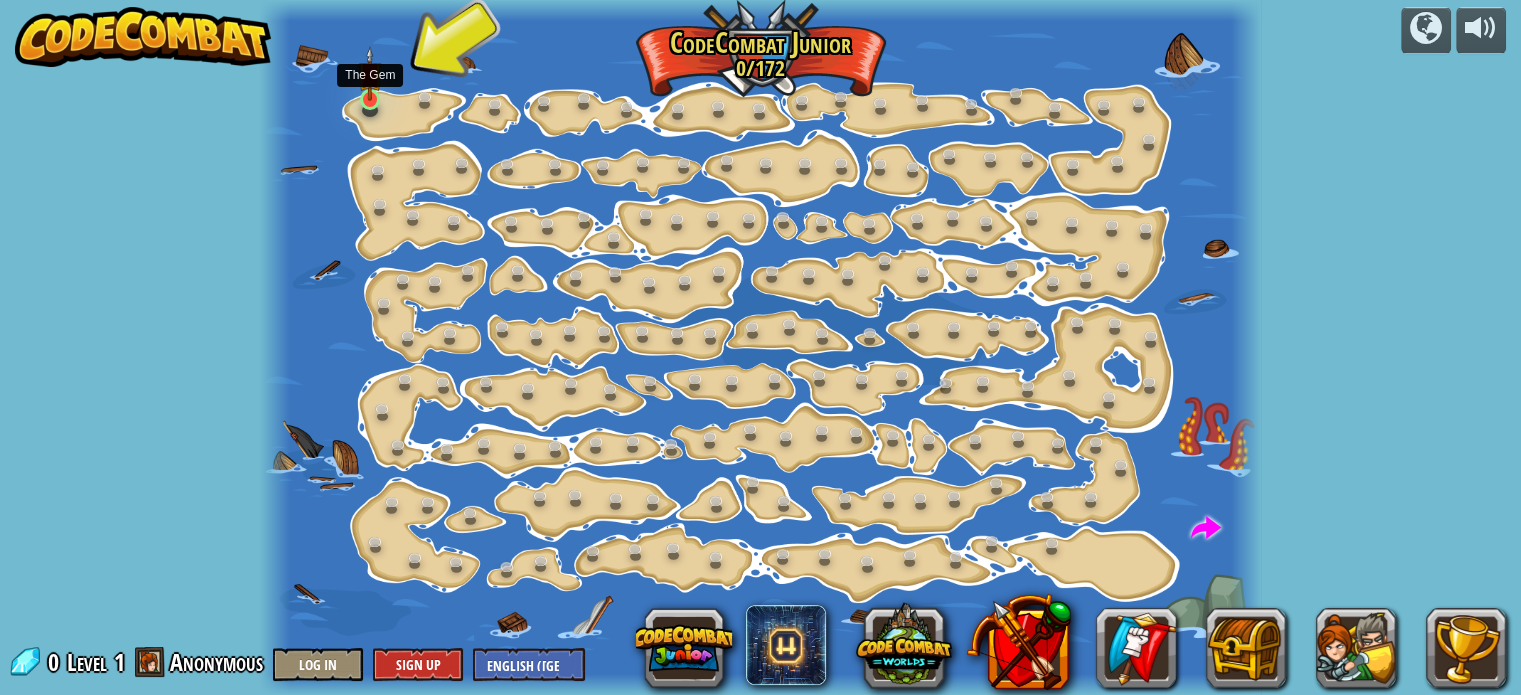 click at bounding box center (370, 73) 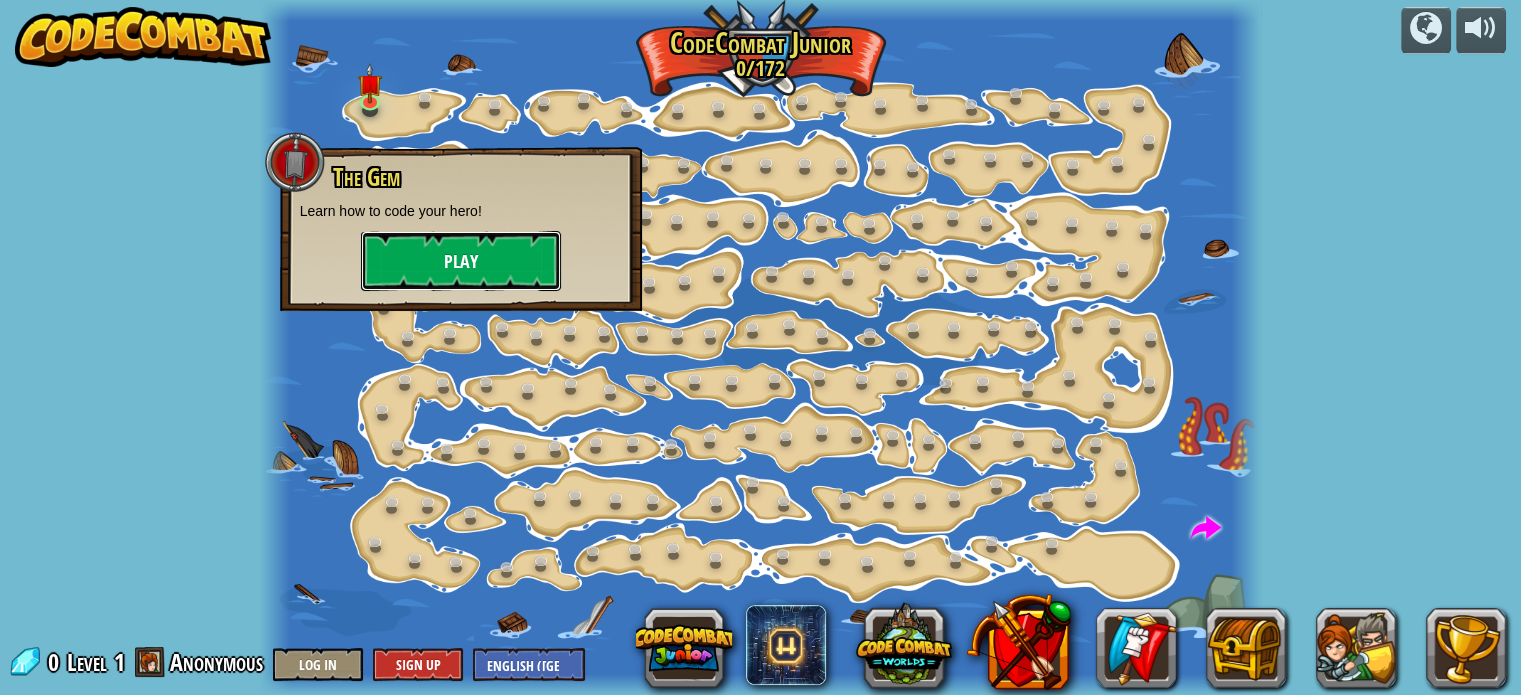 click on "Play" at bounding box center [461, 261] 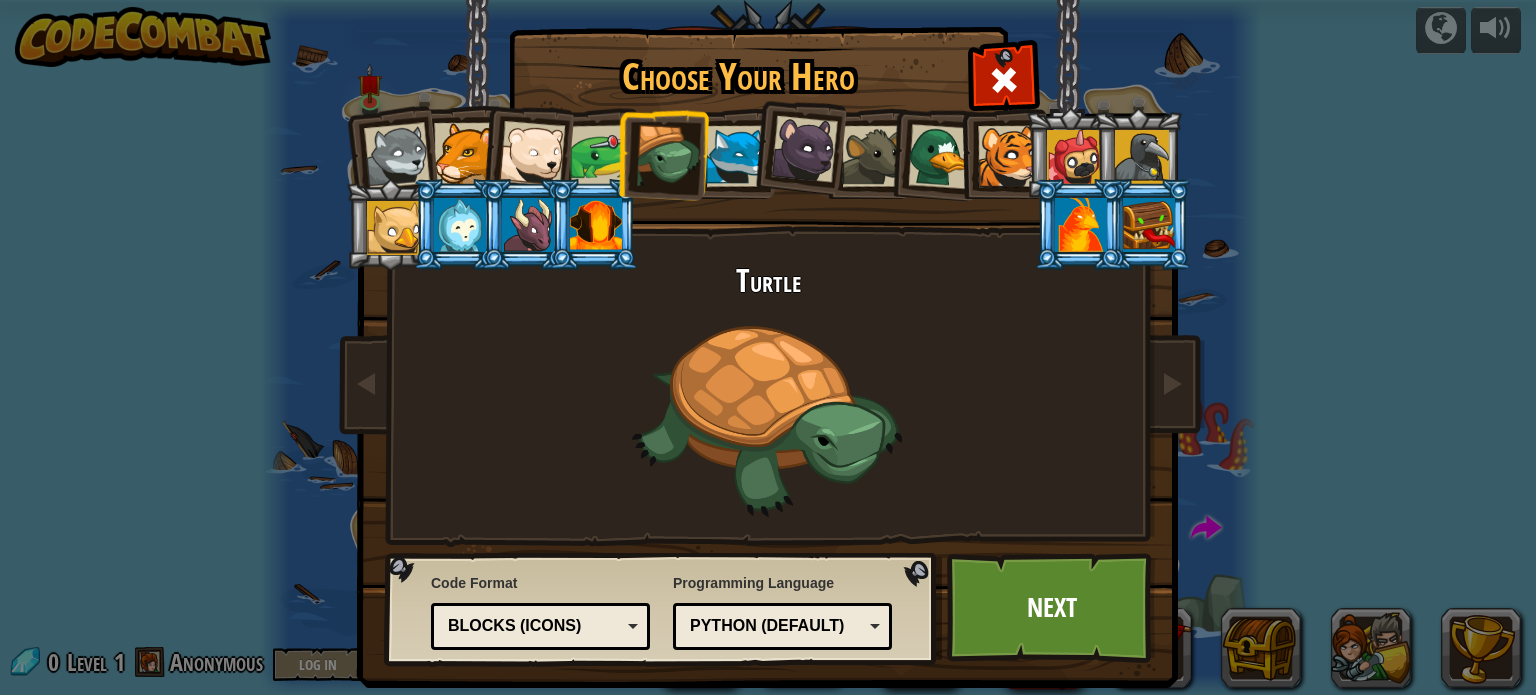 scroll, scrollTop: 0, scrollLeft: 0, axis: both 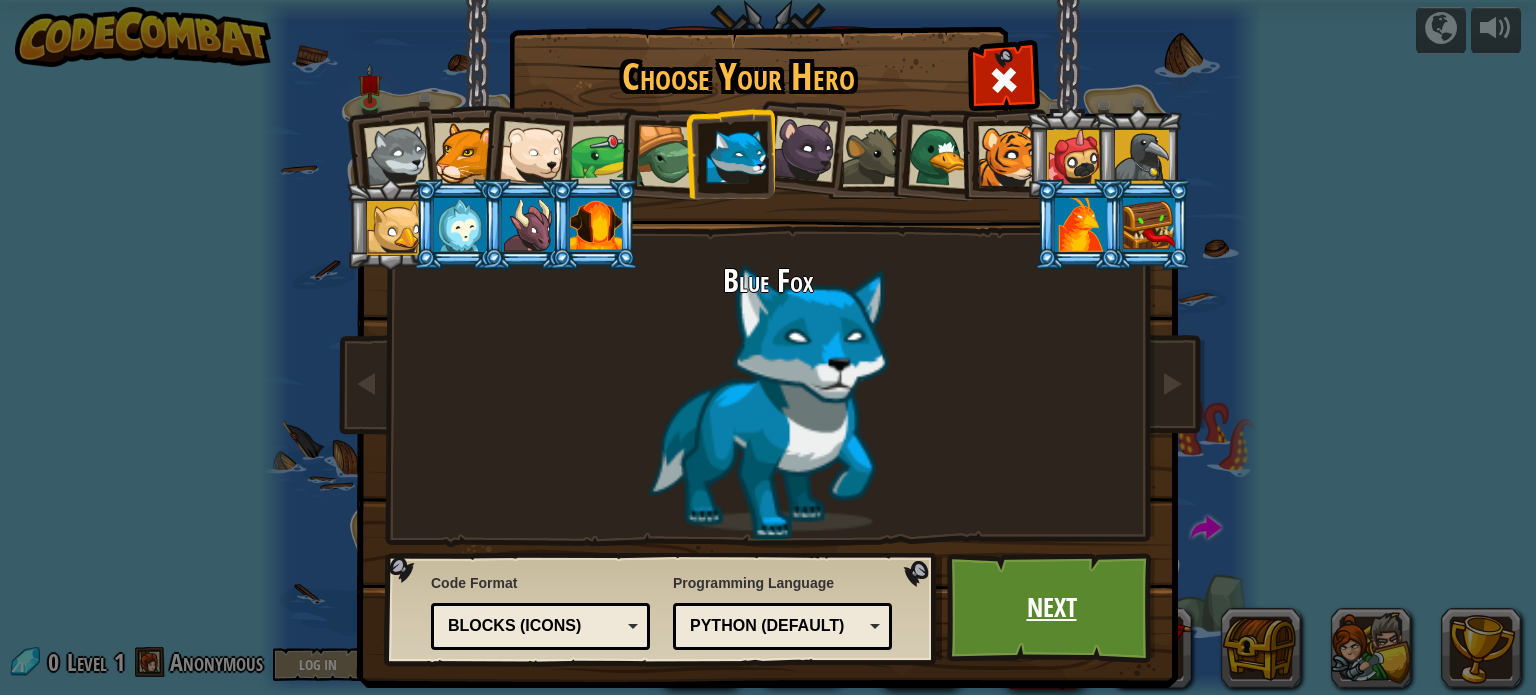 click on "Next" at bounding box center (1051, 608) 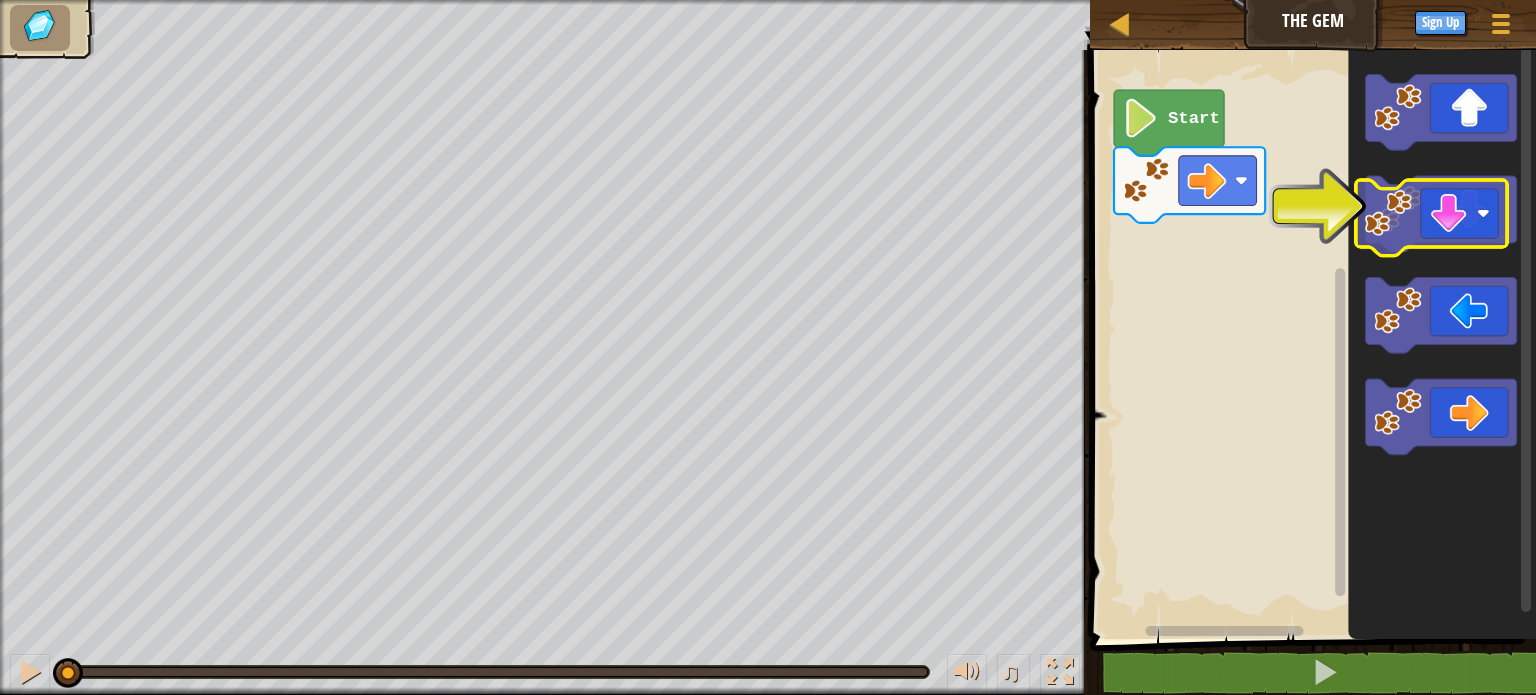click 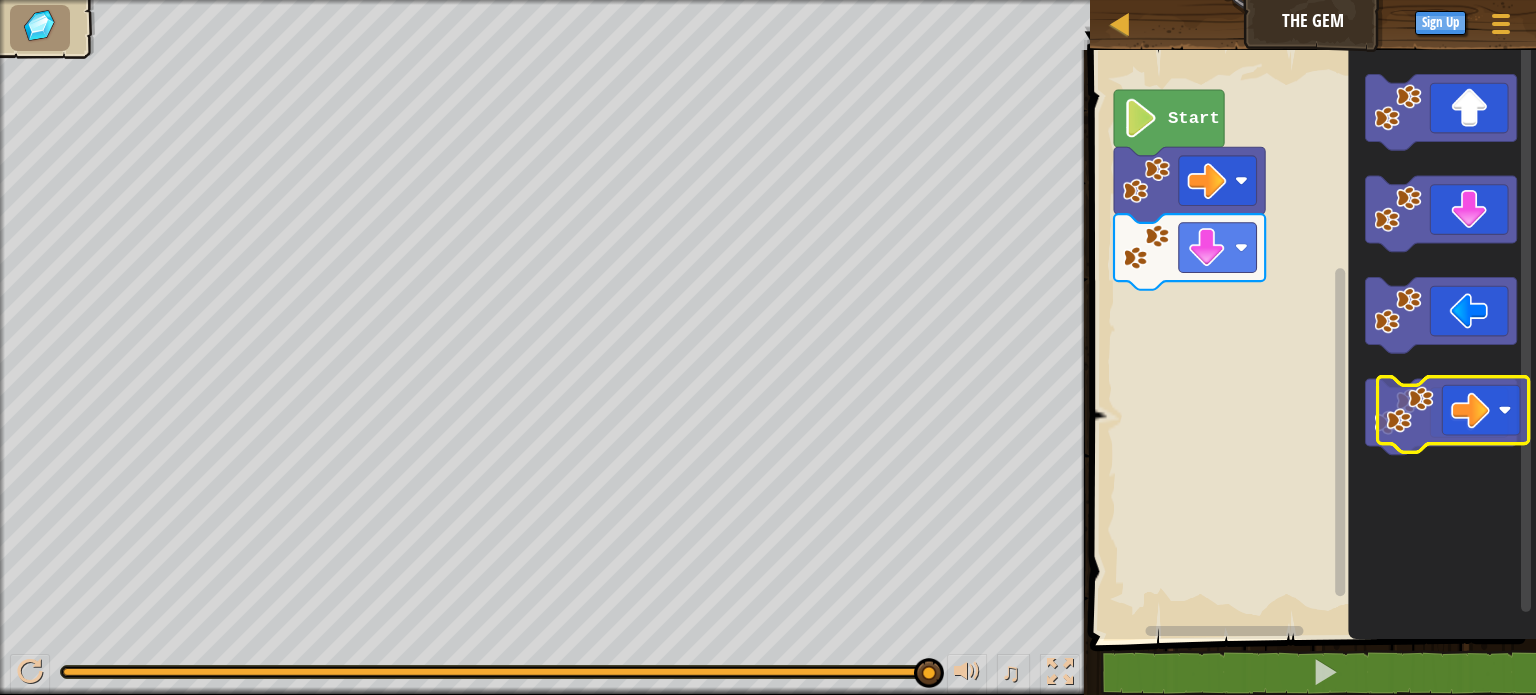 click 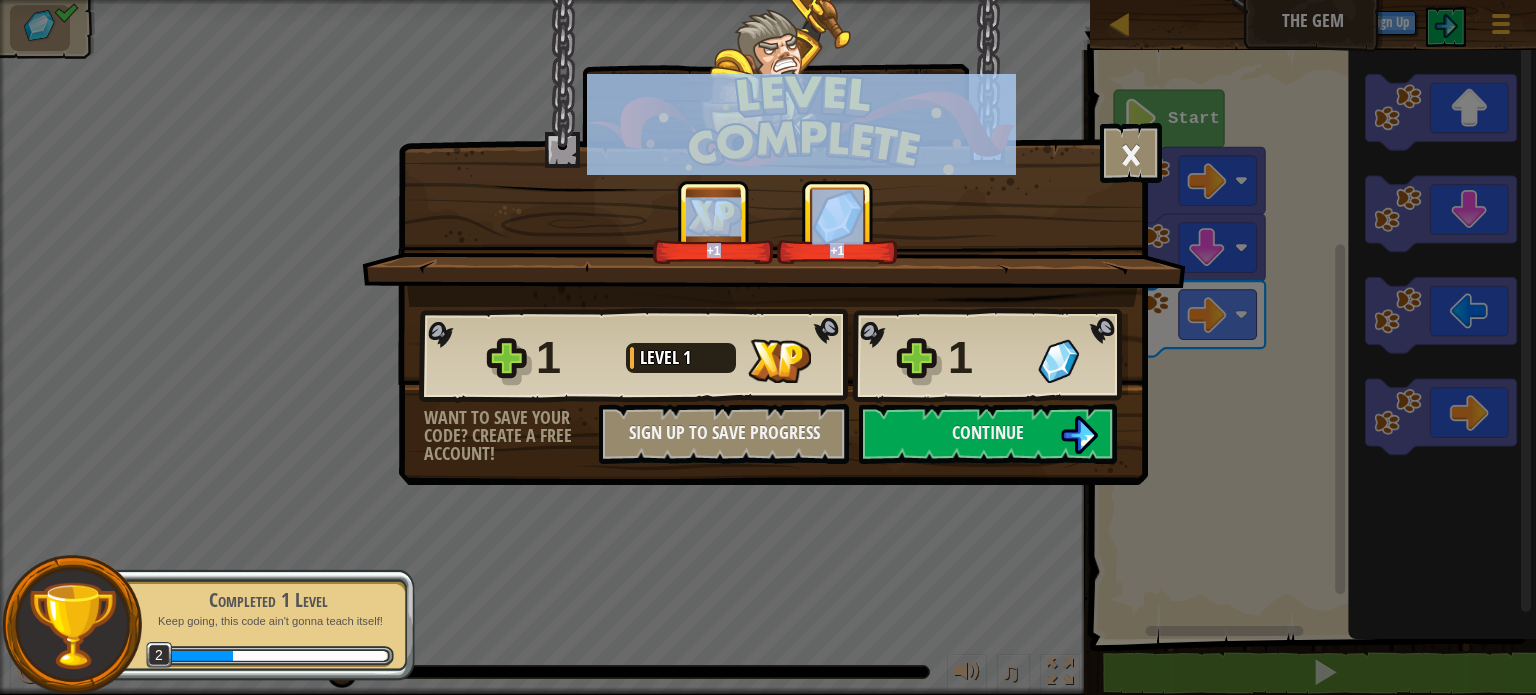 drag, startPoint x: 962, startPoint y: 706, endPoint x: 1175, endPoint y: 742, distance: 216.02083 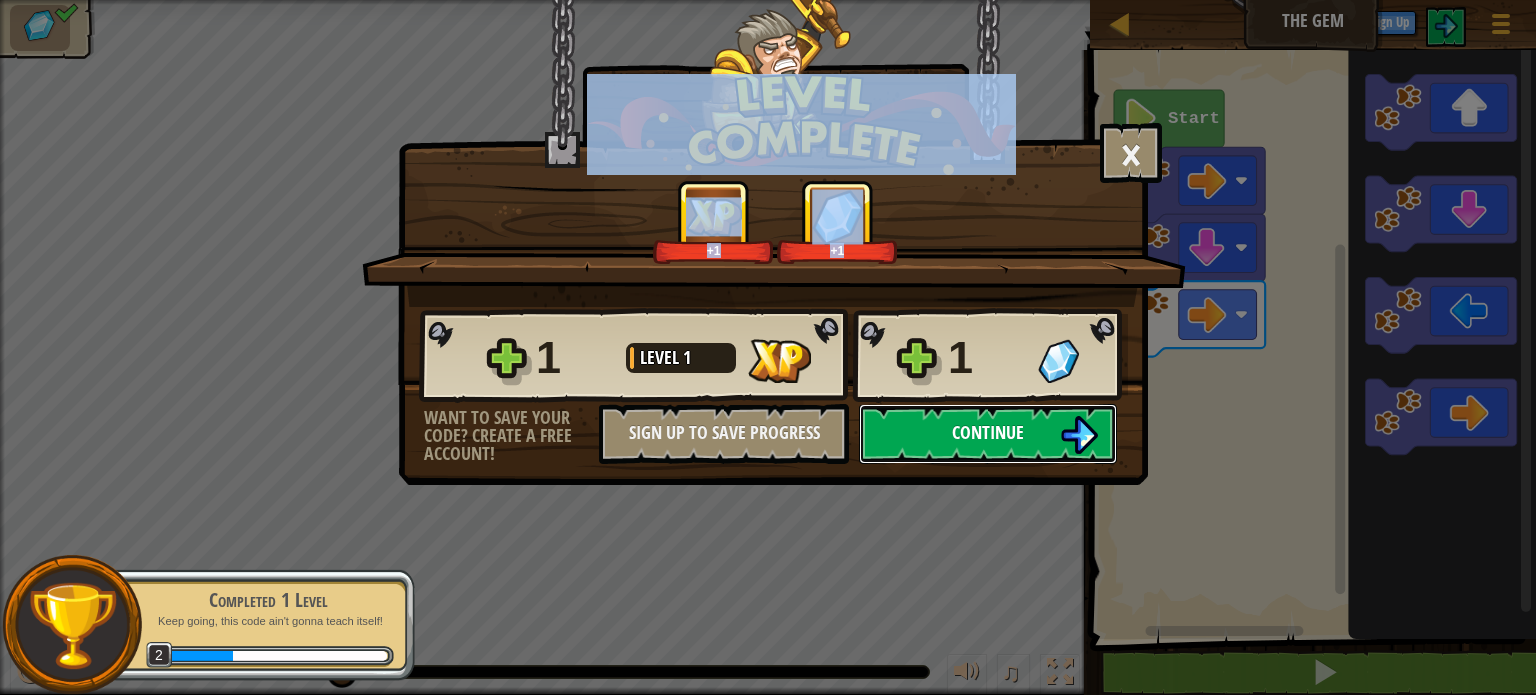 click on "Continue" at bounding box center [988, 434] 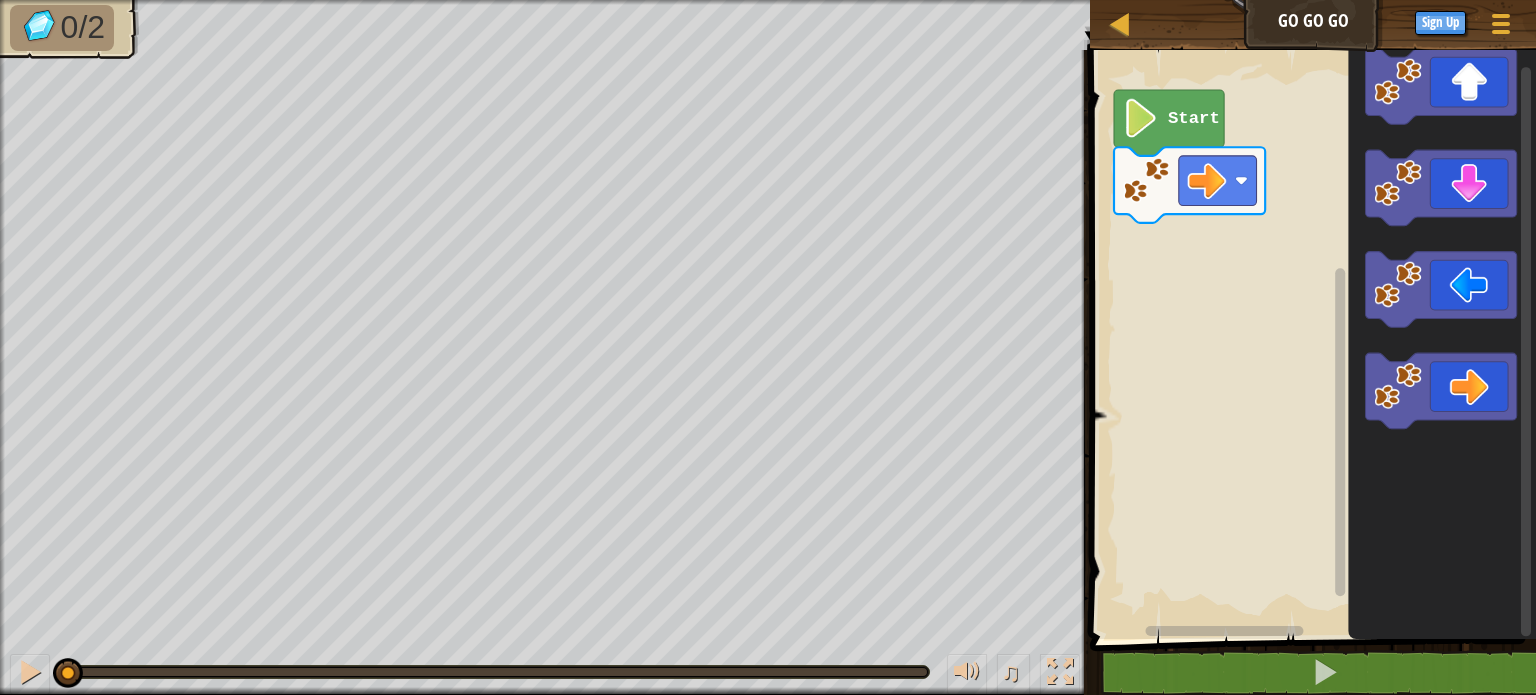 click 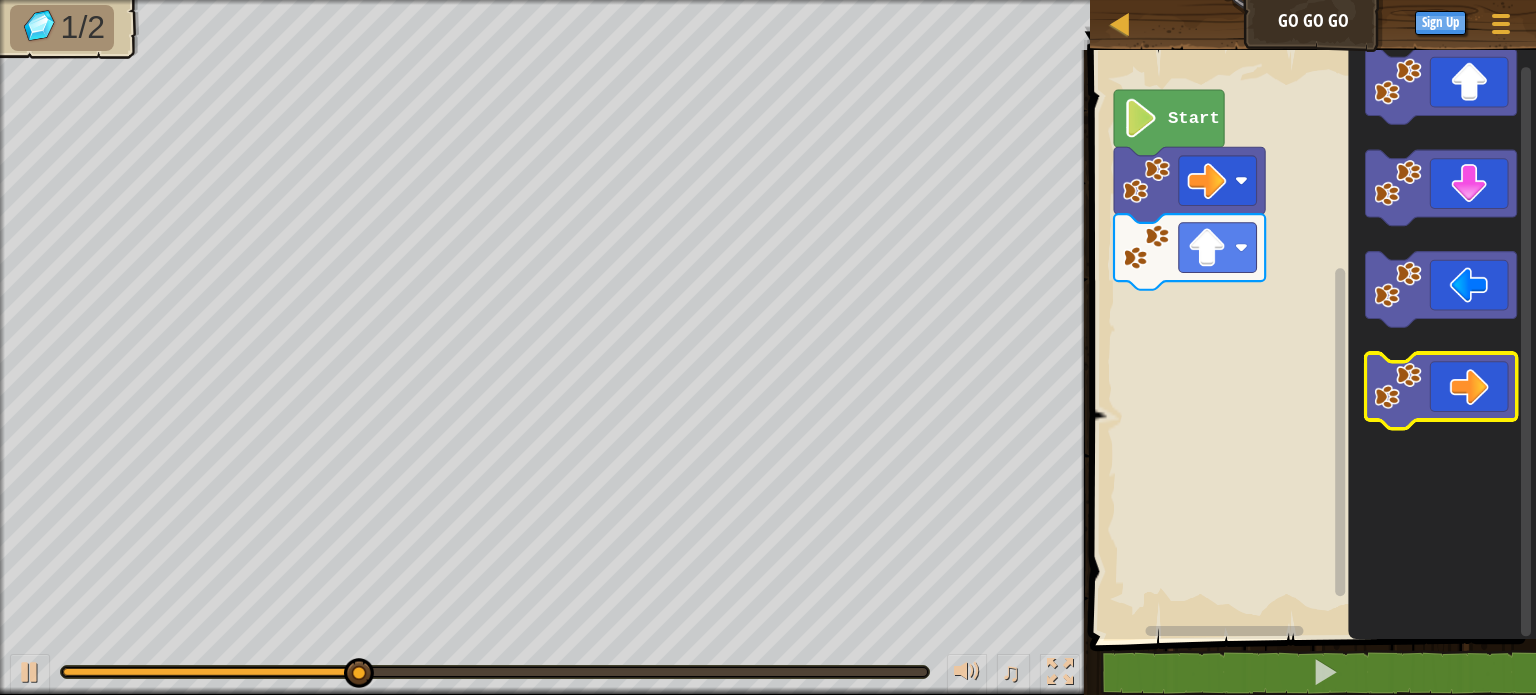 click 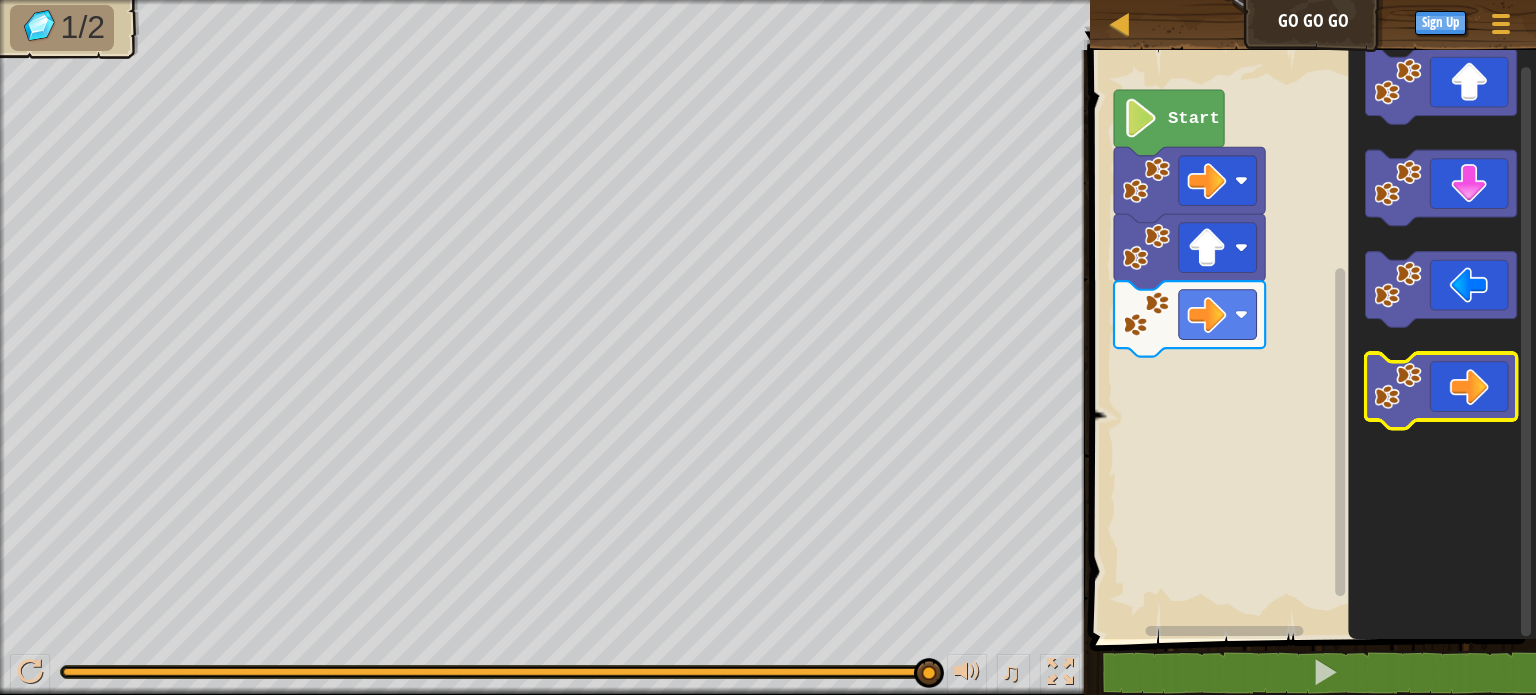click 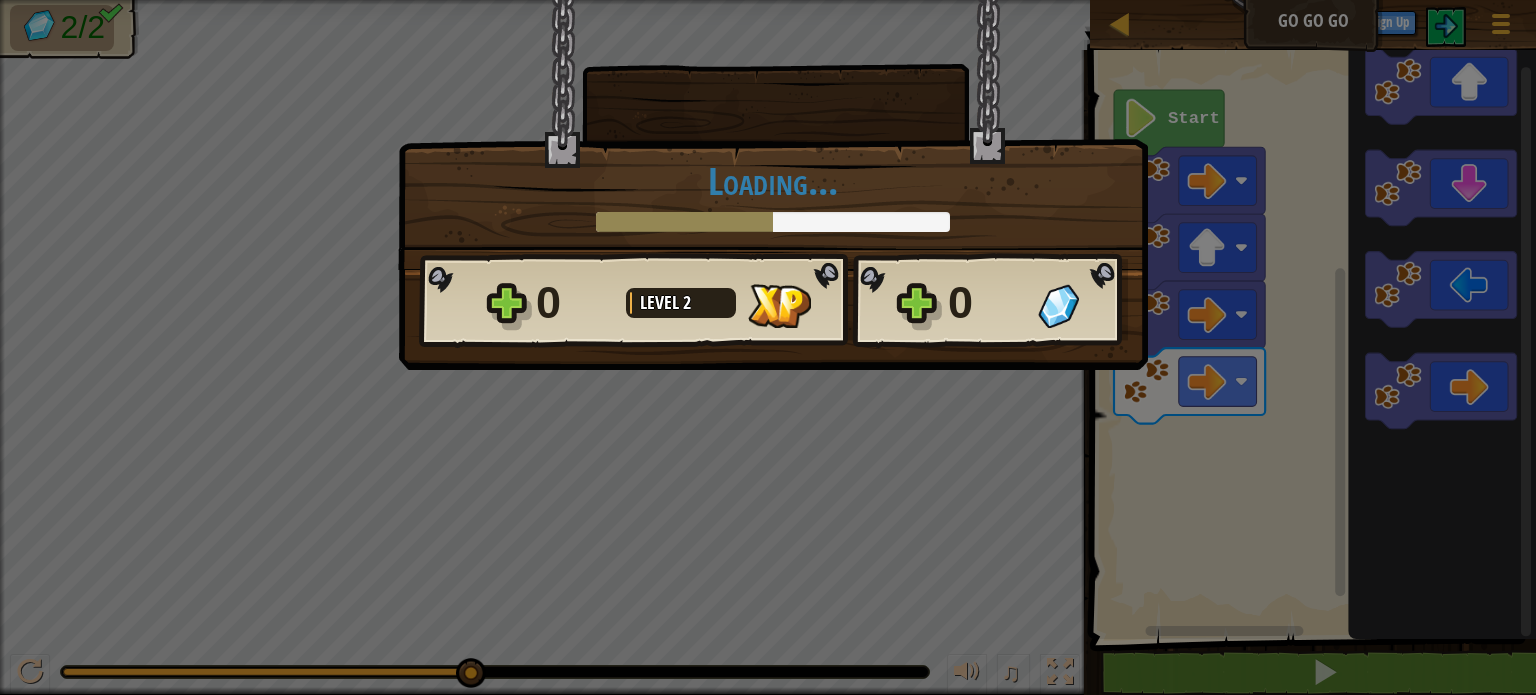 drag, startPoint x: 1186, startPoint y: 659, endPoint x: 1196, endPoint y: 656, distance: 10.440307 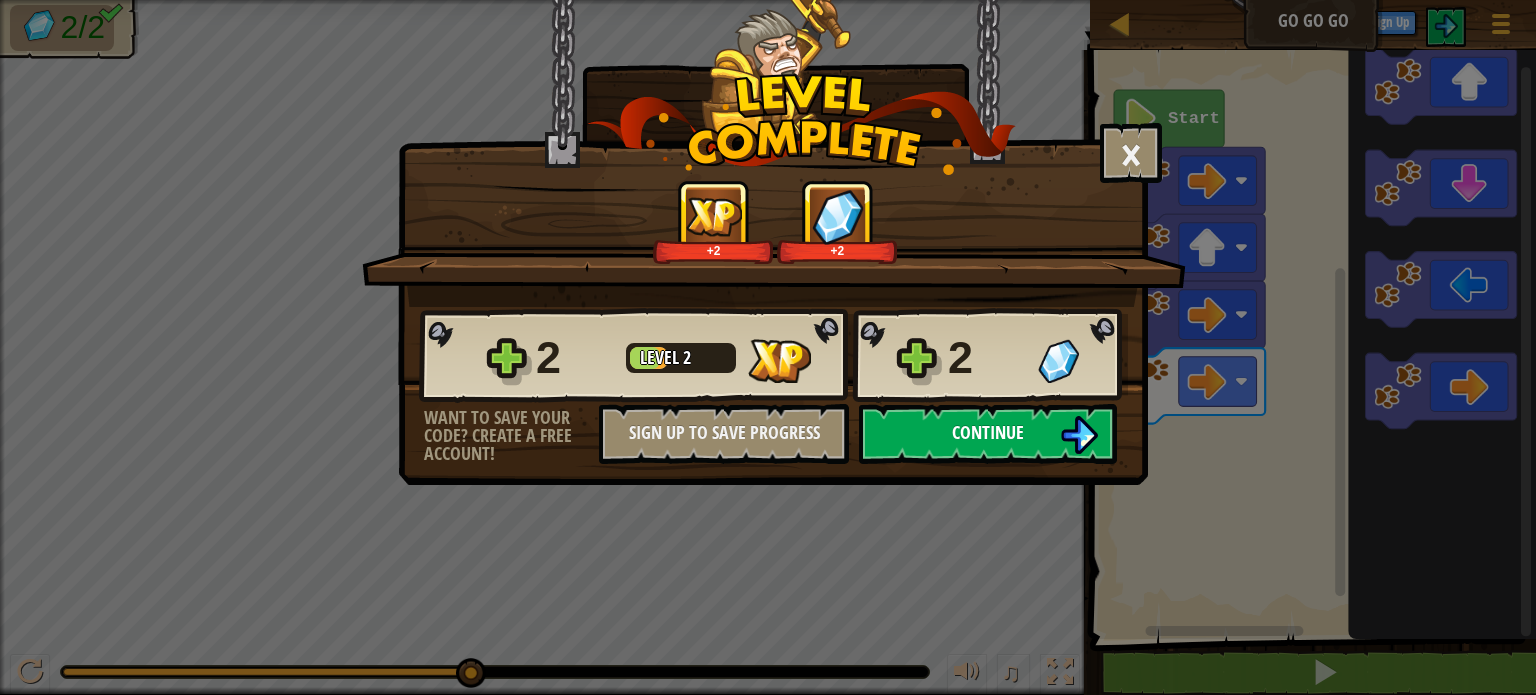 click at bounding box center (1079, 435) 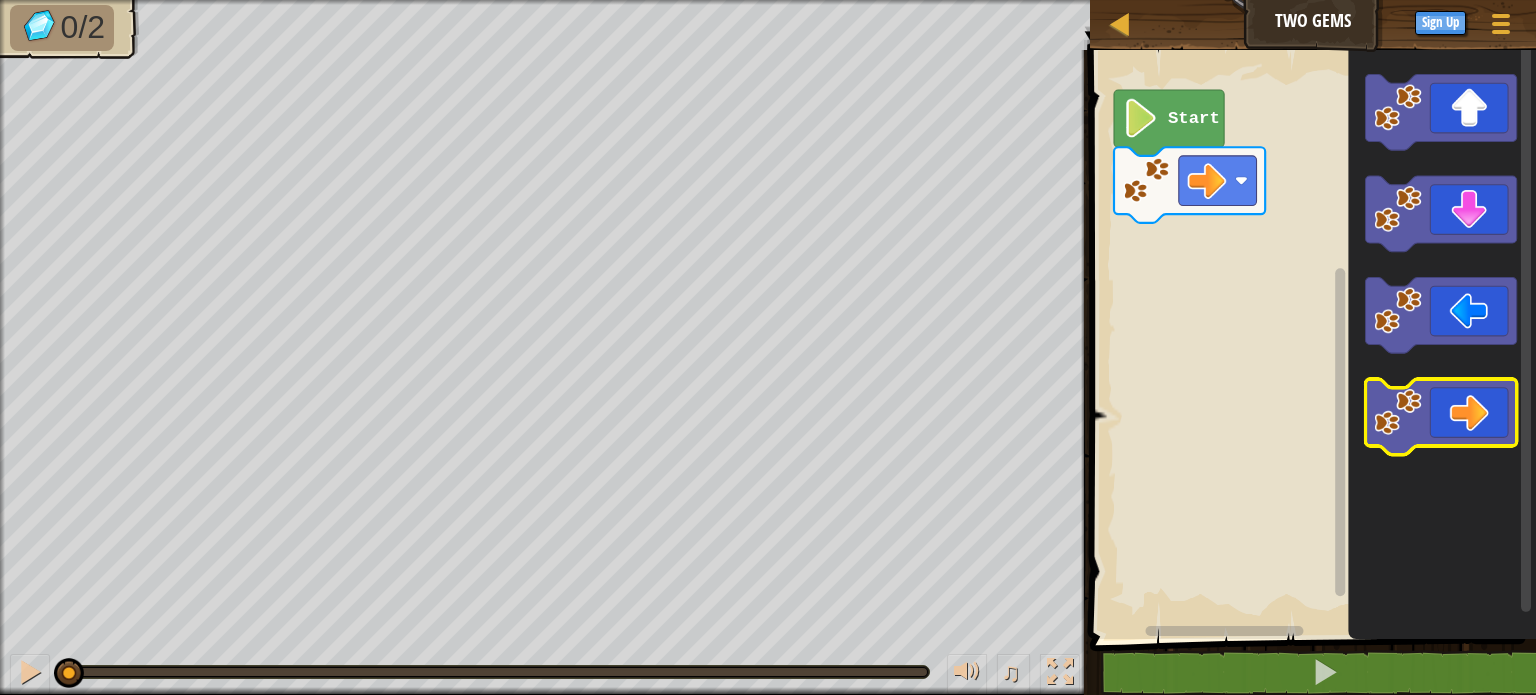 click 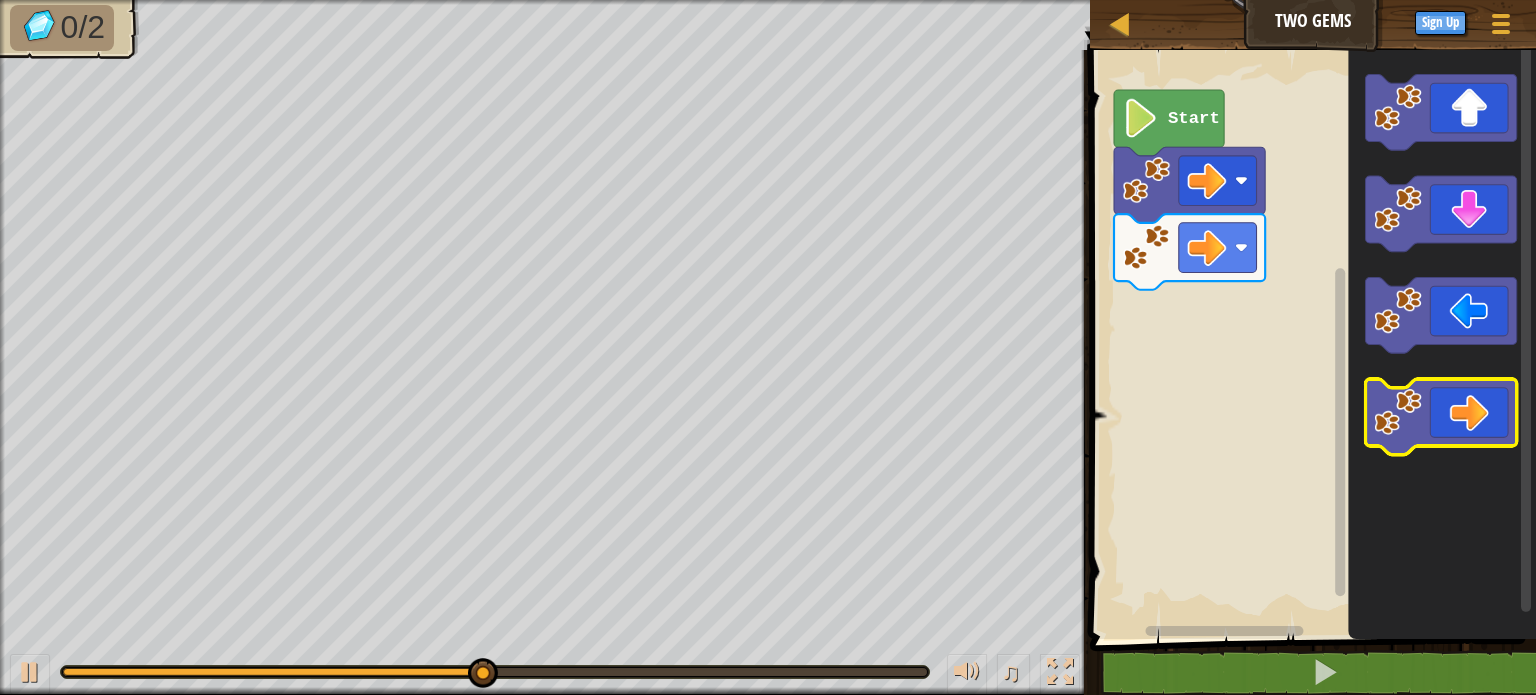 click 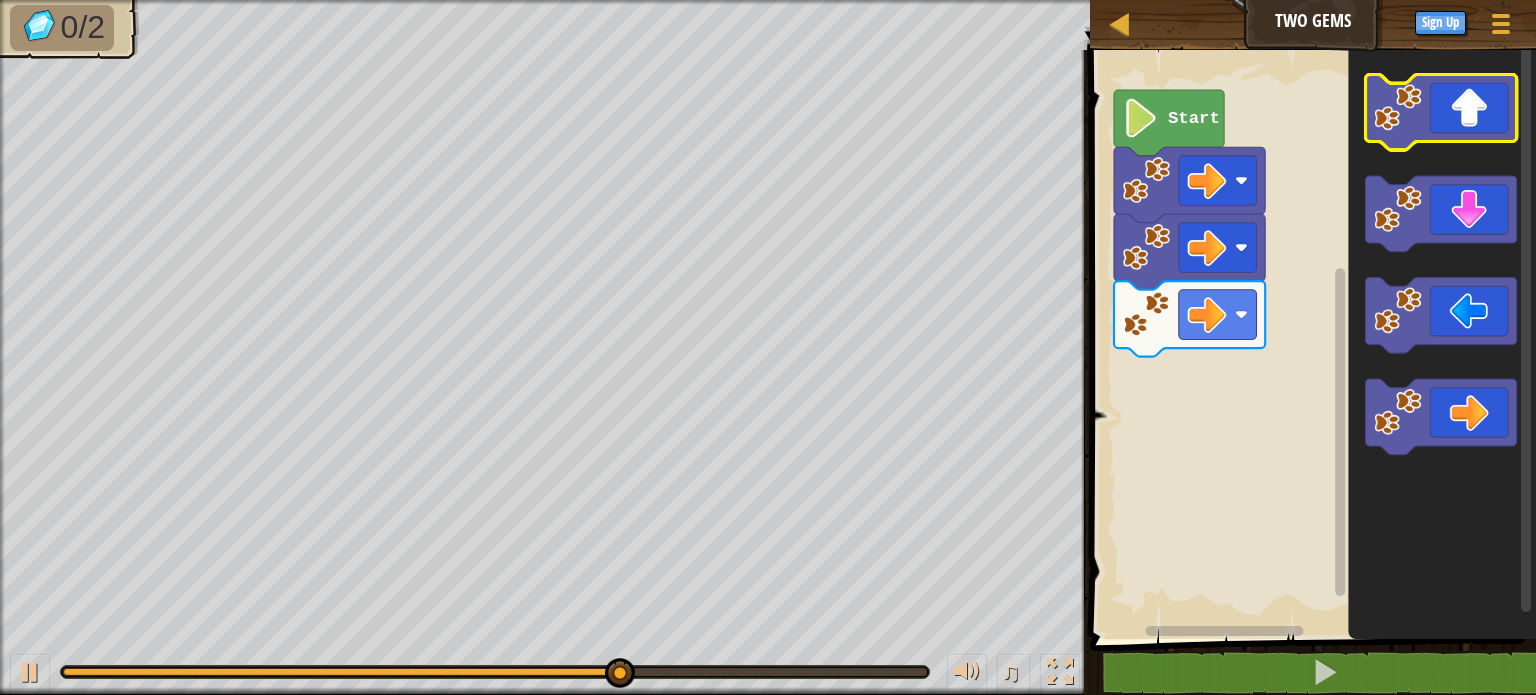 click 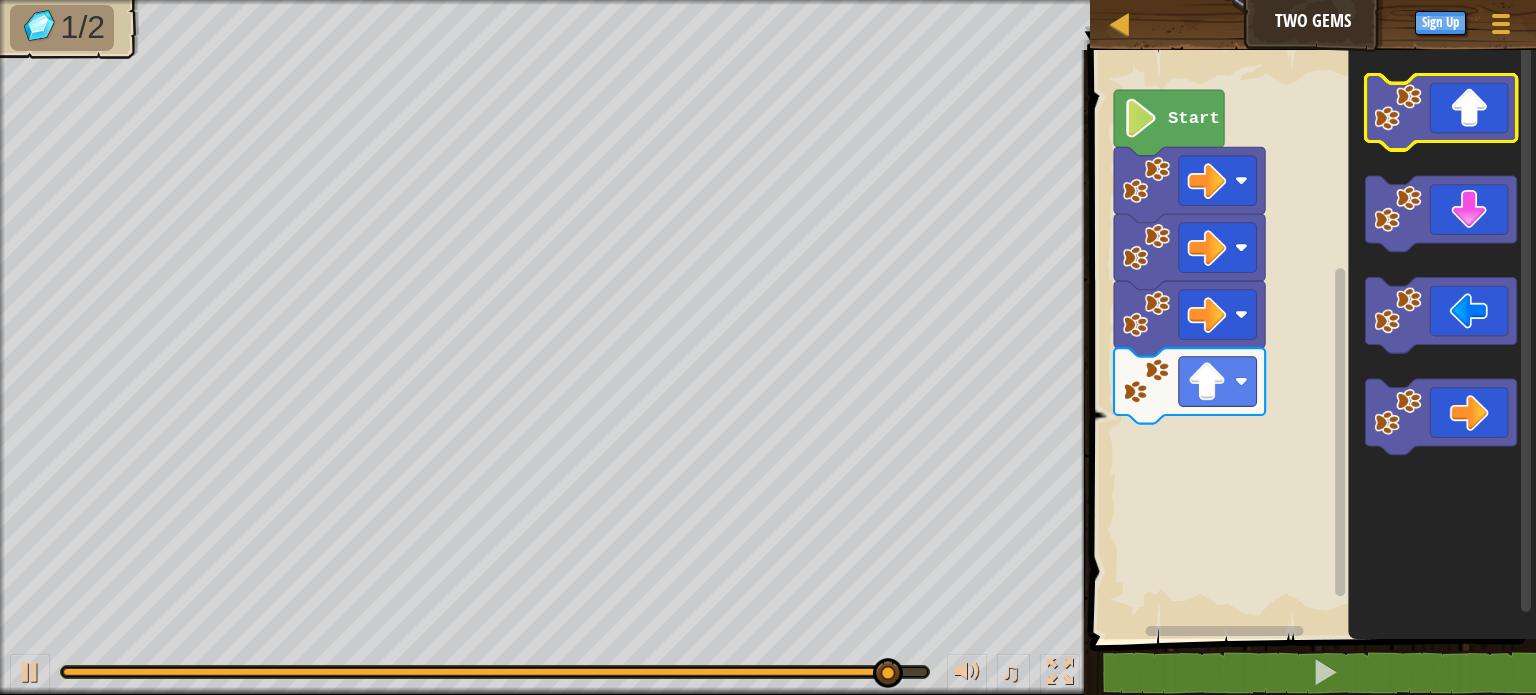 click 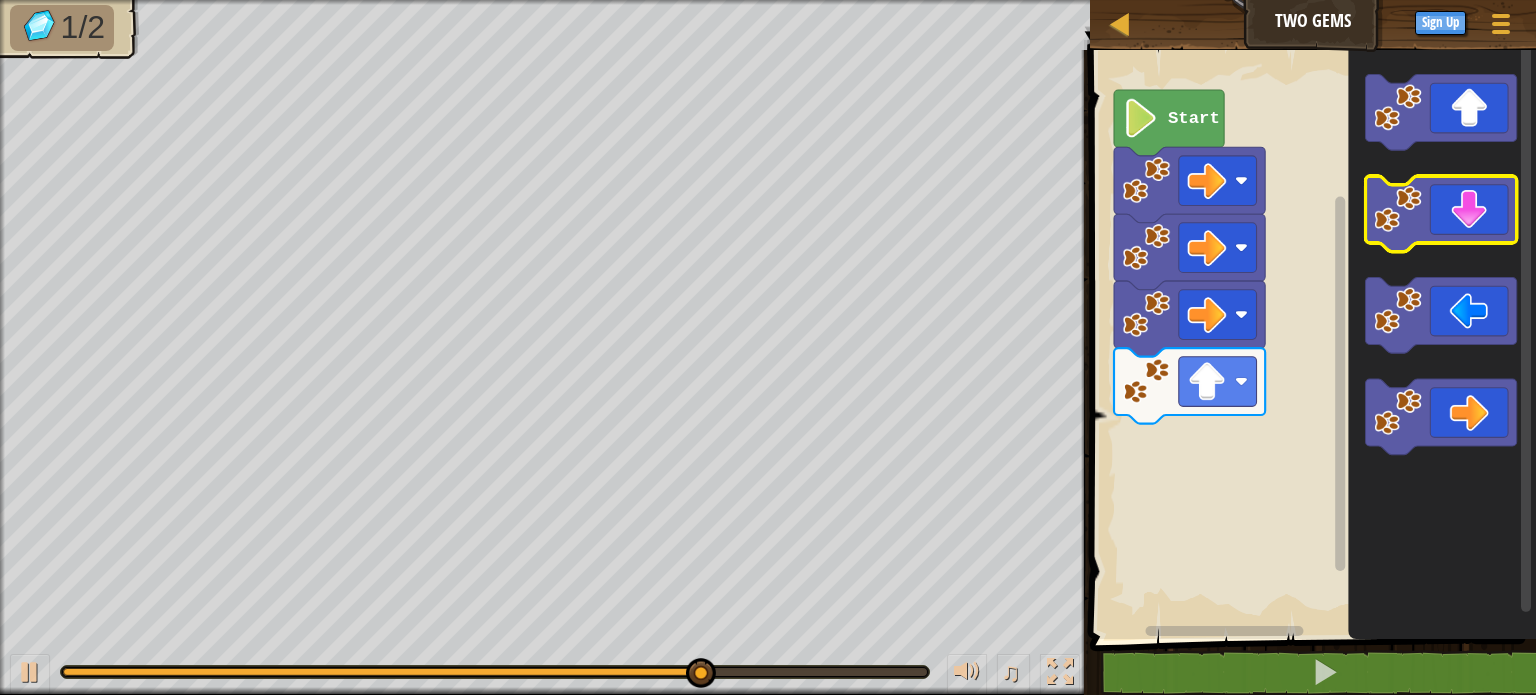 click 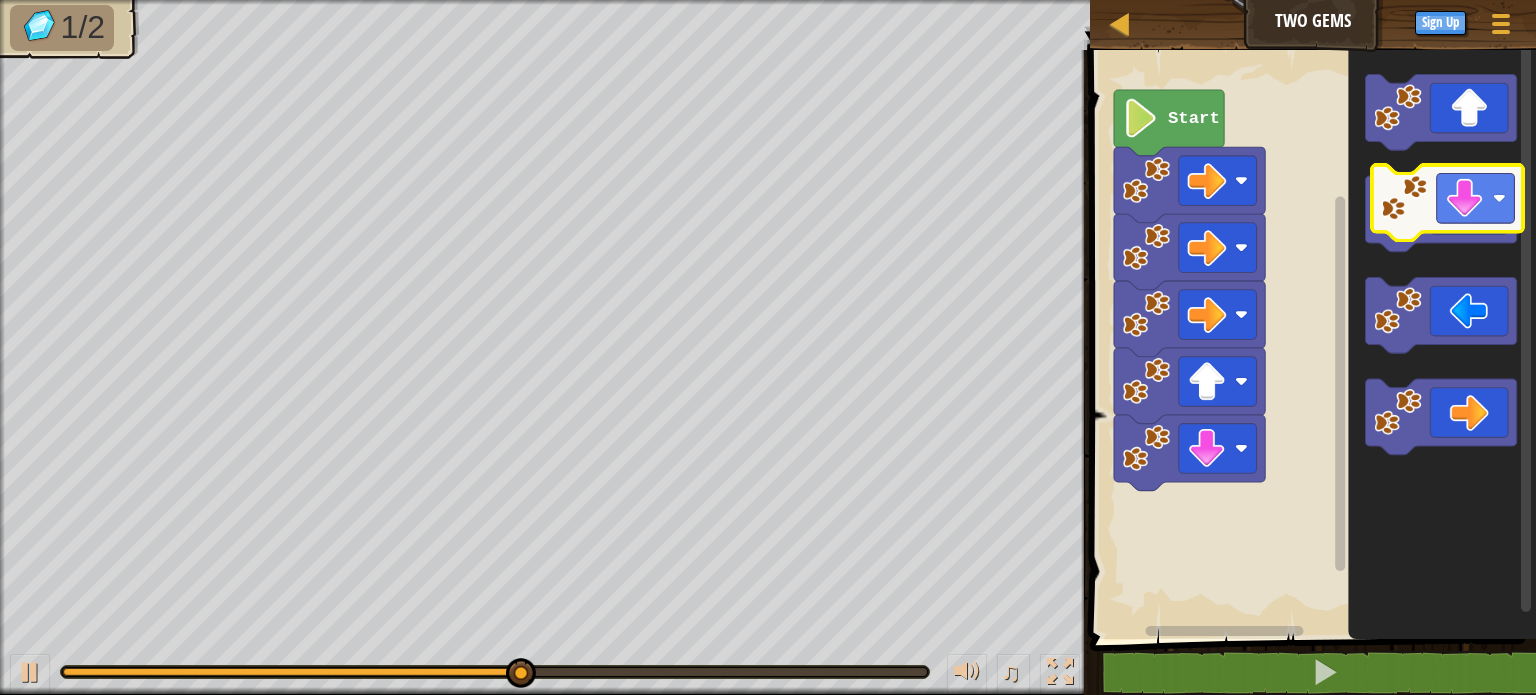 click 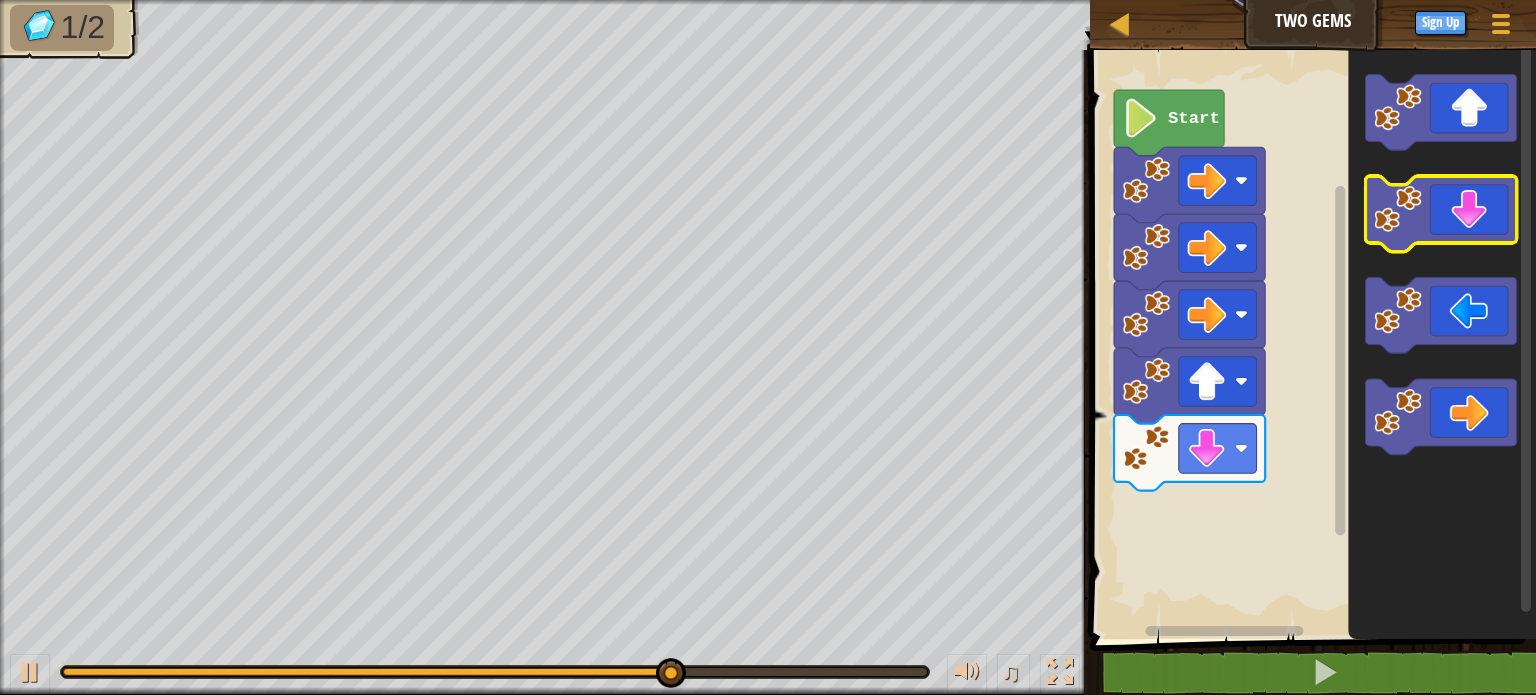 click 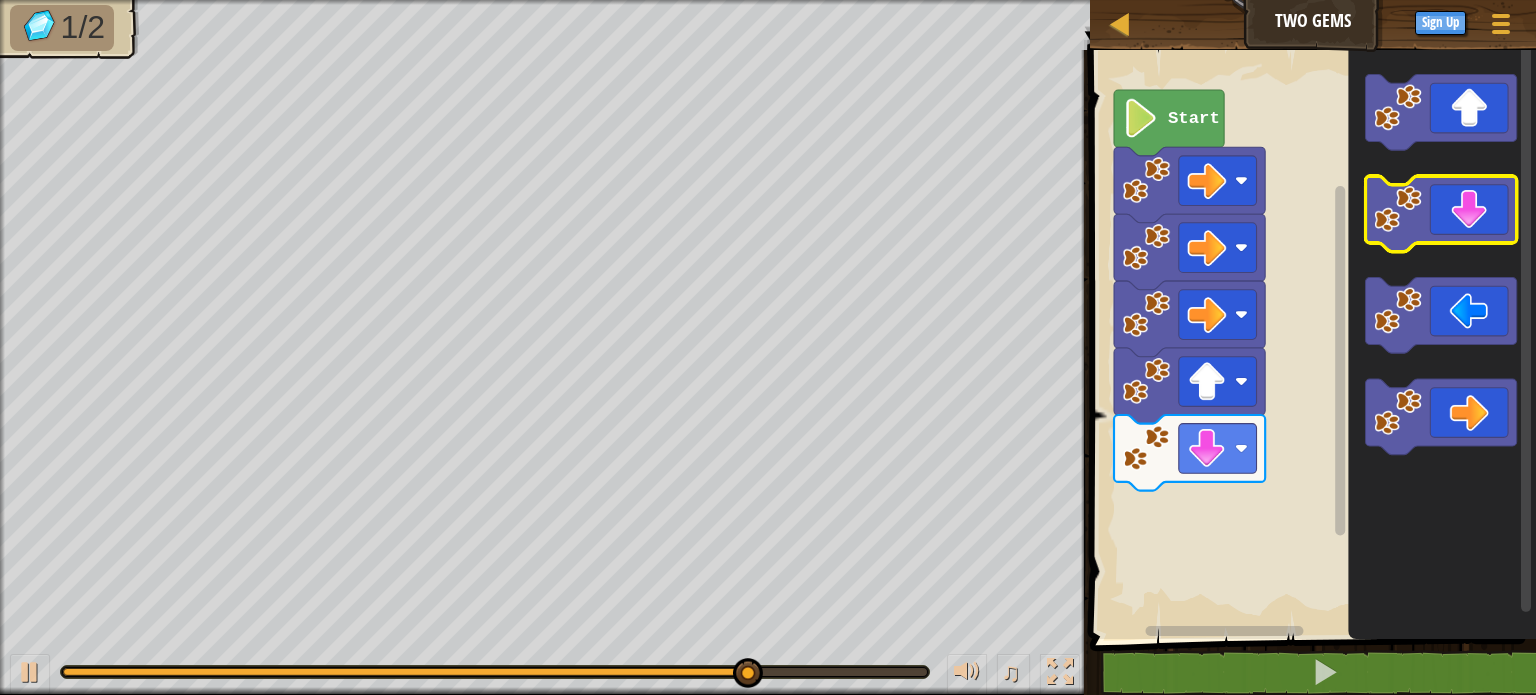 click 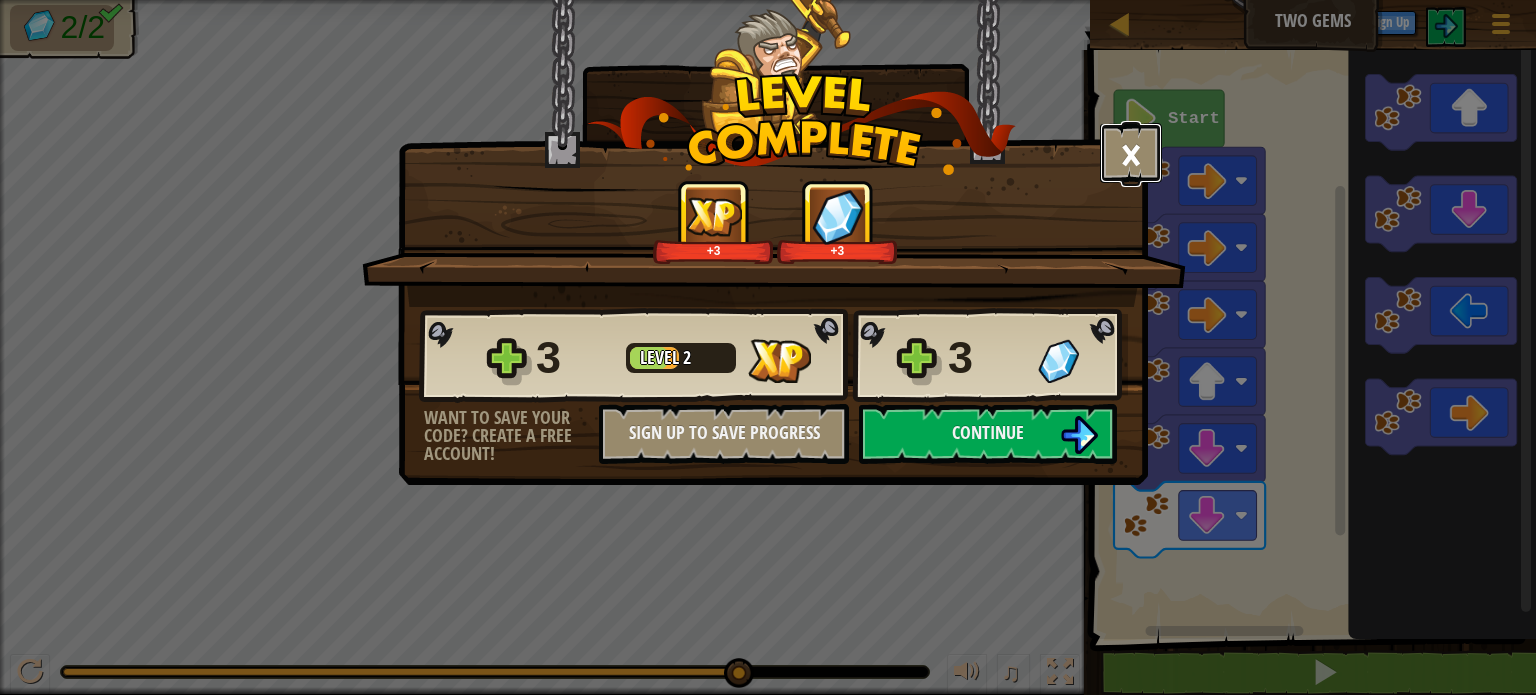 click on "×" at bounding box center (1131, 153) 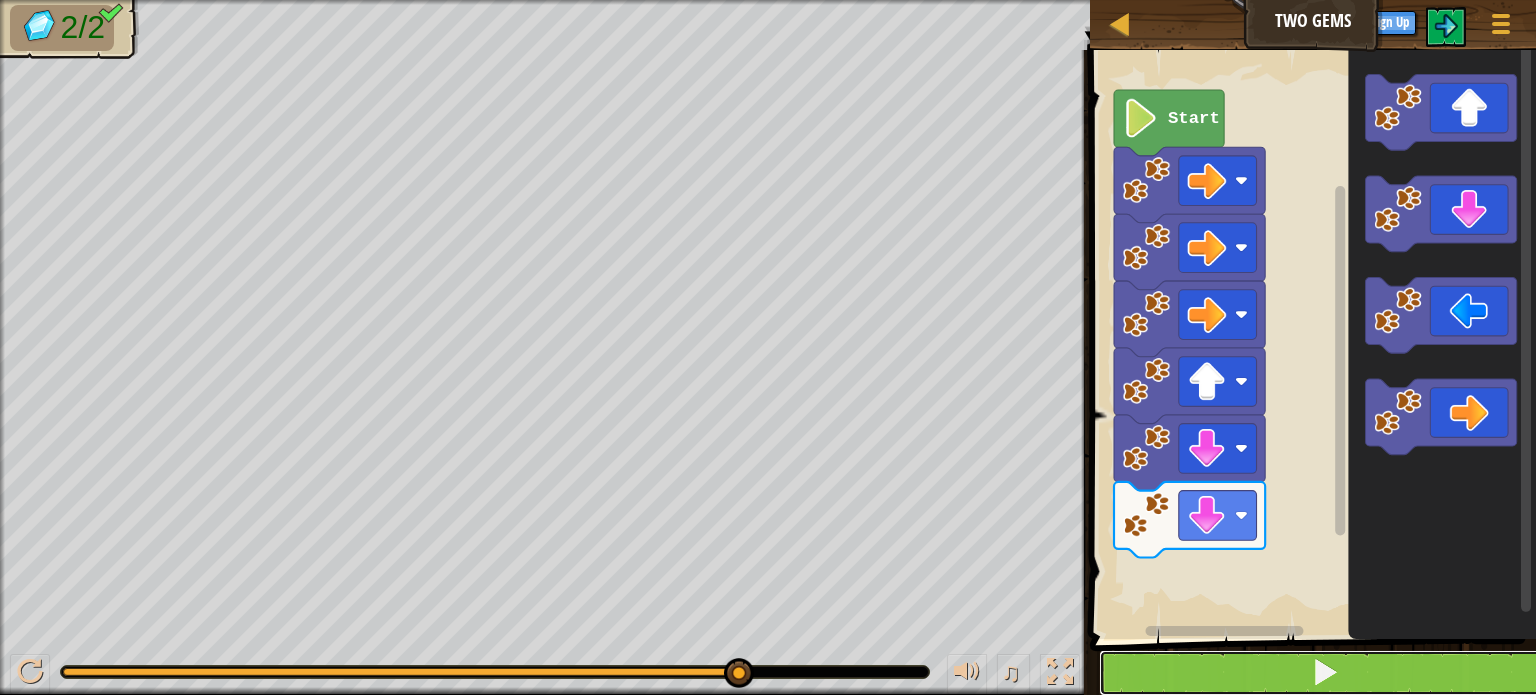 click at bounding box center [1325, 673] 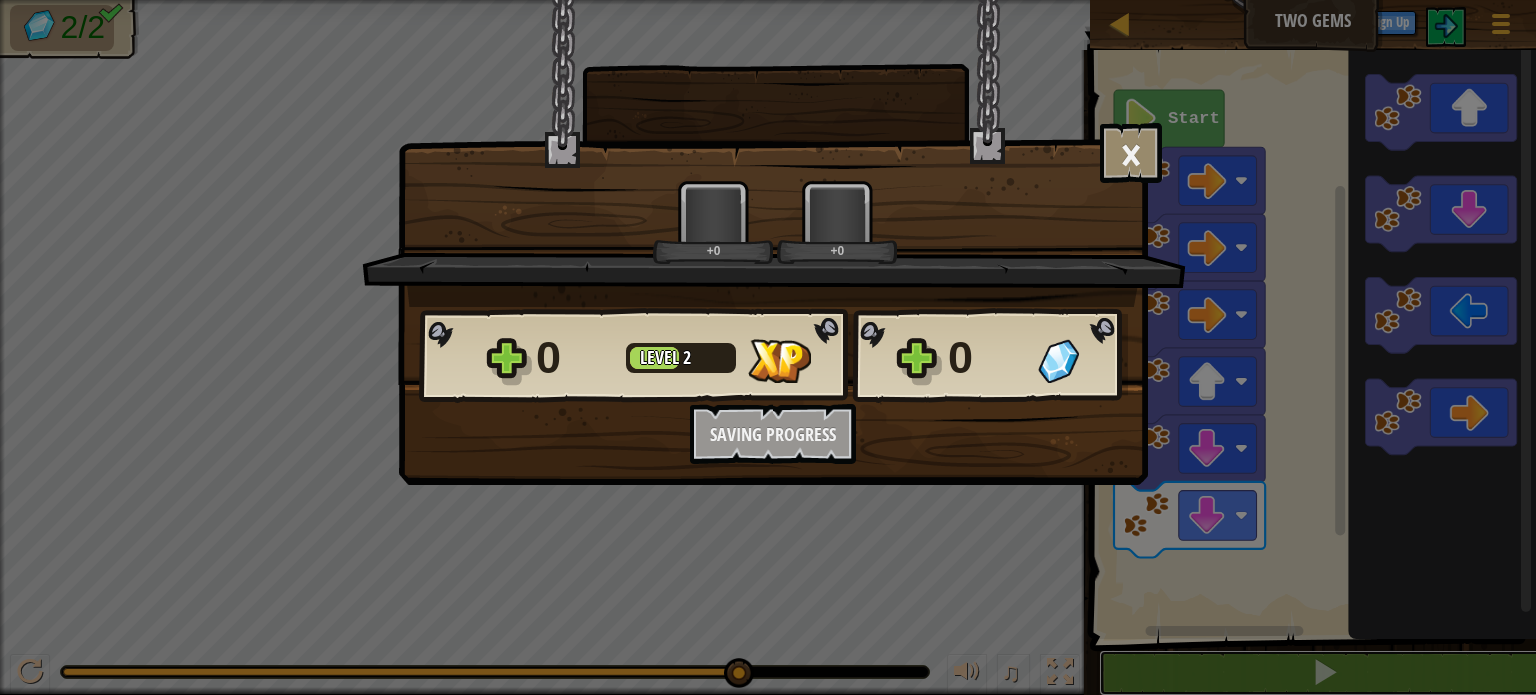 scroll, scrollTop: 0, scrollLeft: 0, axis: both 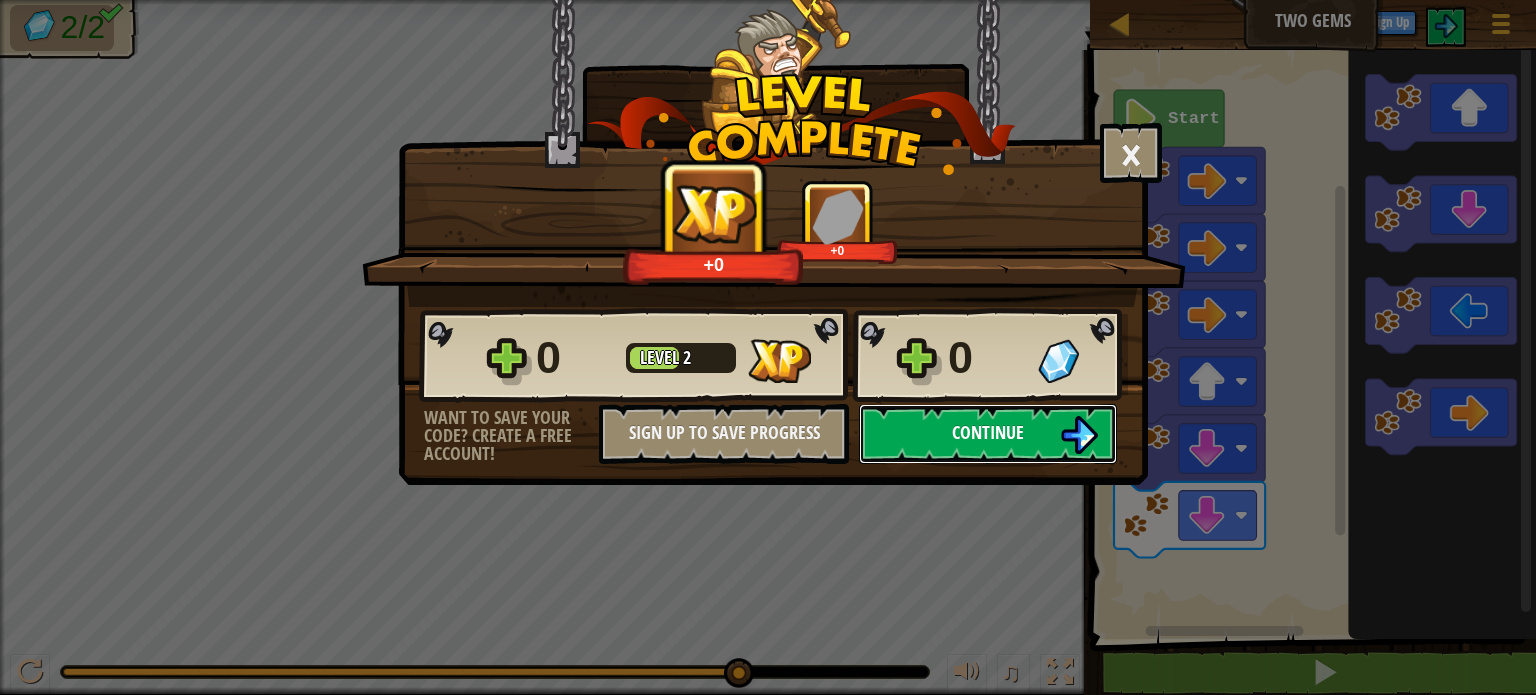 click on "Continue" at bounding box center [988, 434] 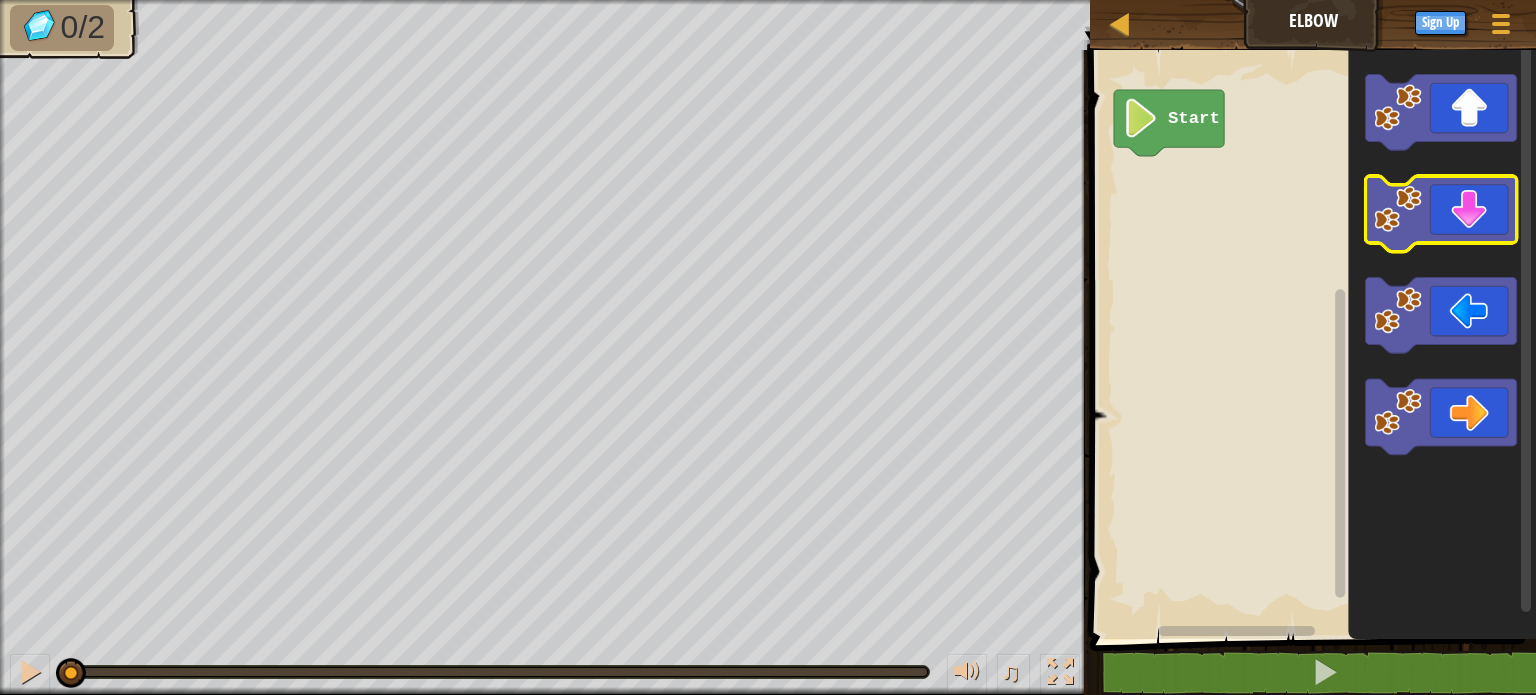 click 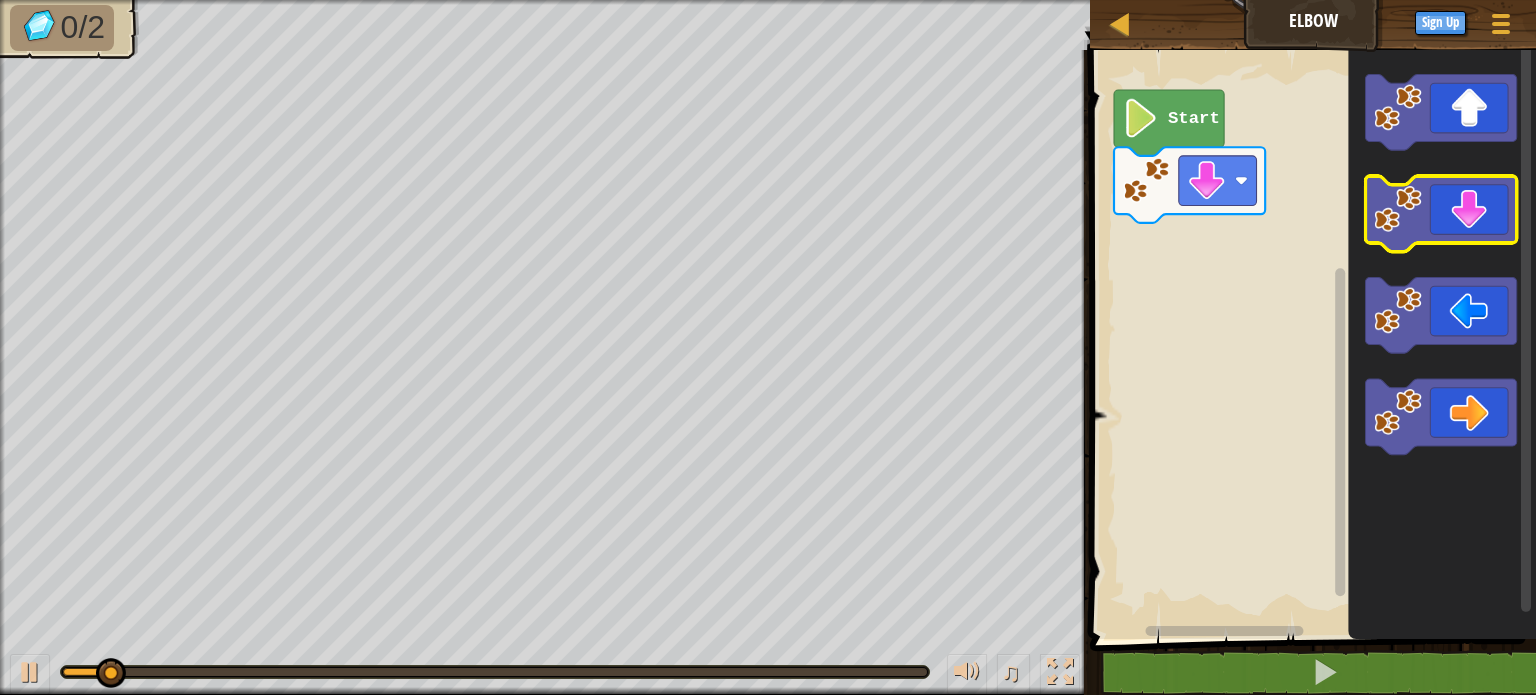 click 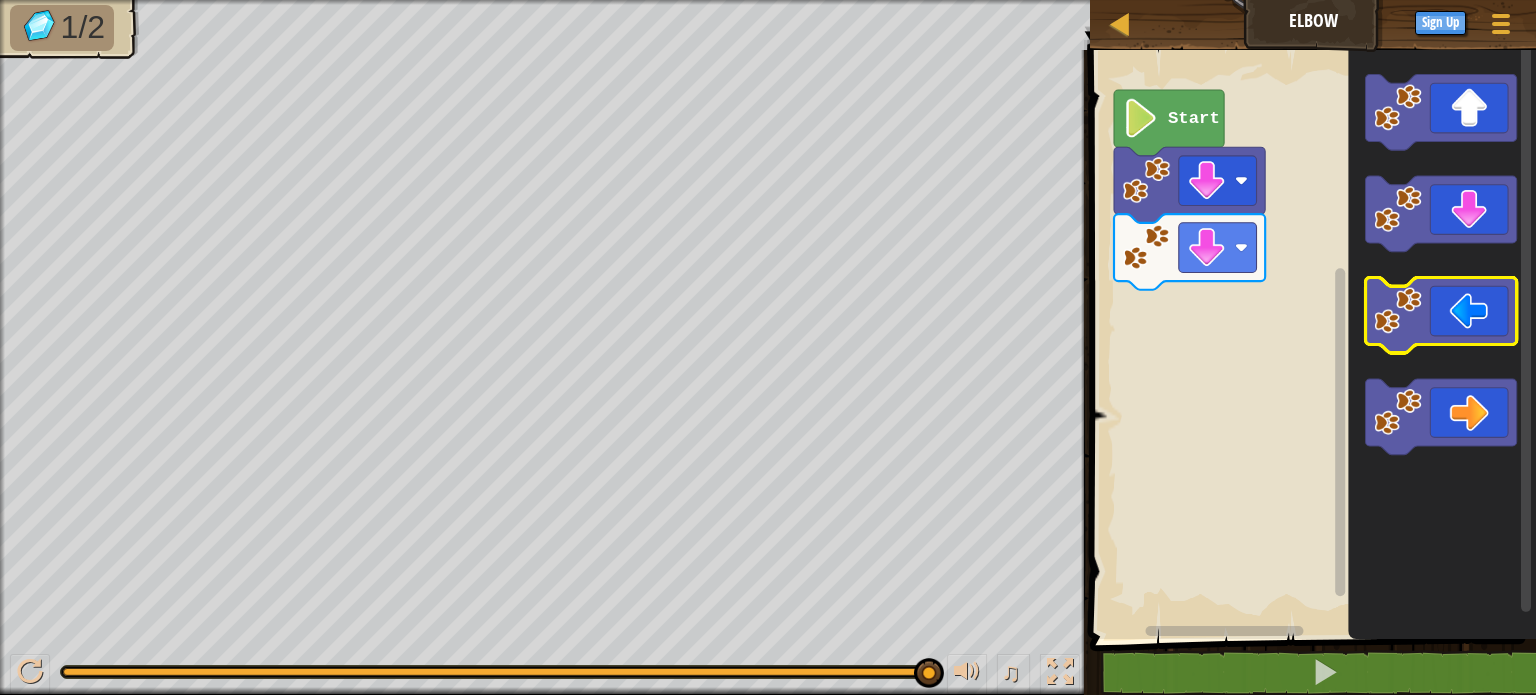 click 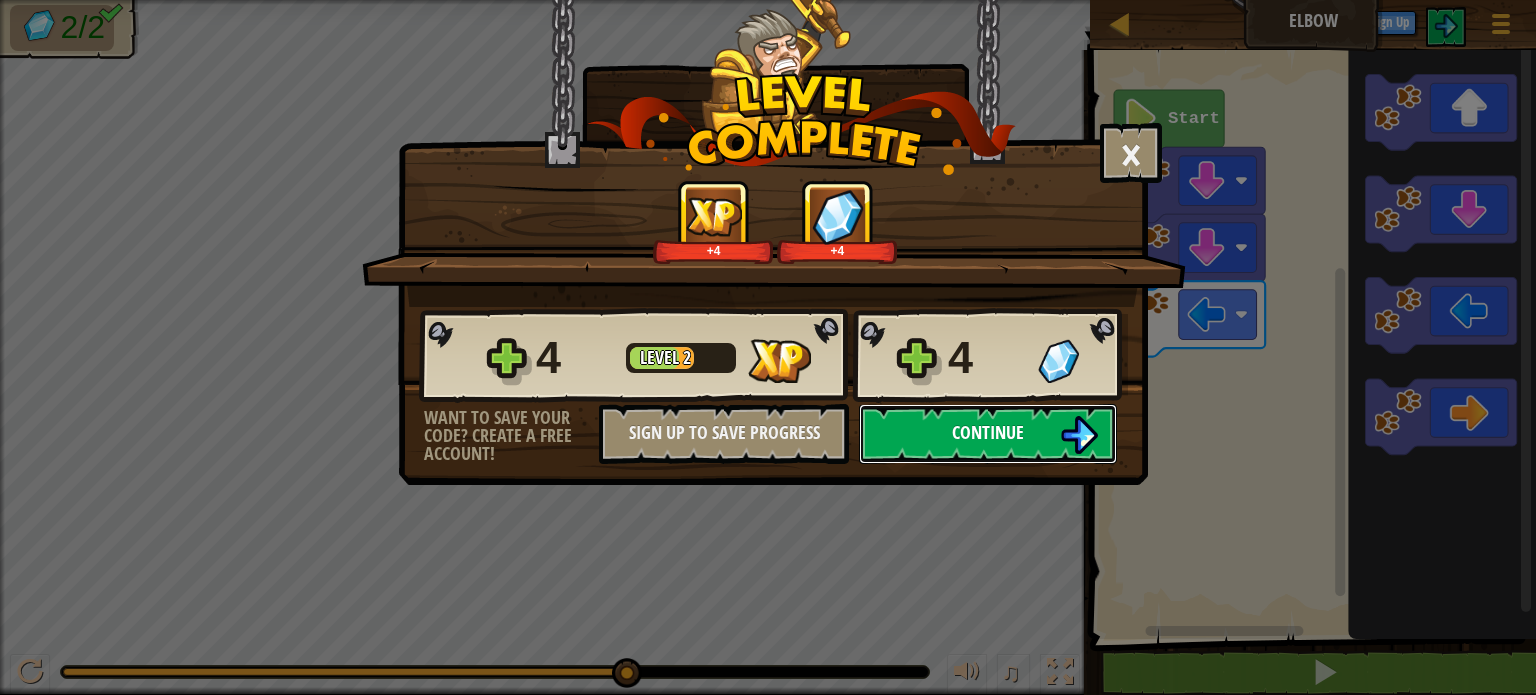 click at bounding box center (1079, 435) 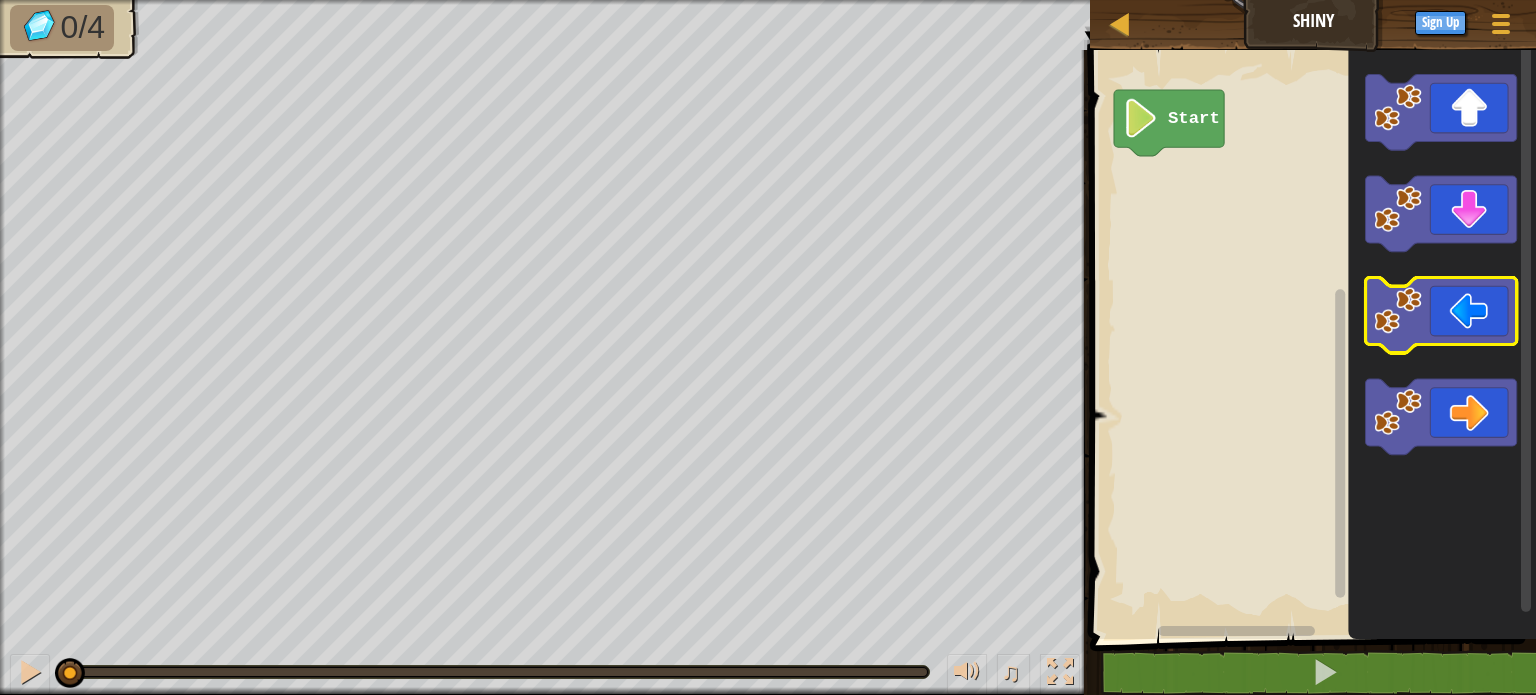 click 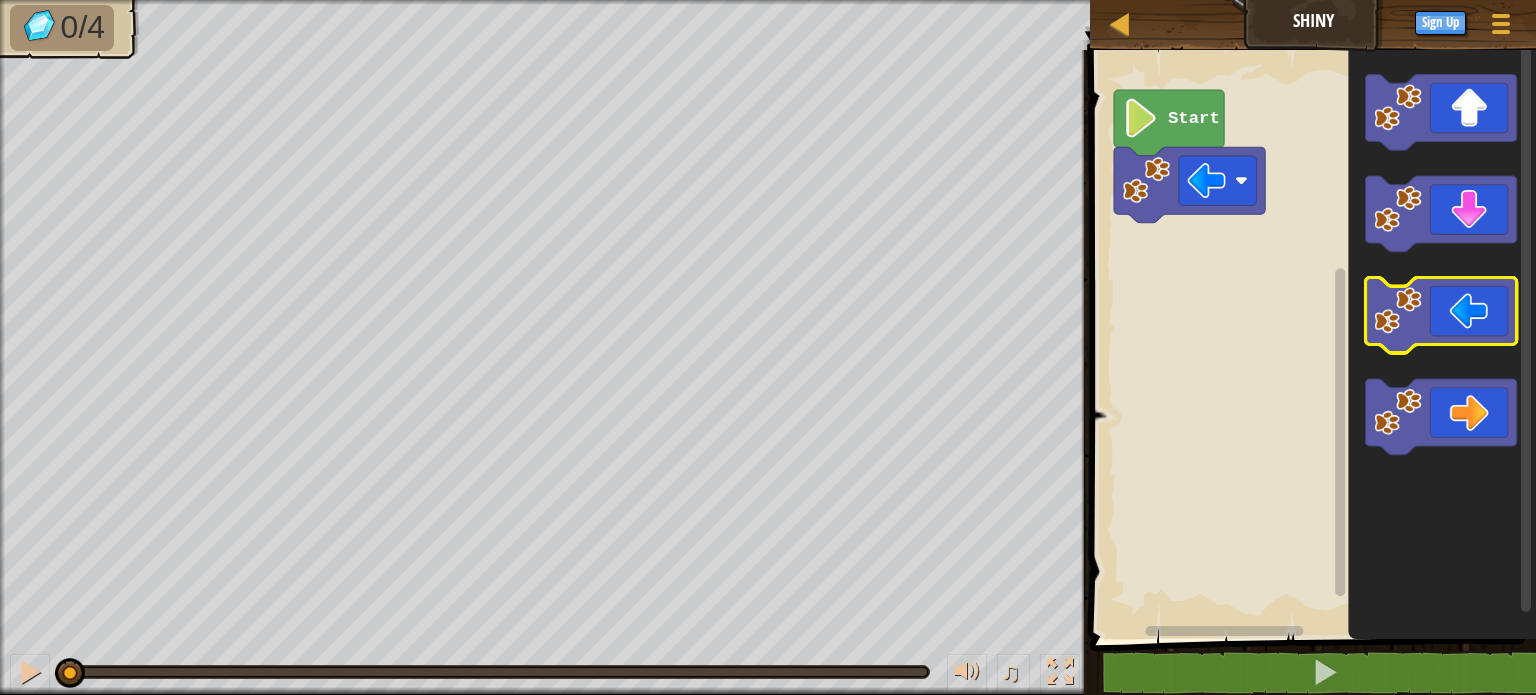 click 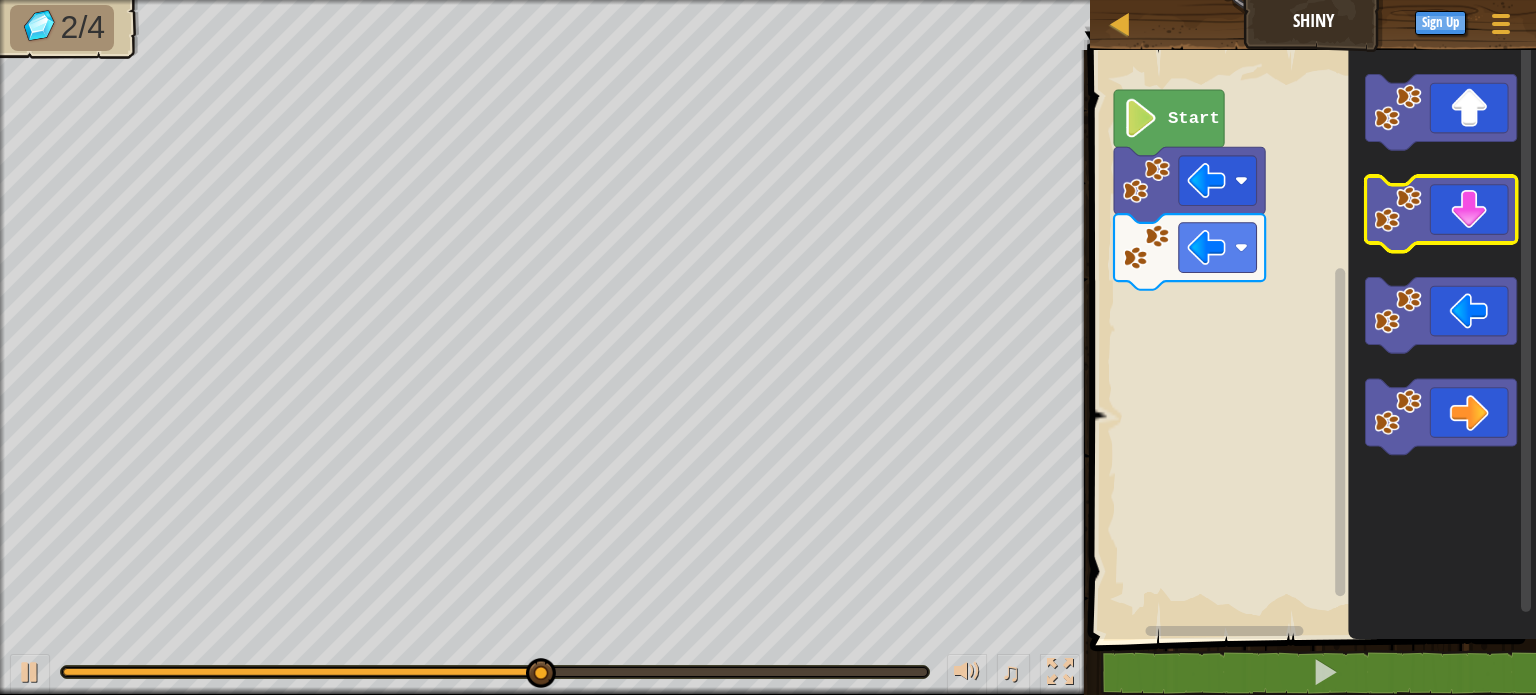 click 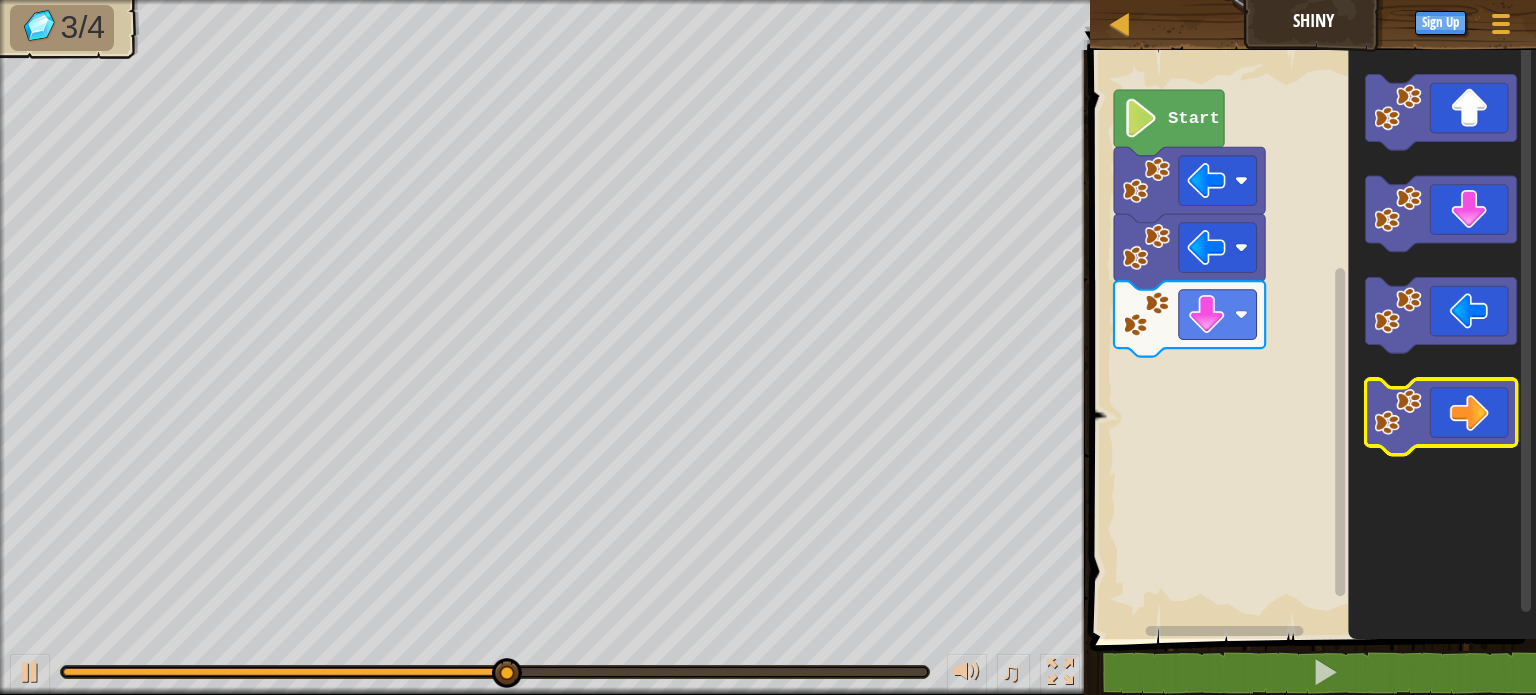 click 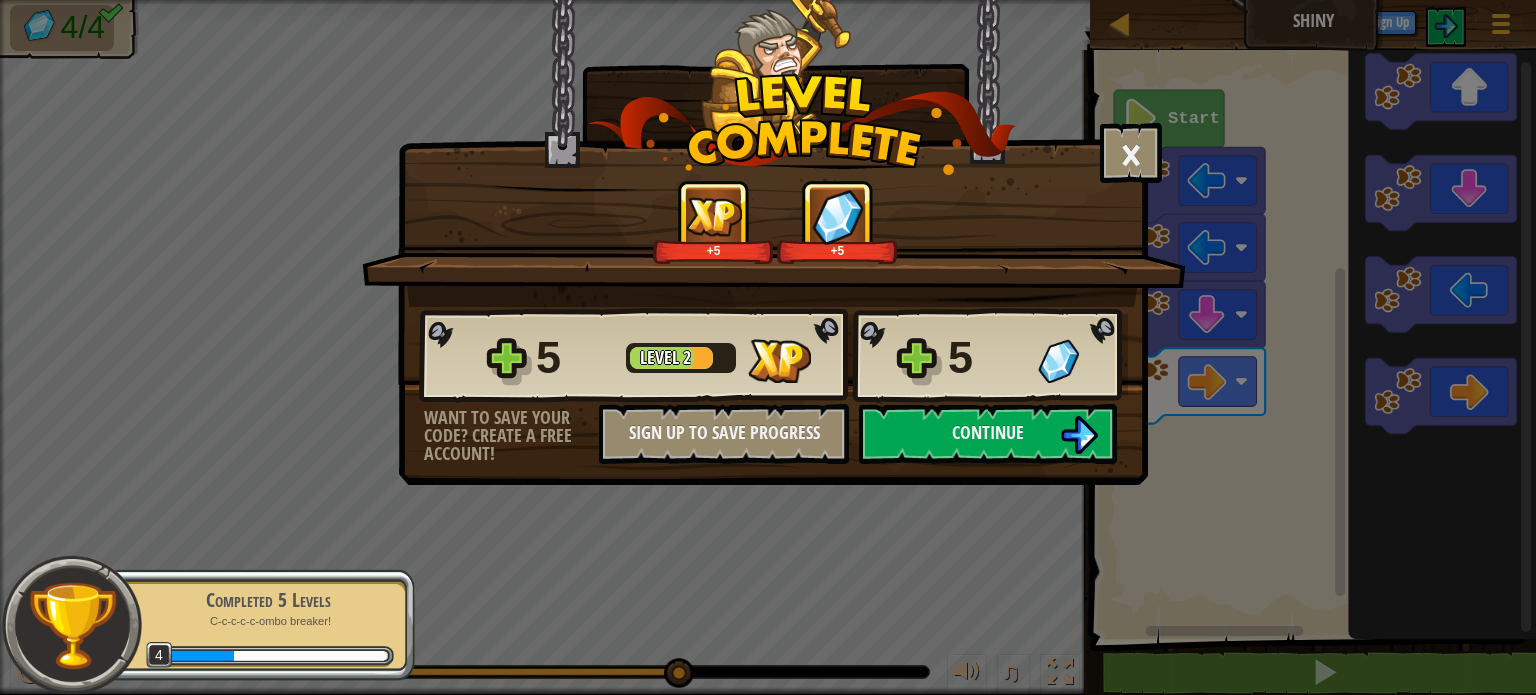 click on "5 Level 2 5" at bounding box center (773, 356) 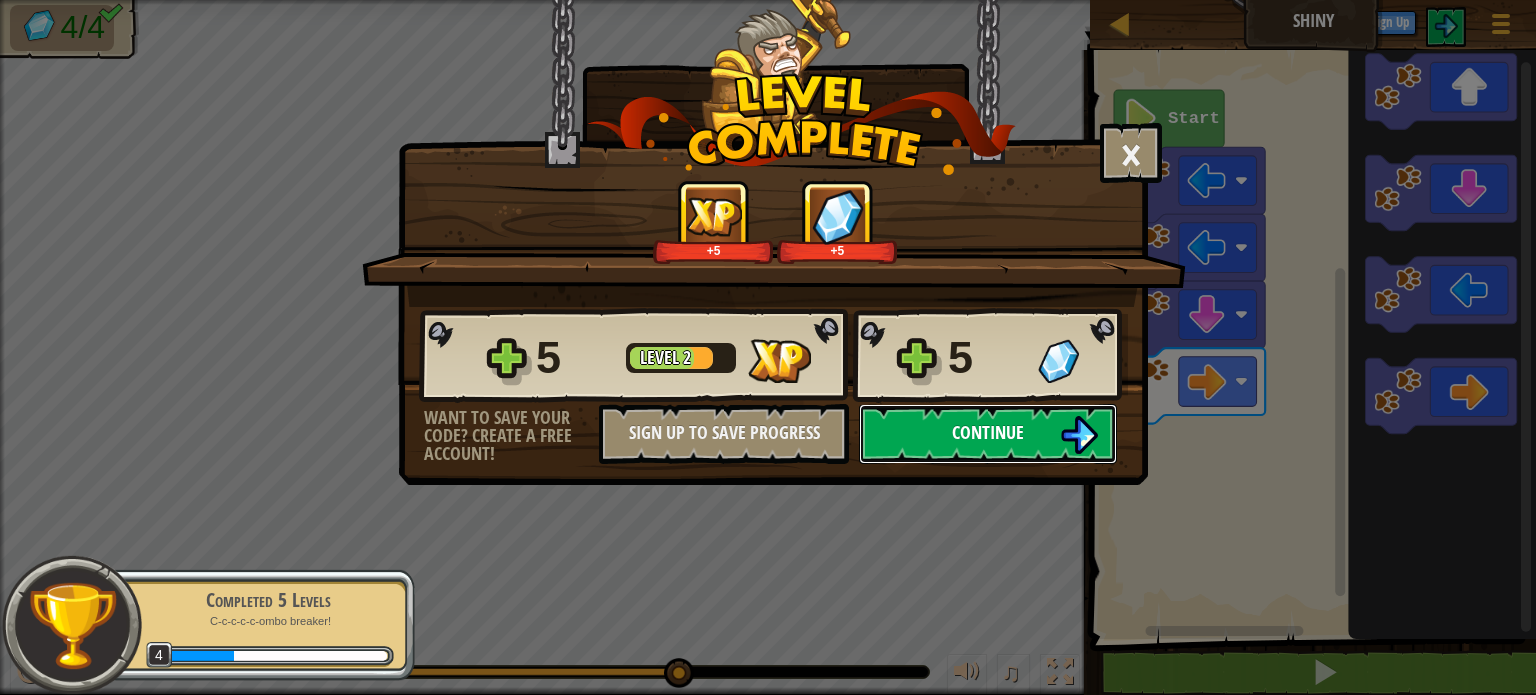 drag, startPoint x: 950, startPoint y: 416, endPoint x: 950, endPoint y: 454, distance: 38 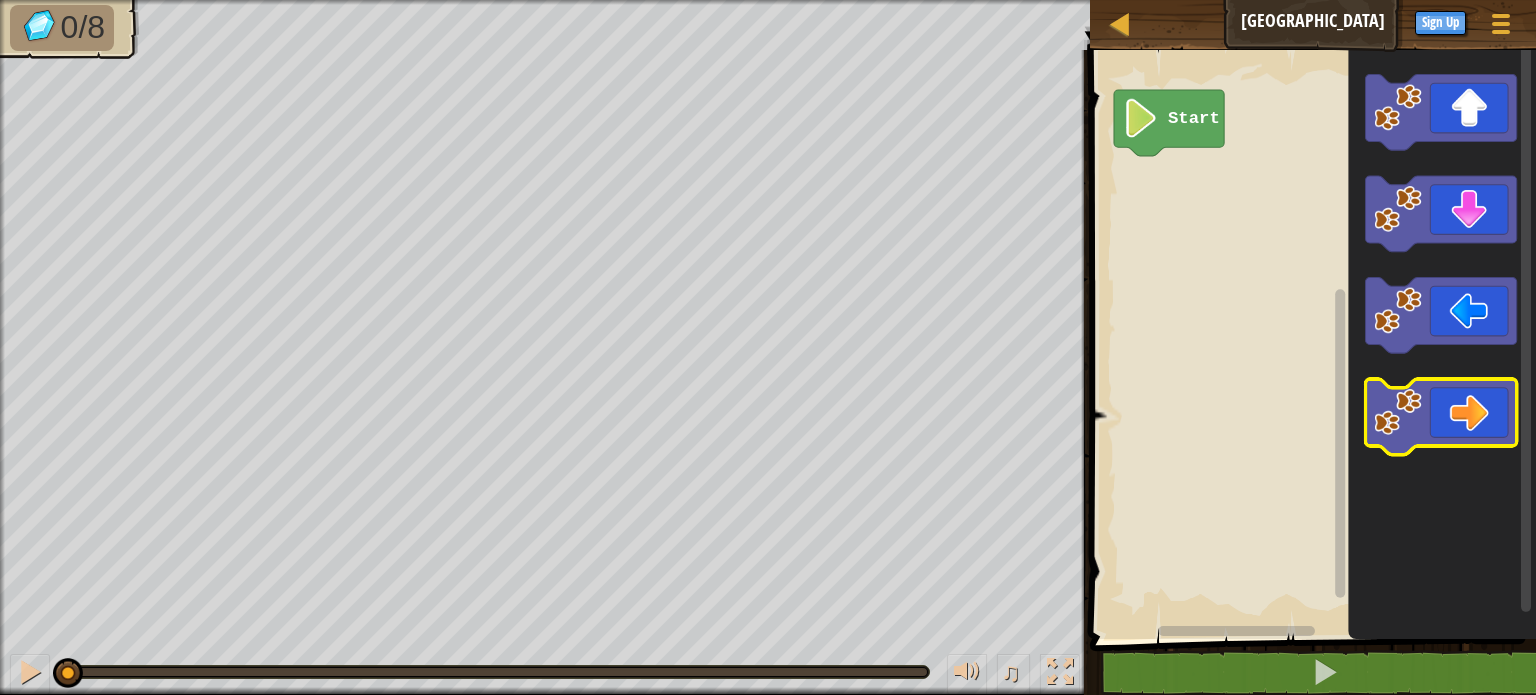 click 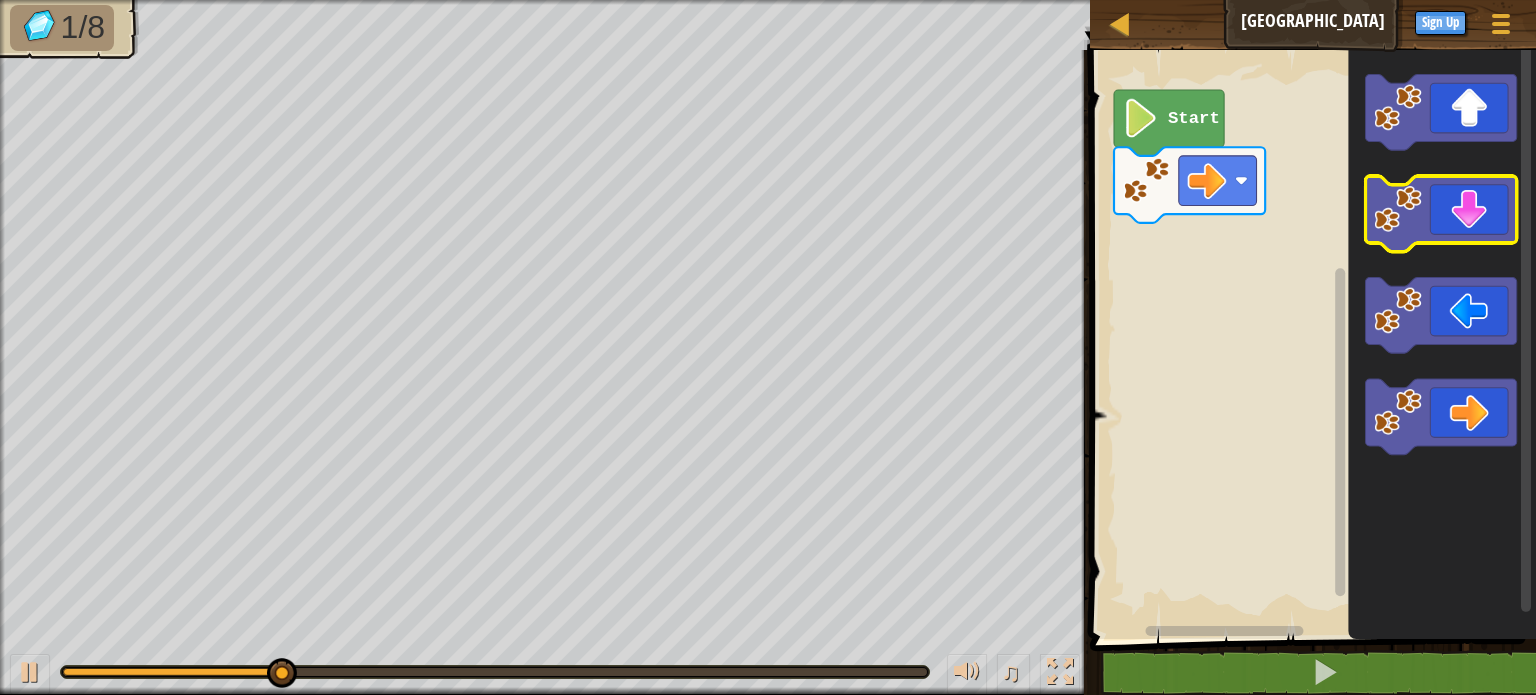 click 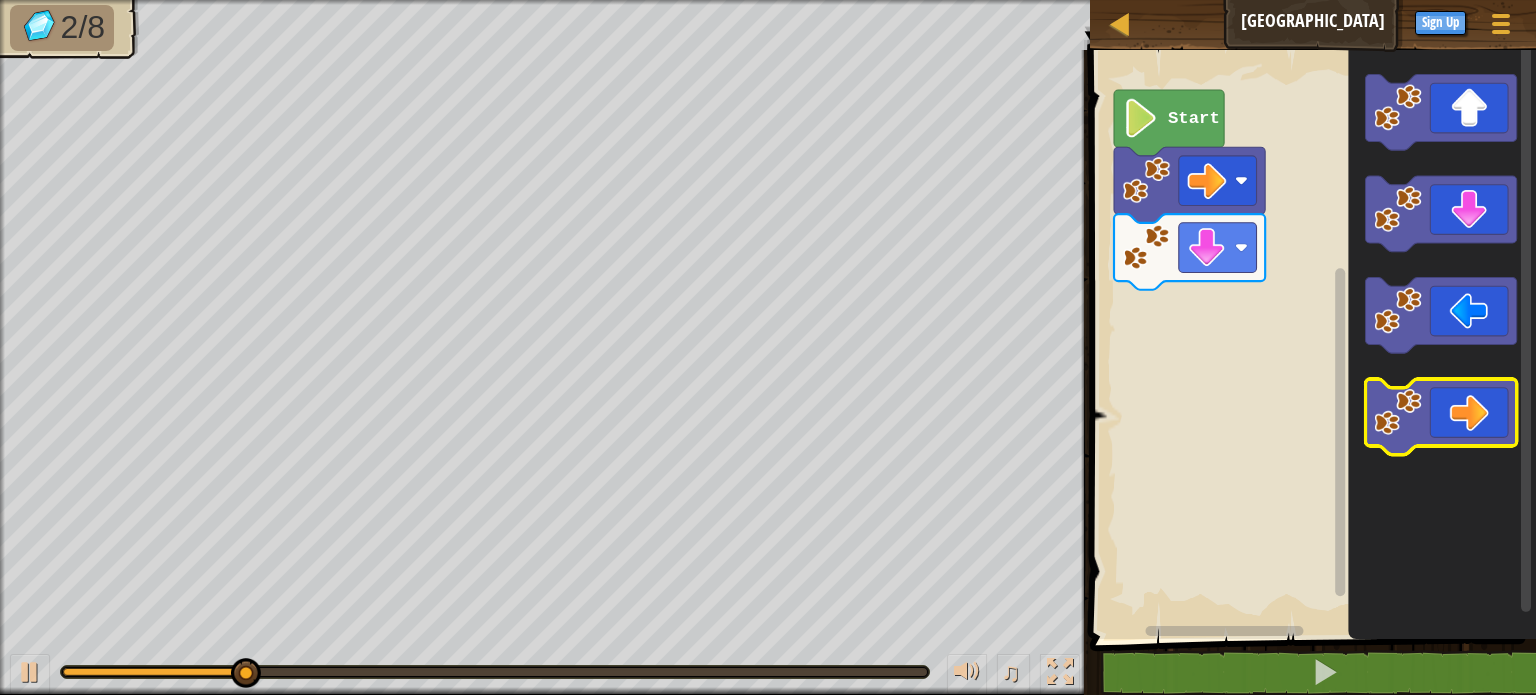 click 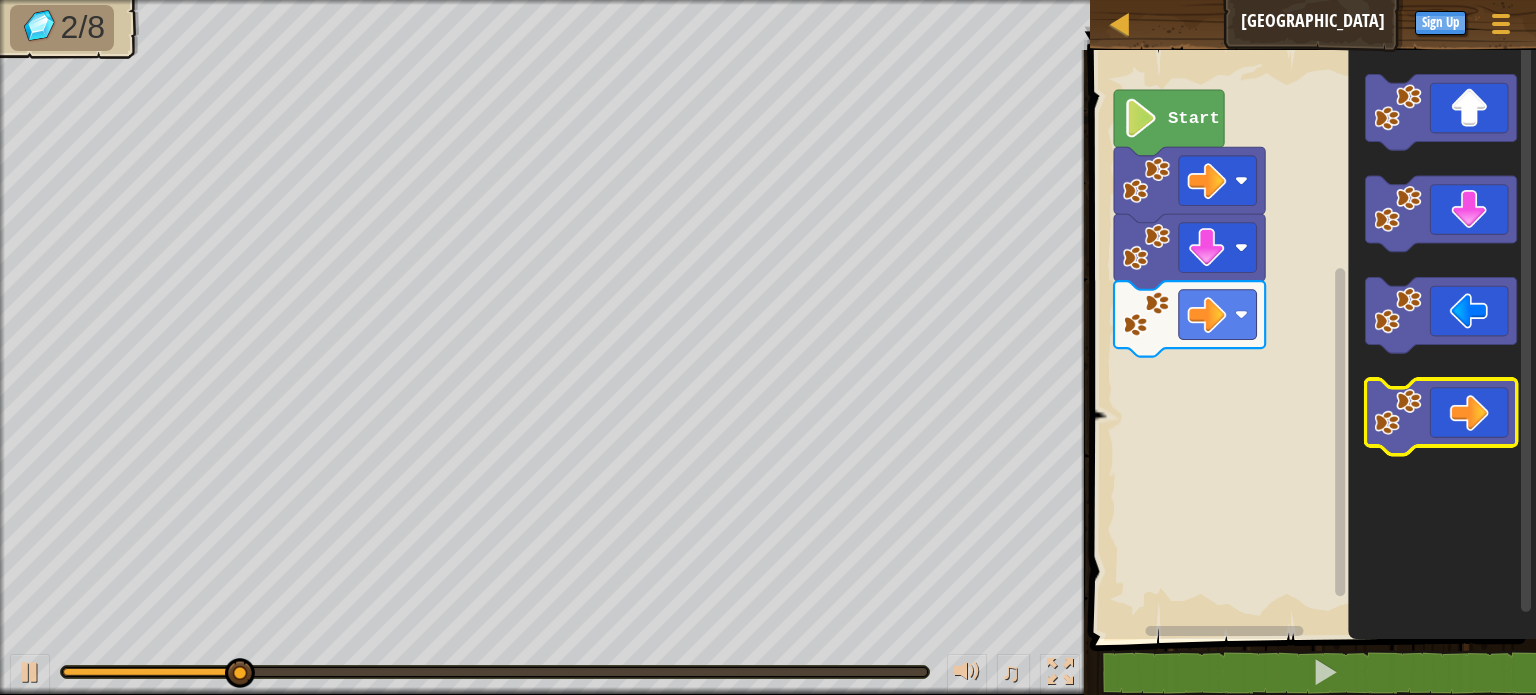 click 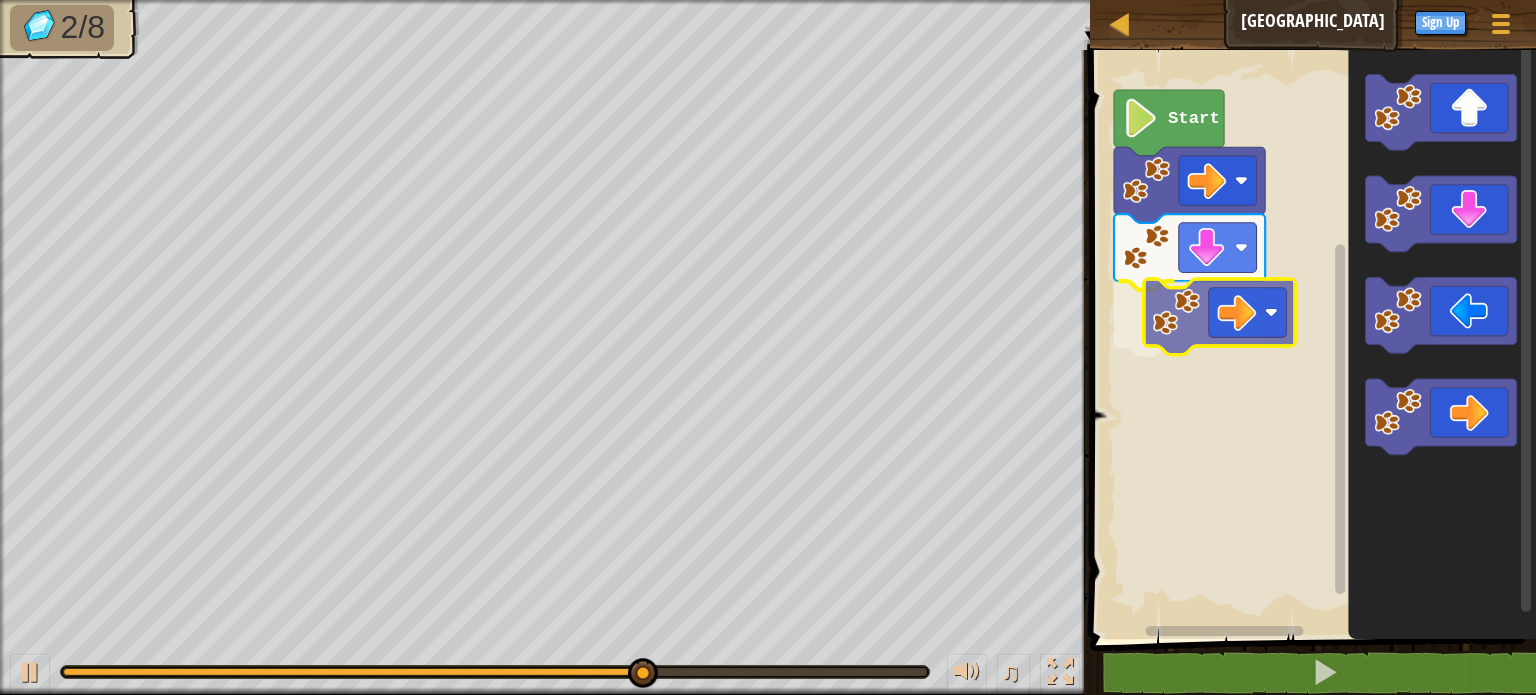 click on "Start" at bounding box center (1310, 339) 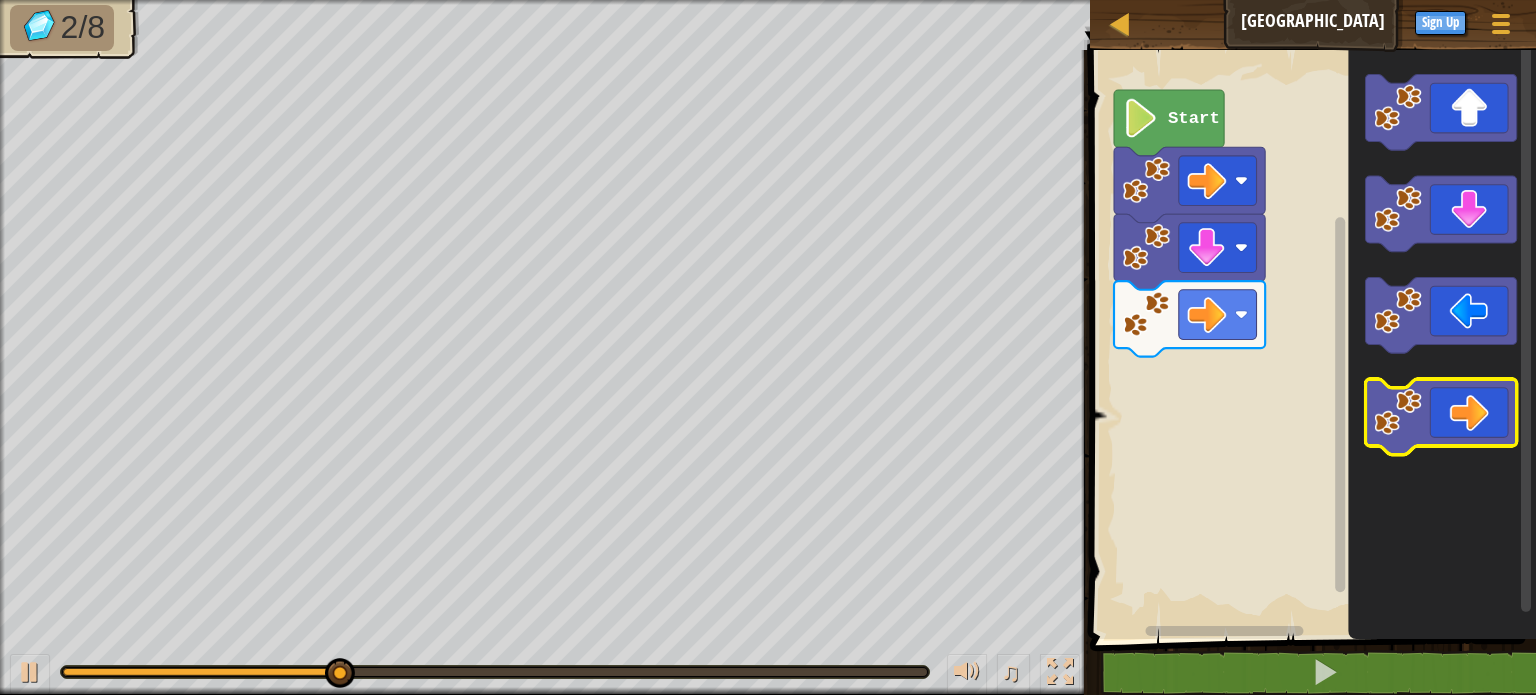 click 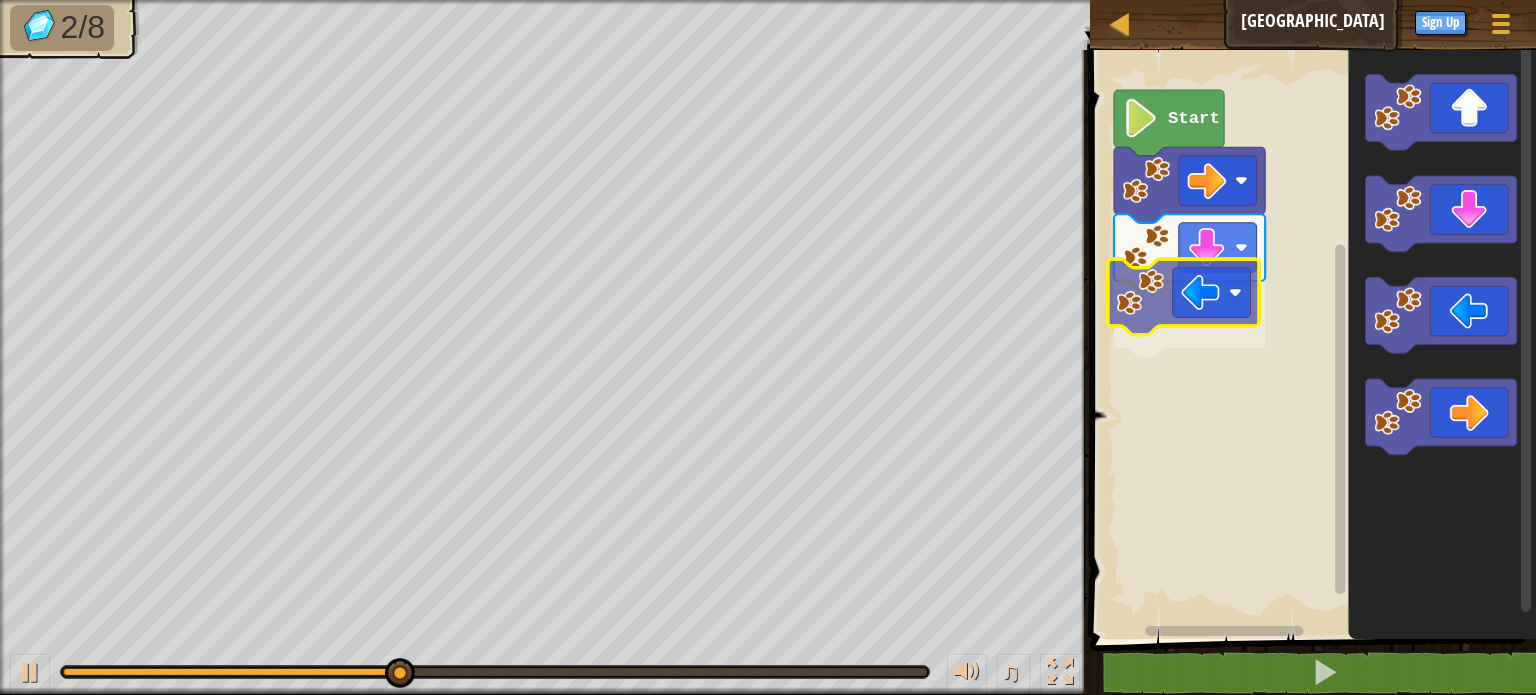click on "Start" at bounding box center [1310, 339] 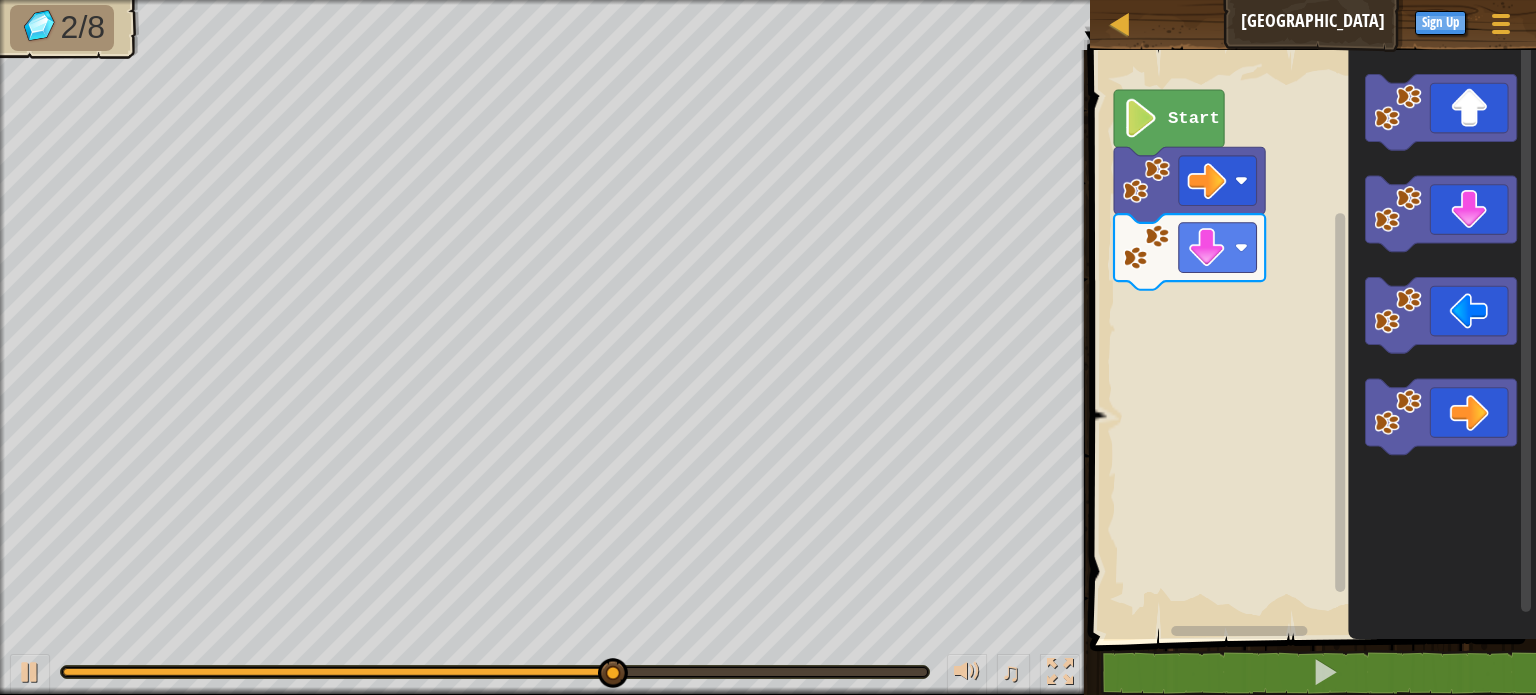 click on "Start" at bounding box center [1310, 339] 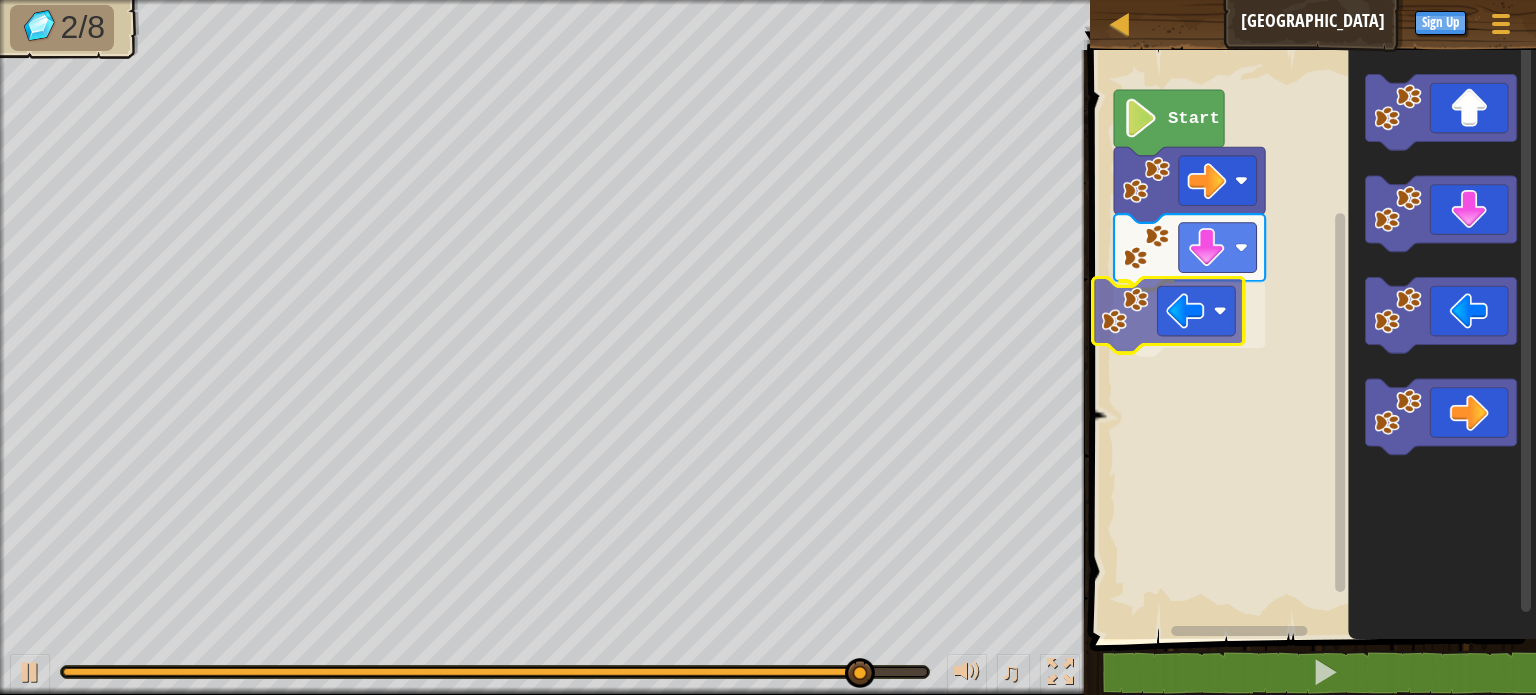 click on "Start" at bounding box center [1310, 339] 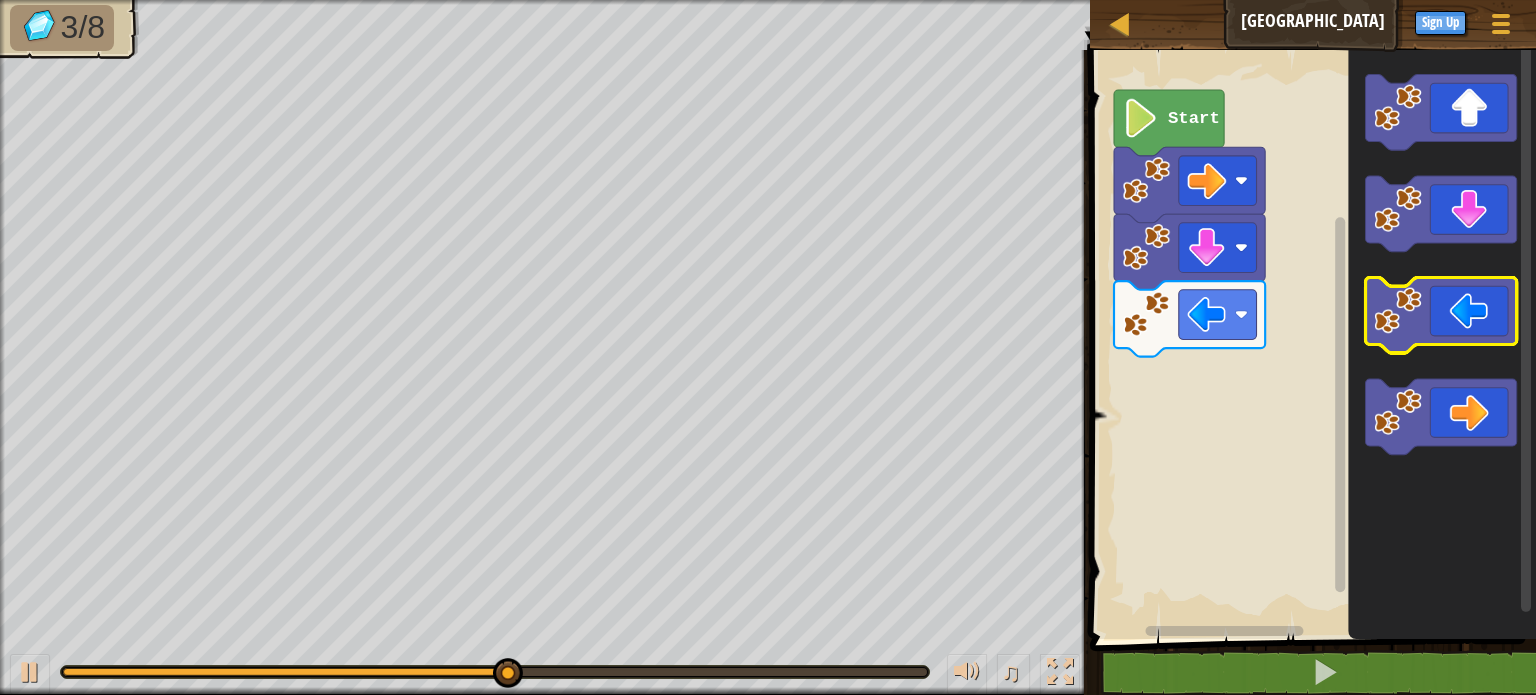 click on "Start" at bounding box center [1310, 339] 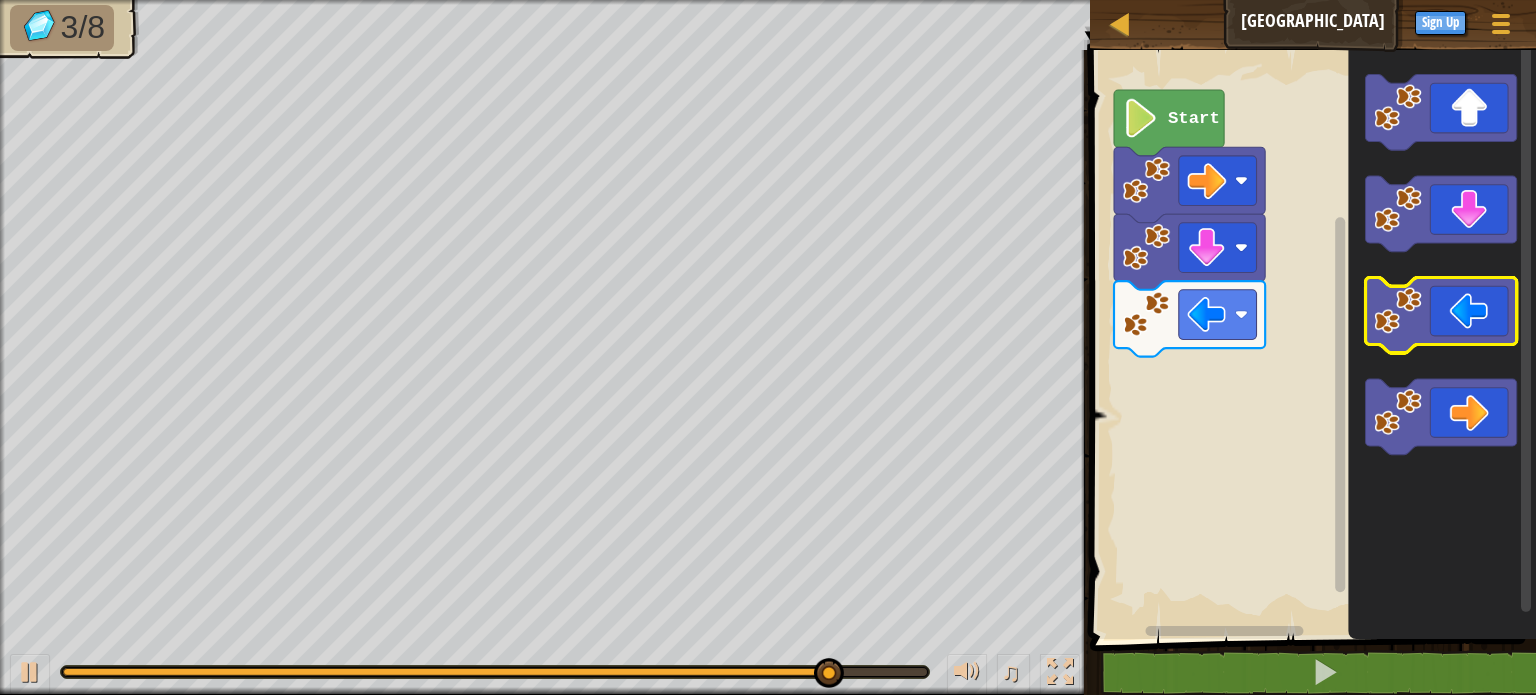 click 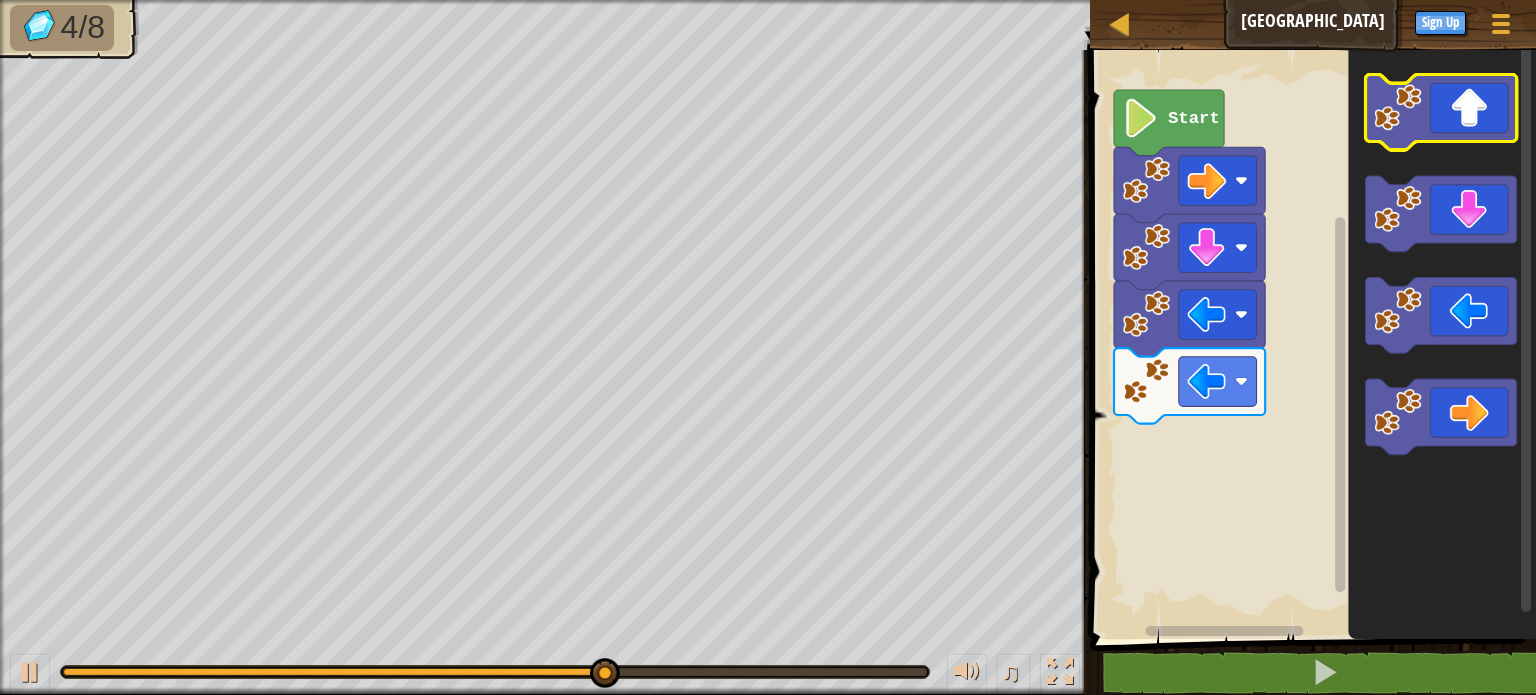 click 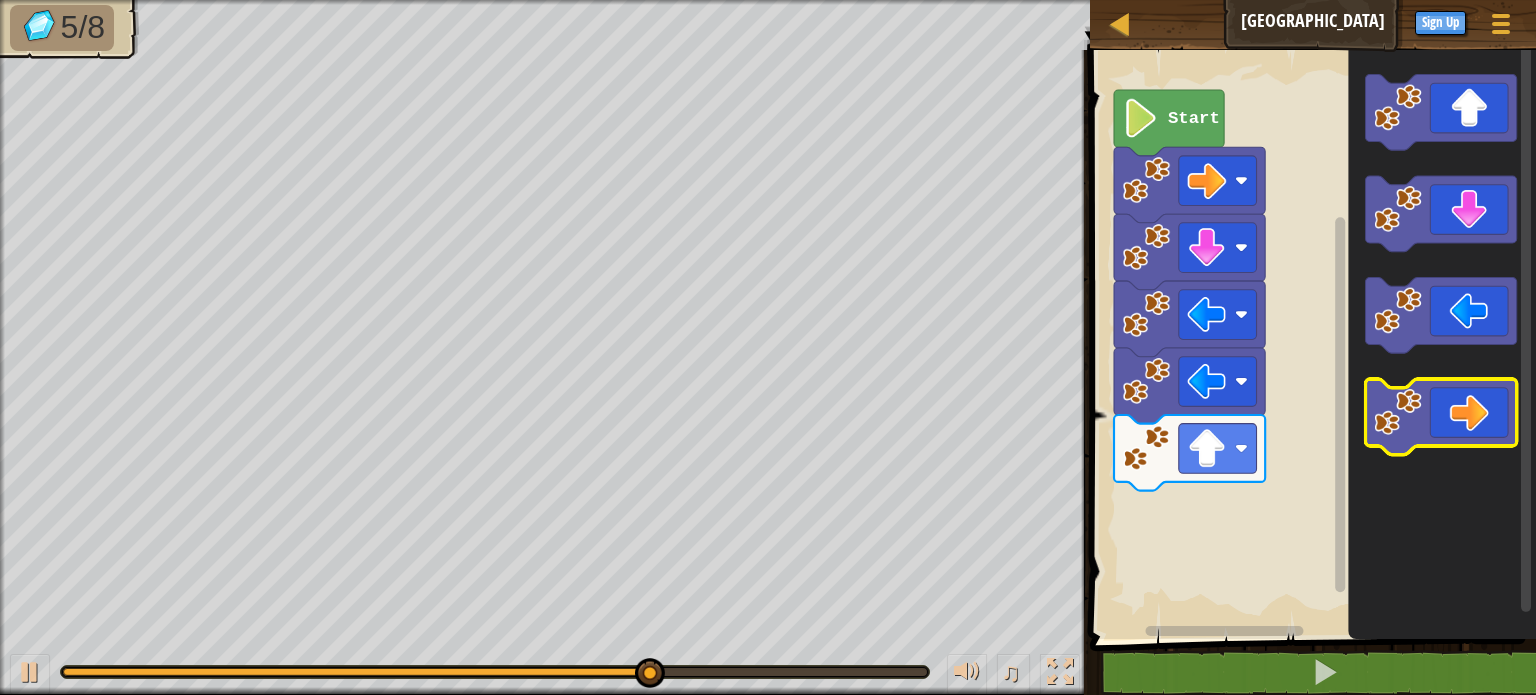 click 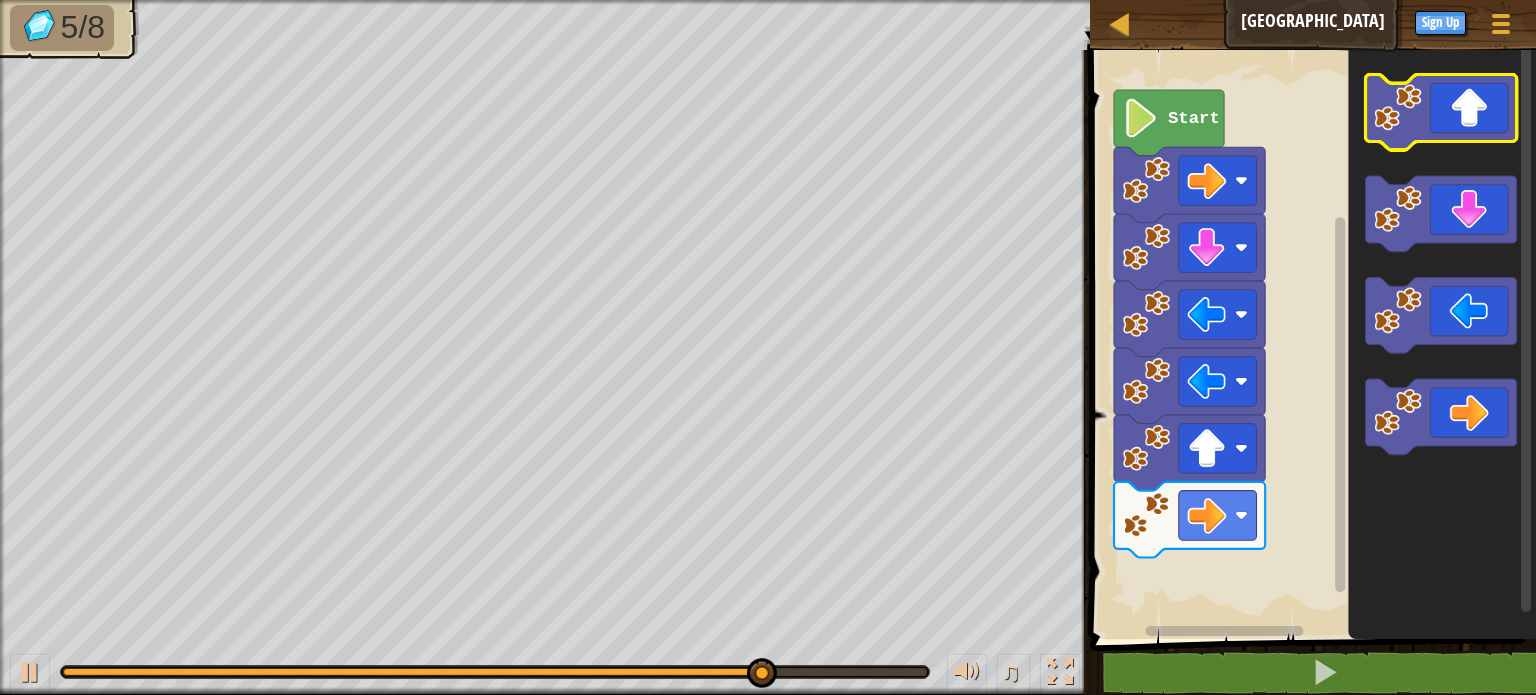 click 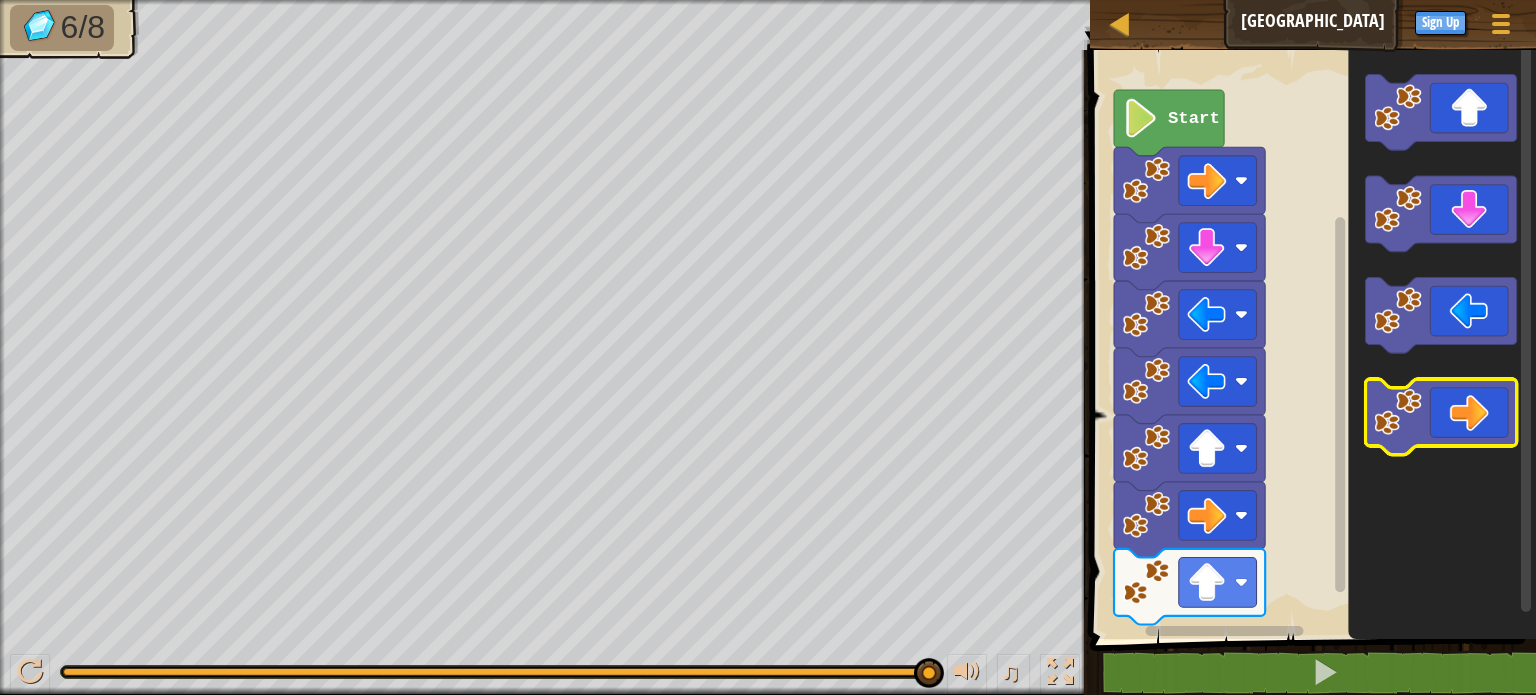 click 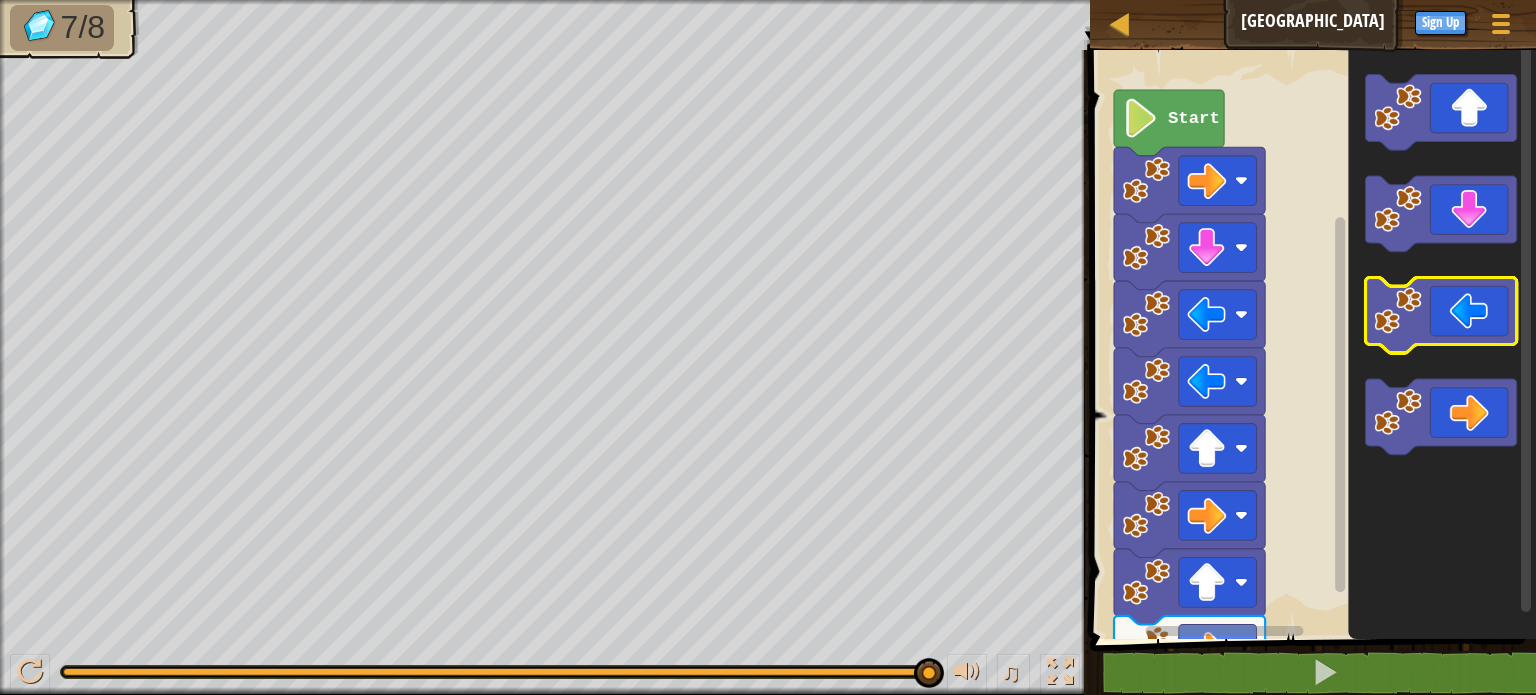 click 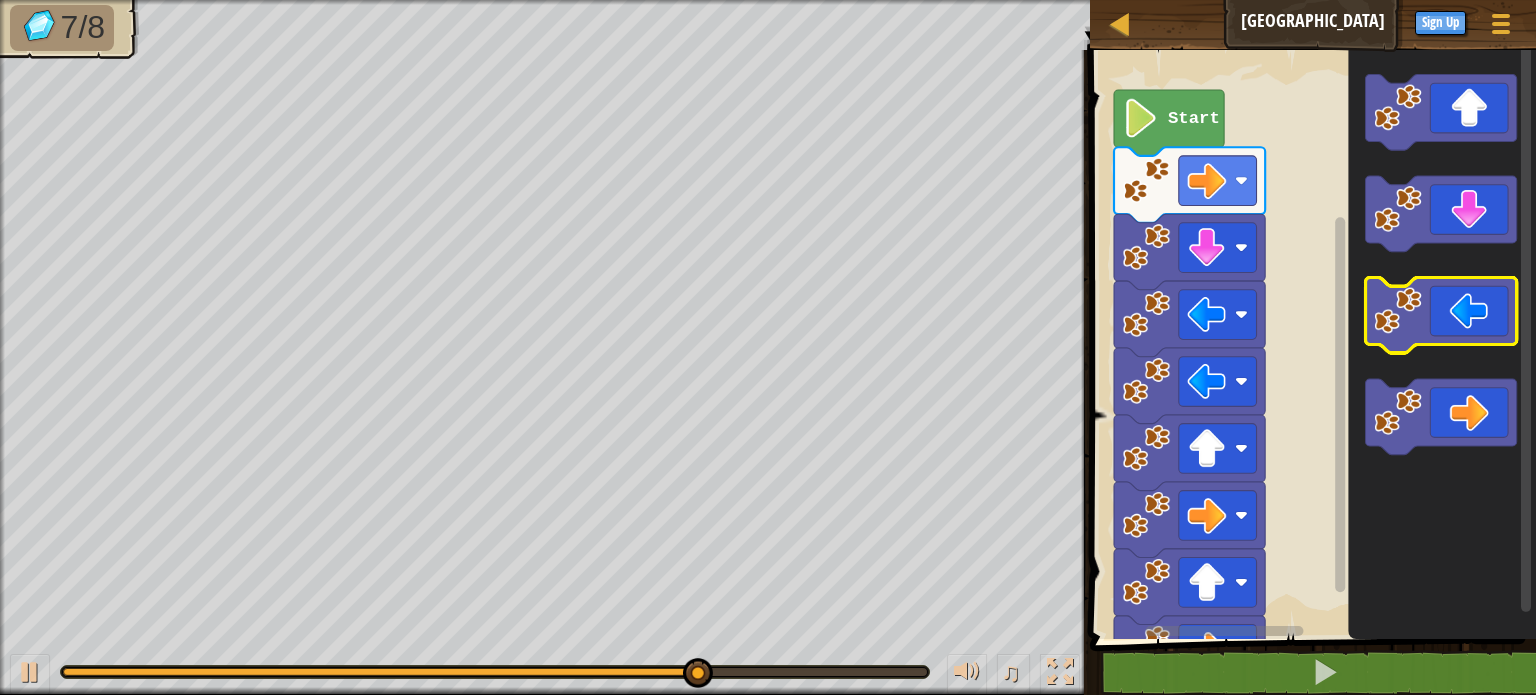 click 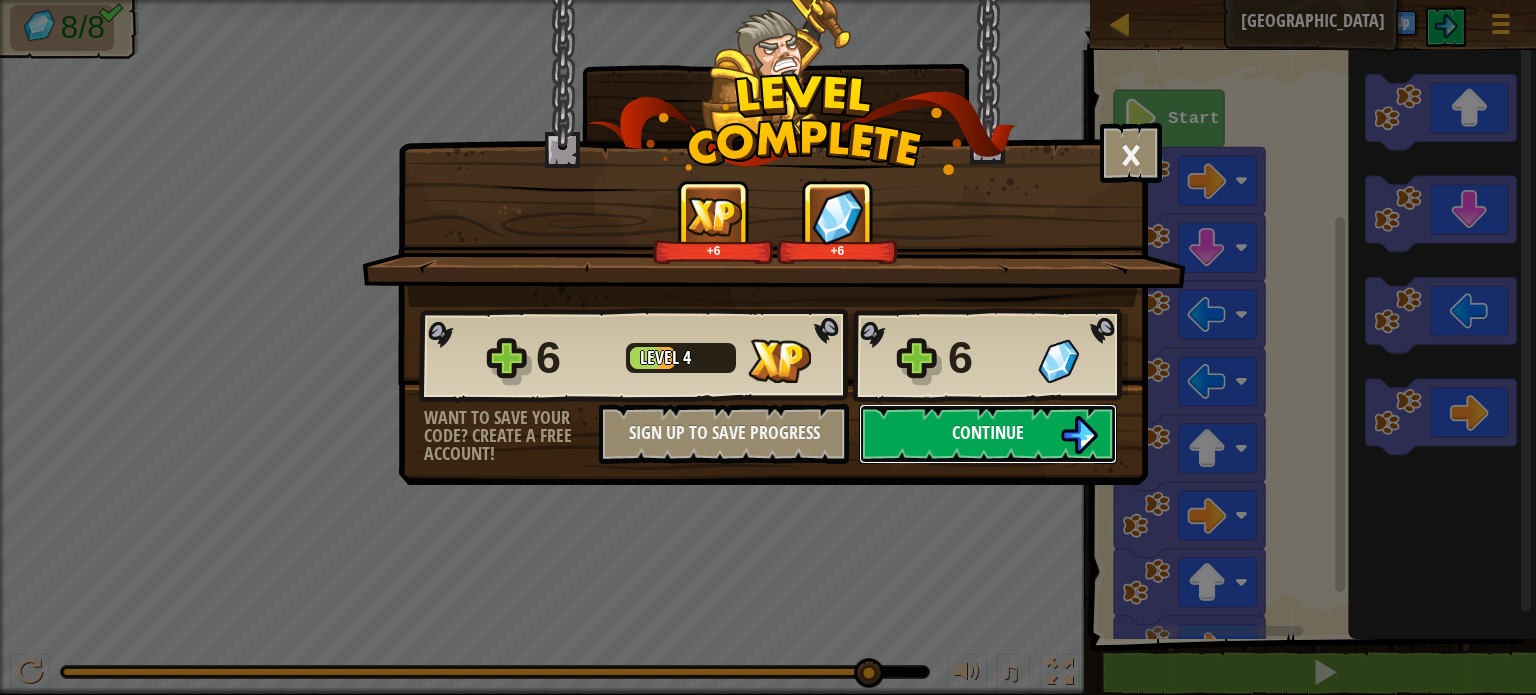 click at bounding box center (1079, 435) 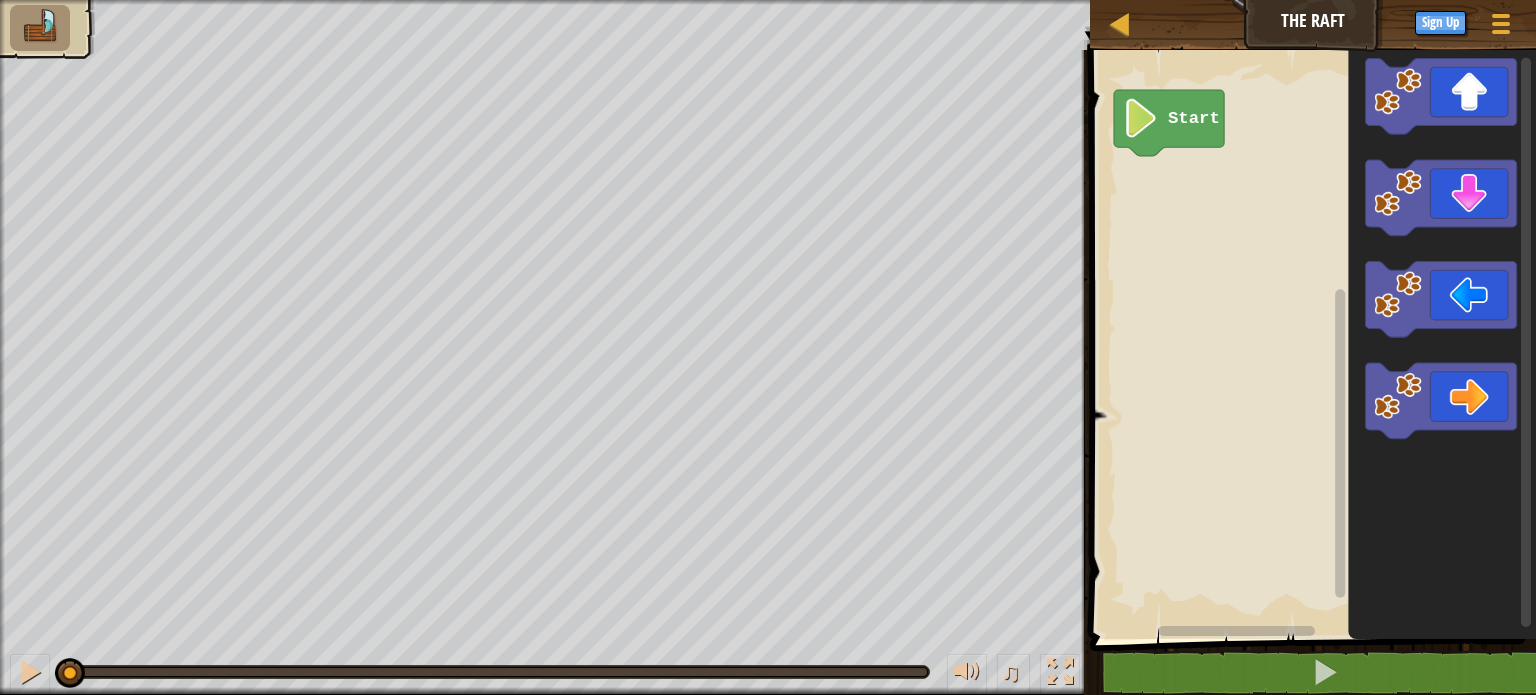 click 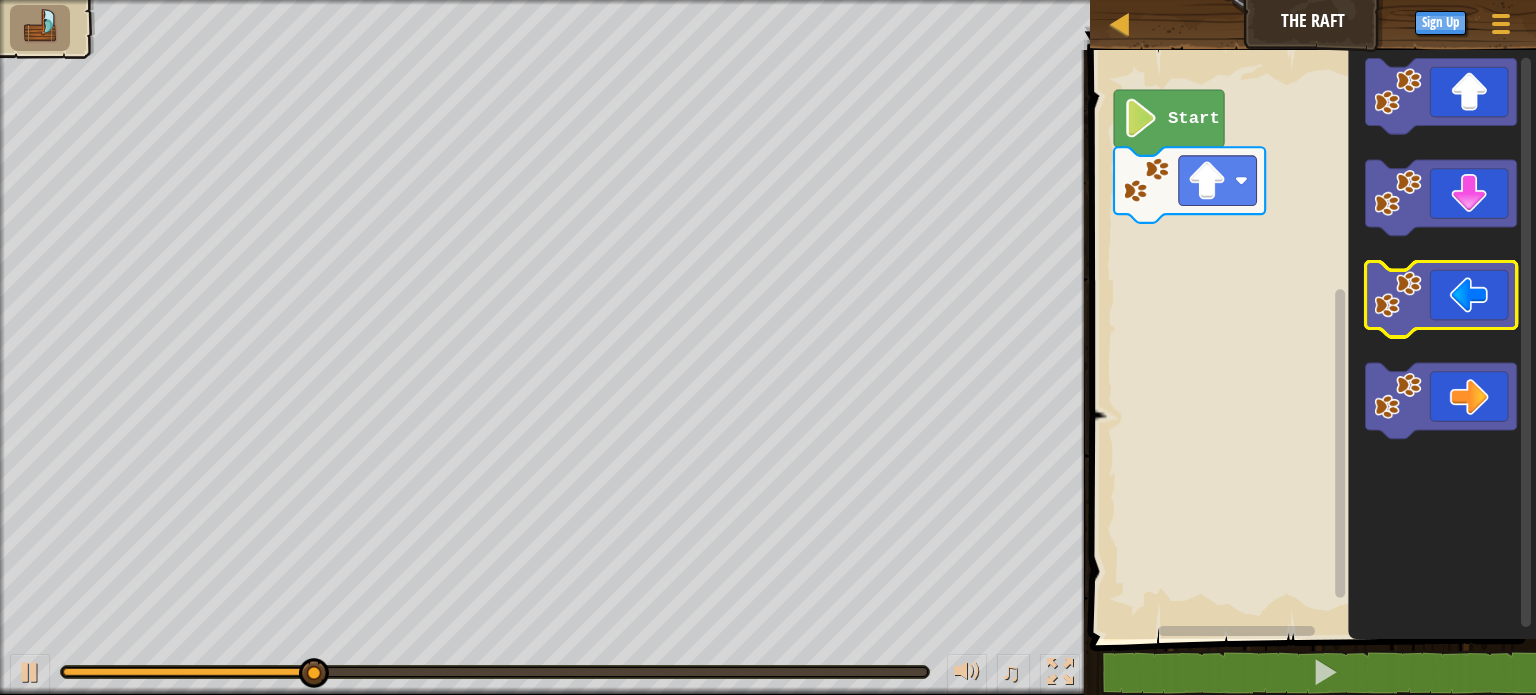click 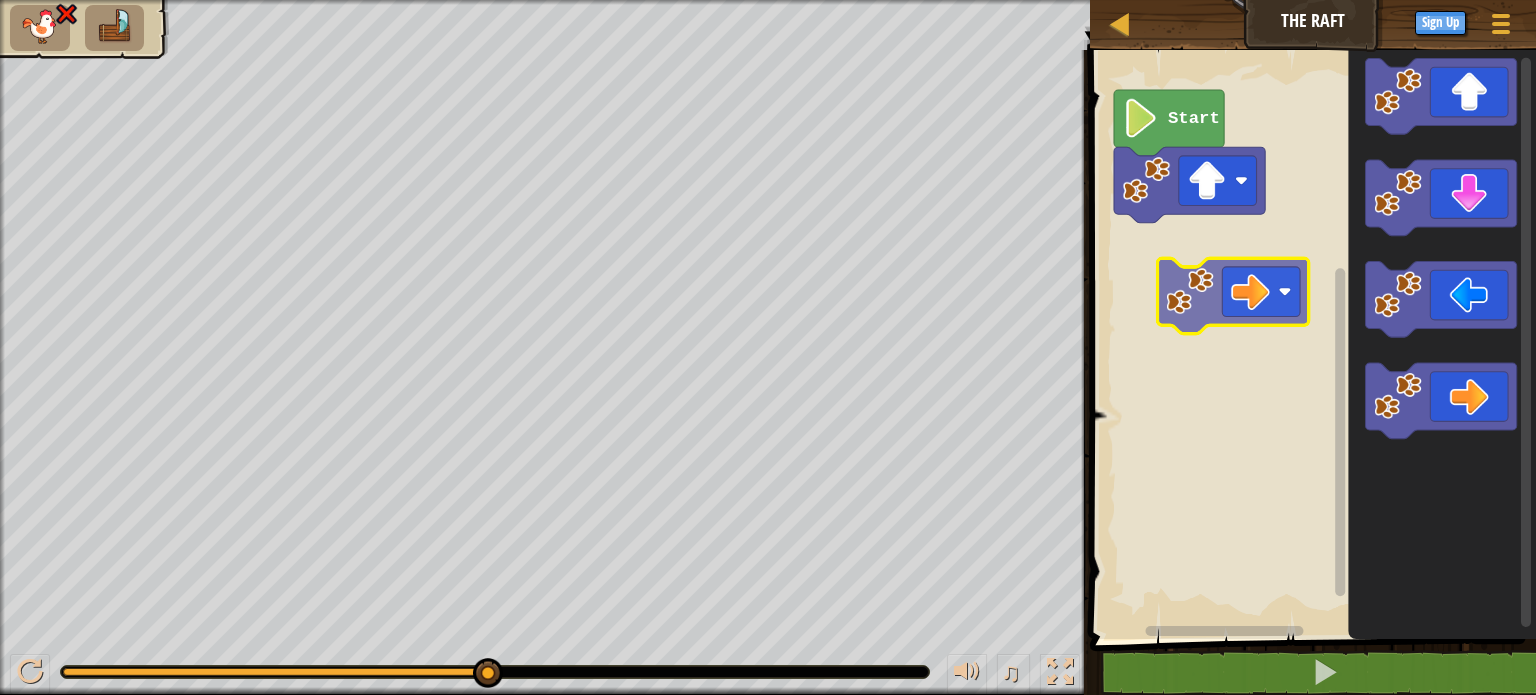 click on "Start" at bounding box center (1310, 339) 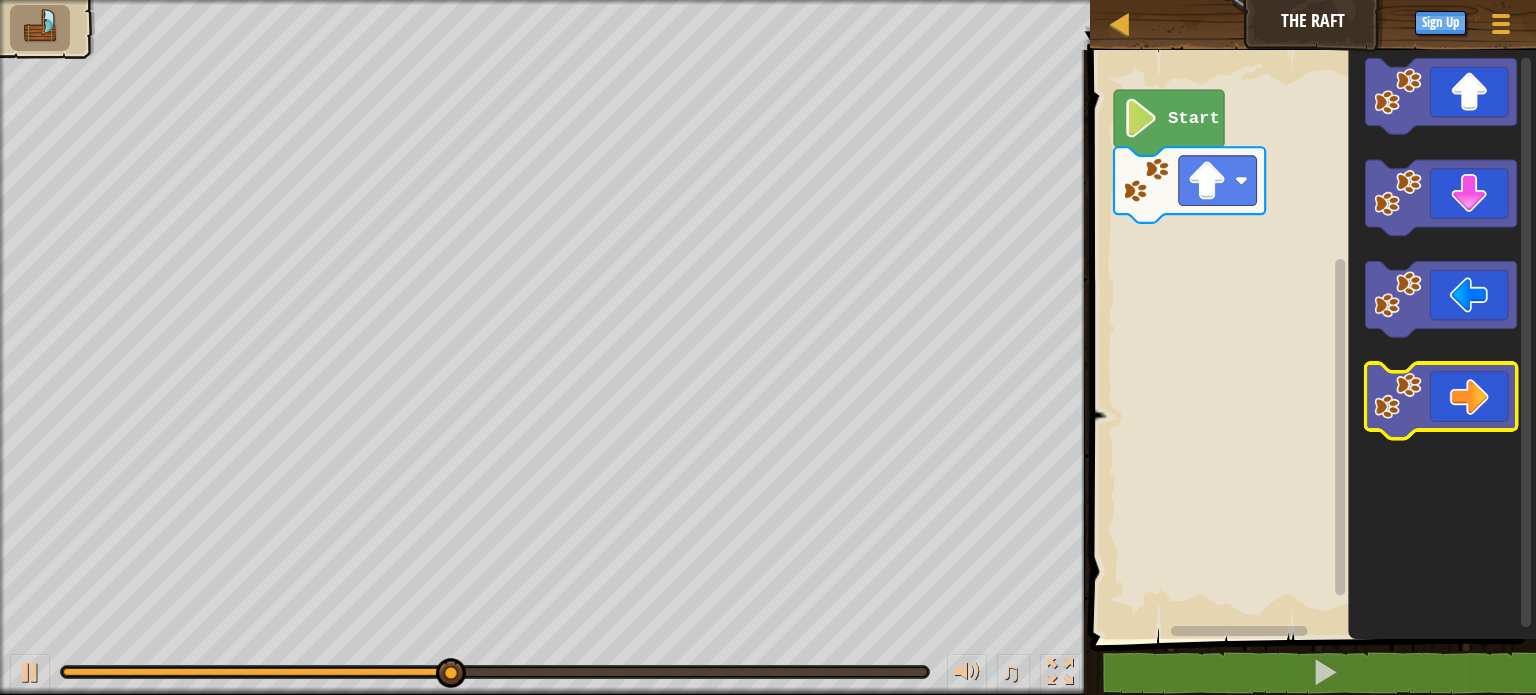 drag, startPoint x: 1332, startPoint y: 438, endPoint x: 1427, endPoint y: 371, distance: 116.24973 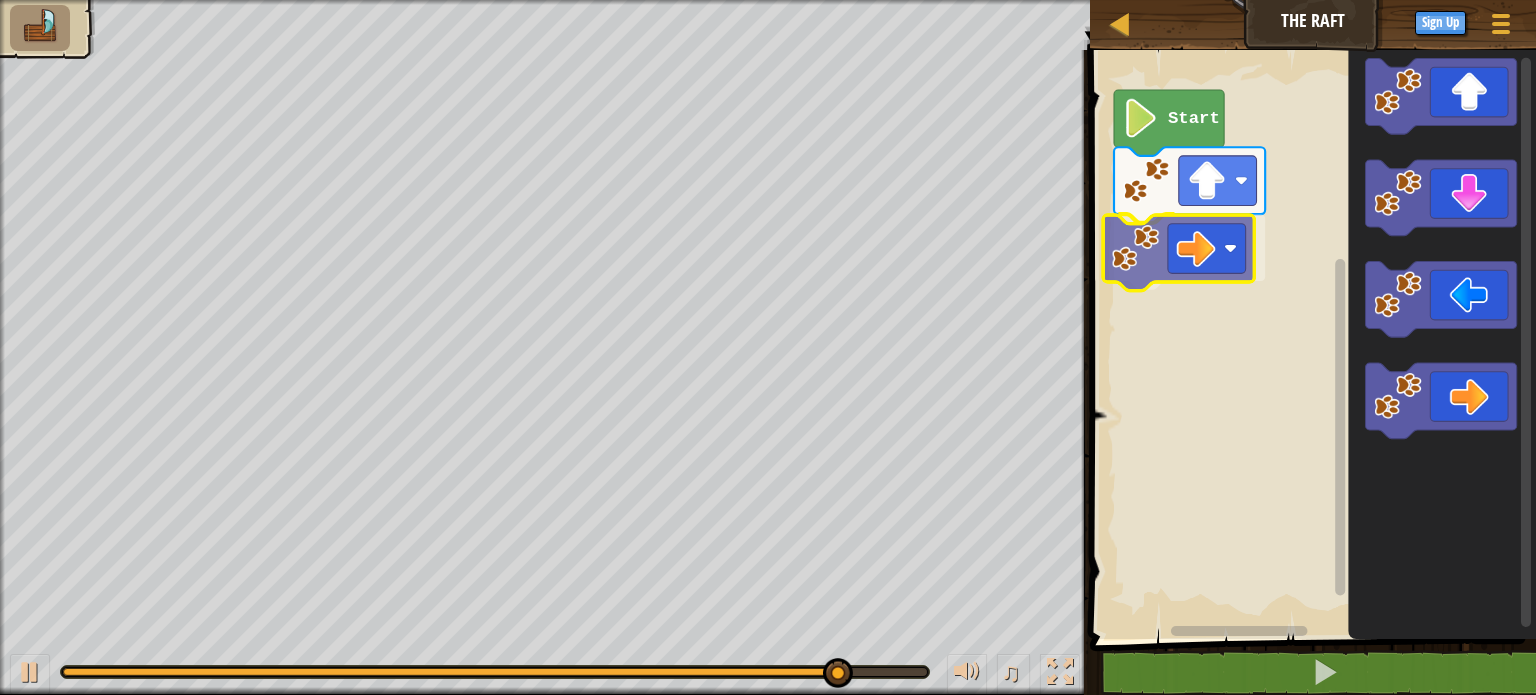 click on "Start" at bounding box center (1310, 339) 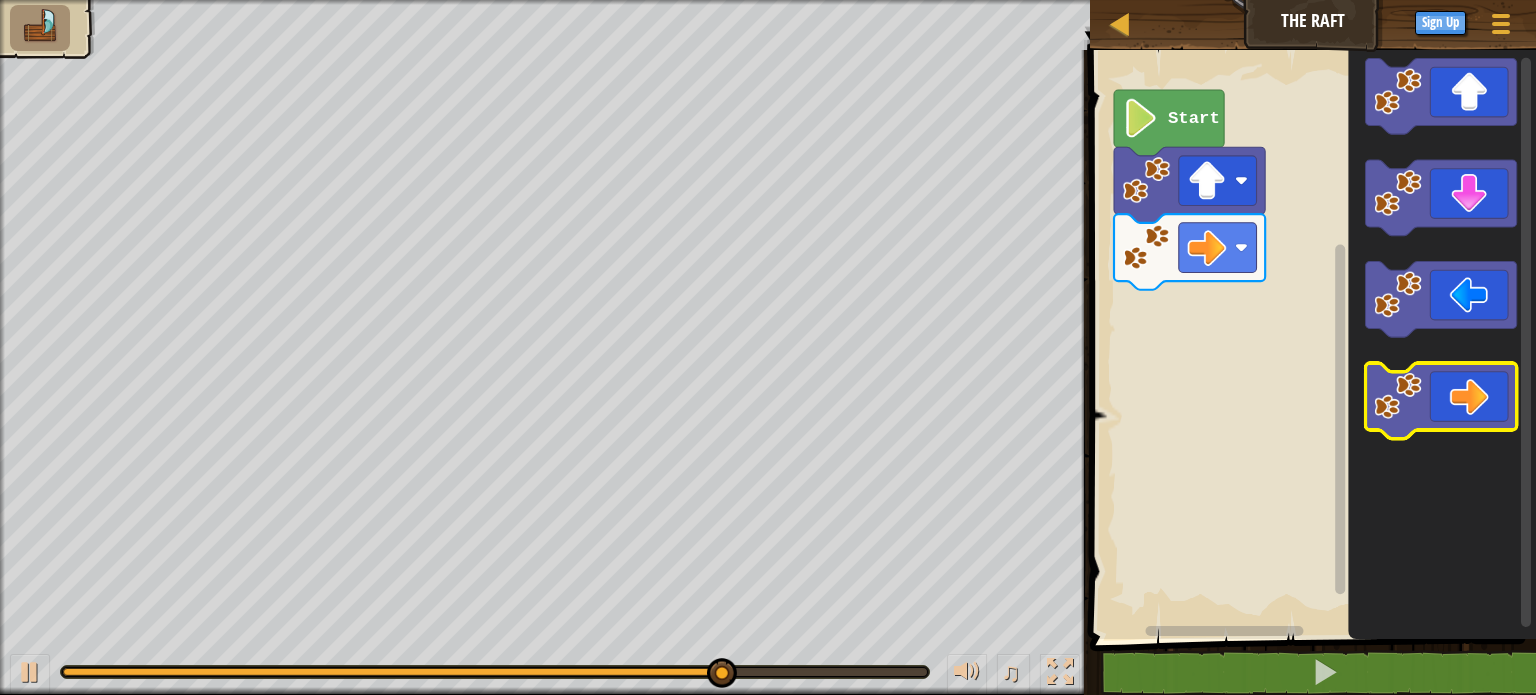 click 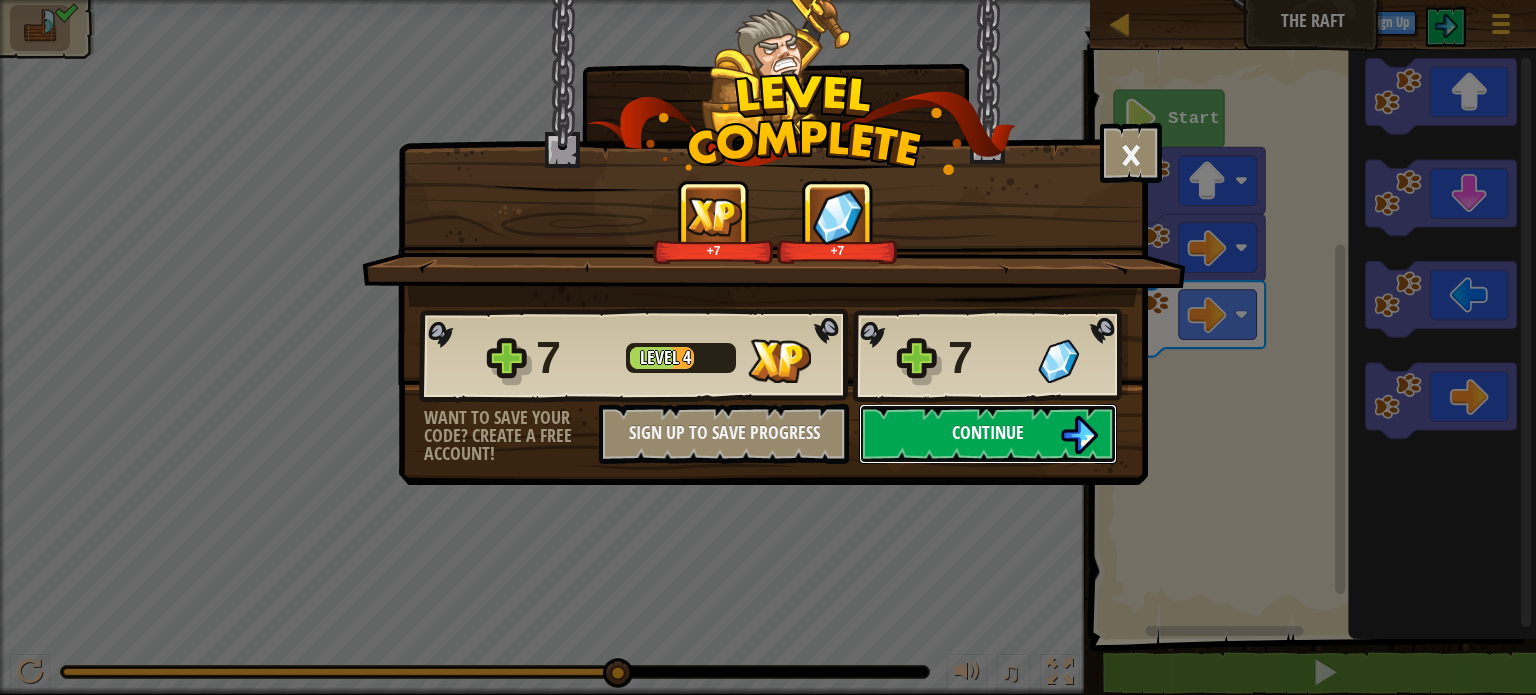 click on "Continue" at bounding box center [988, 434] 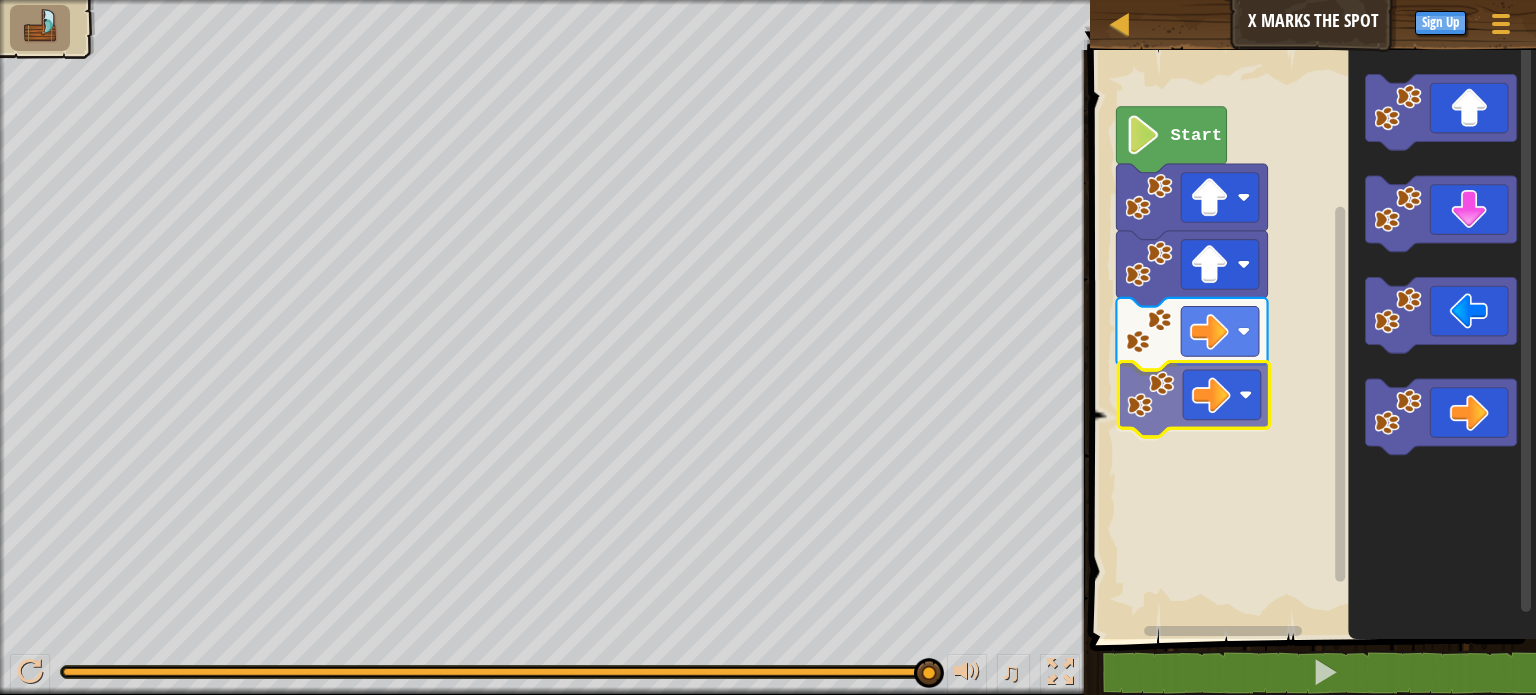 click on "Start" at bounding box center [1310, 339] 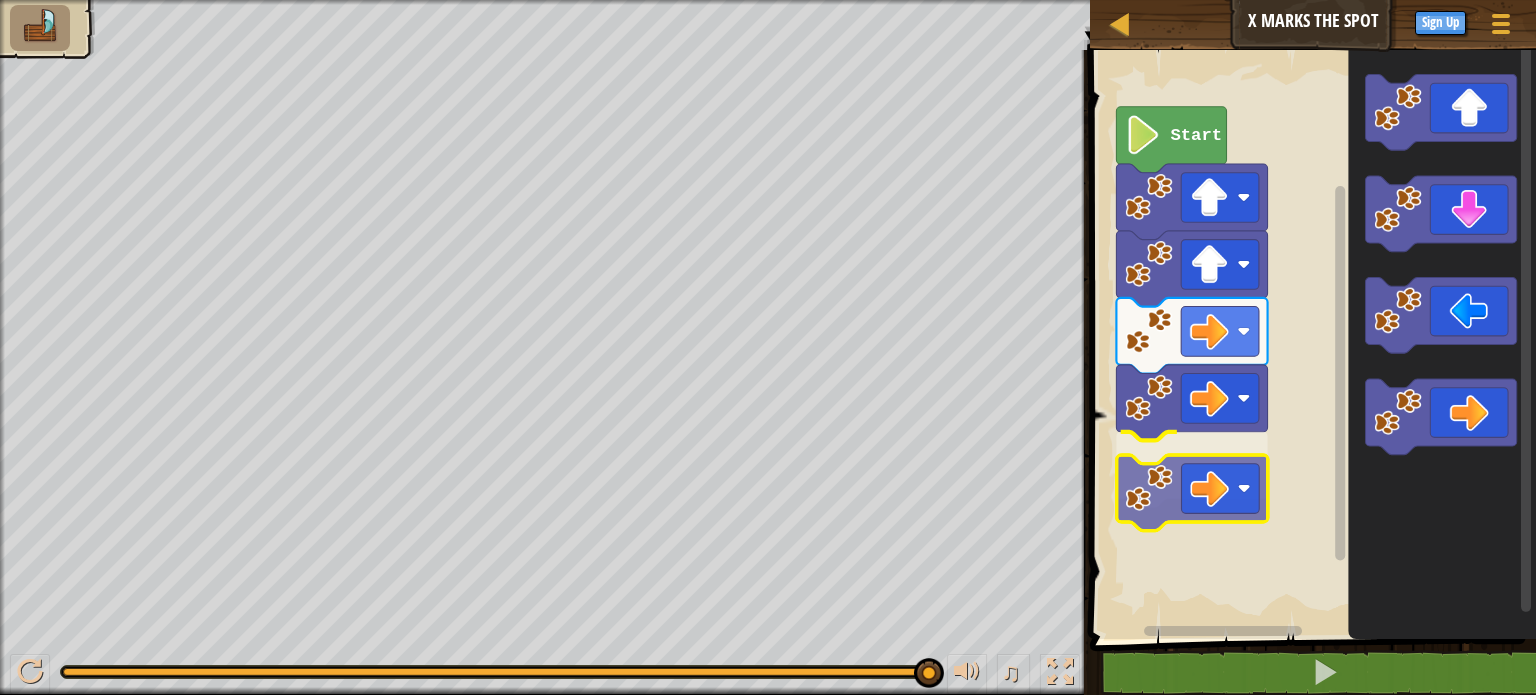 click on "Start" at bounding box center (1310, 339) 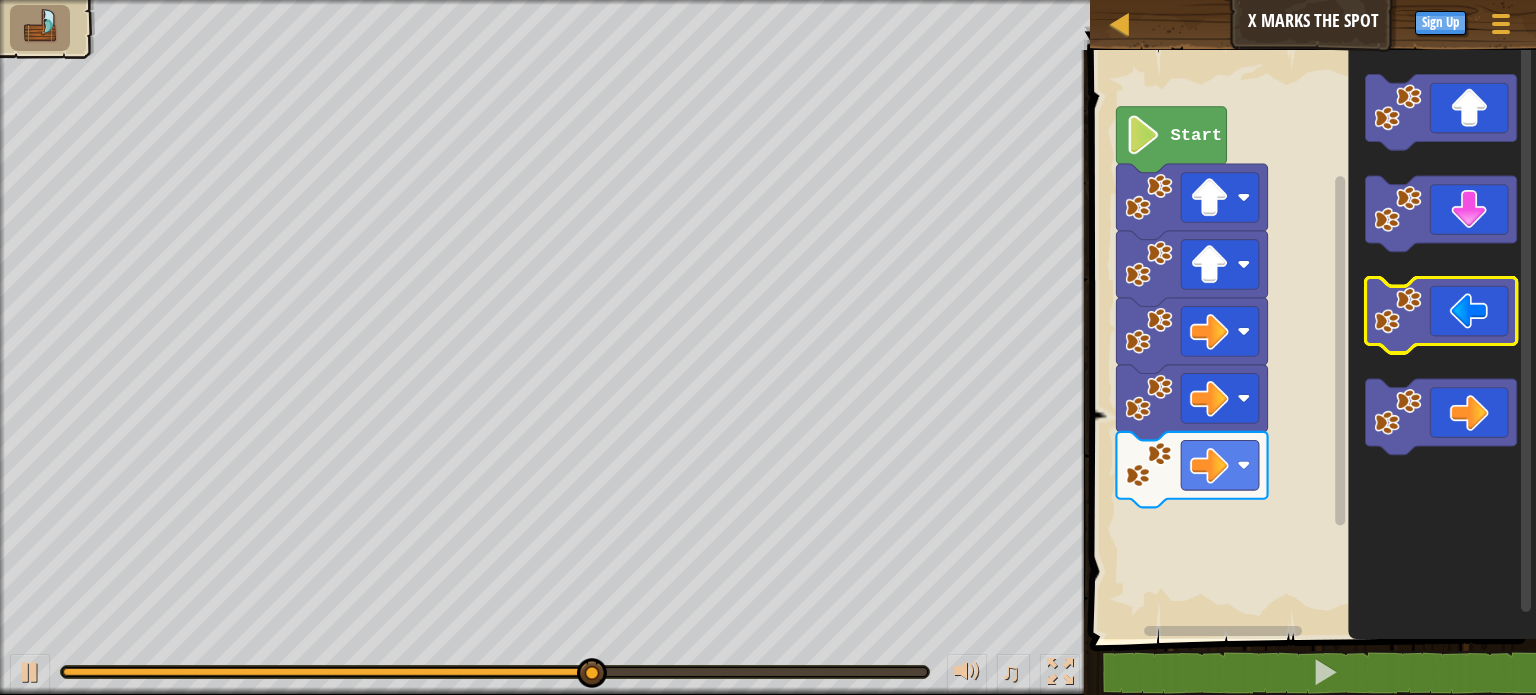 click 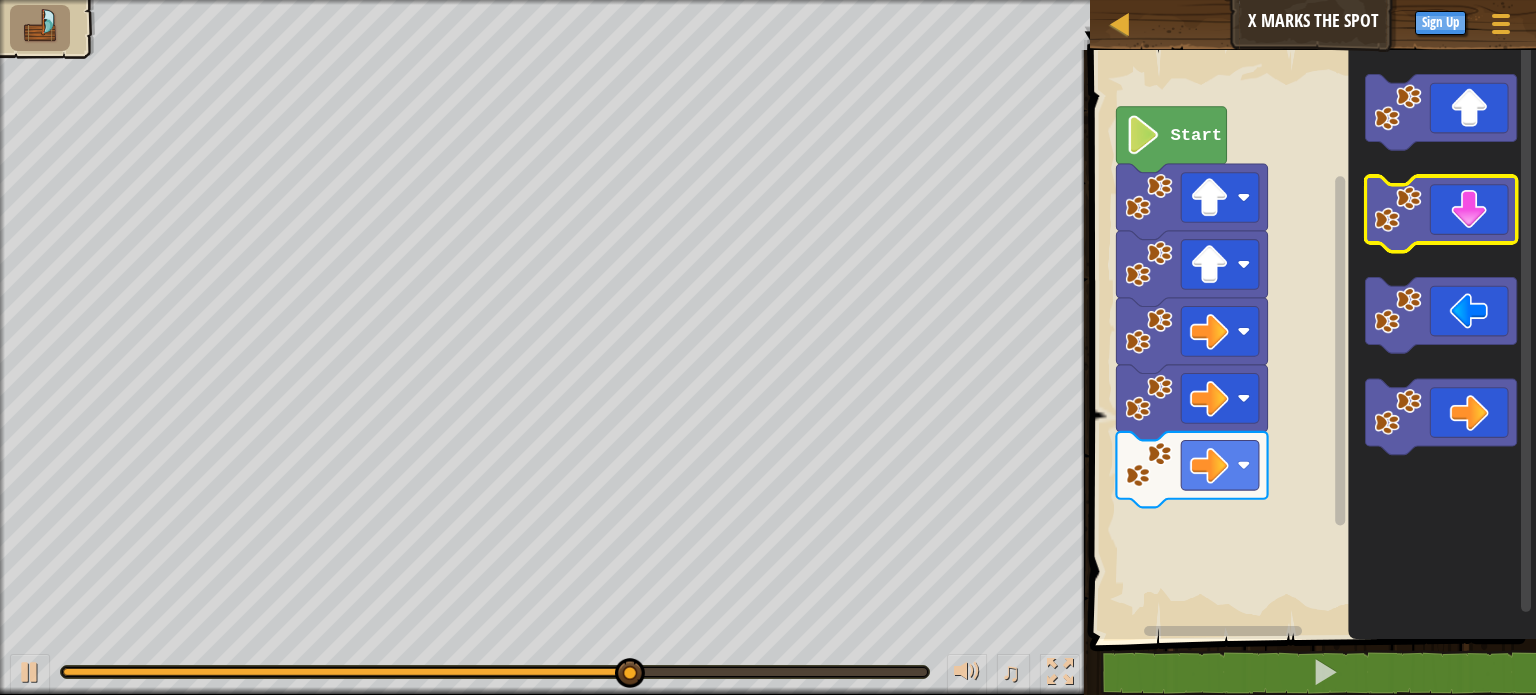 click 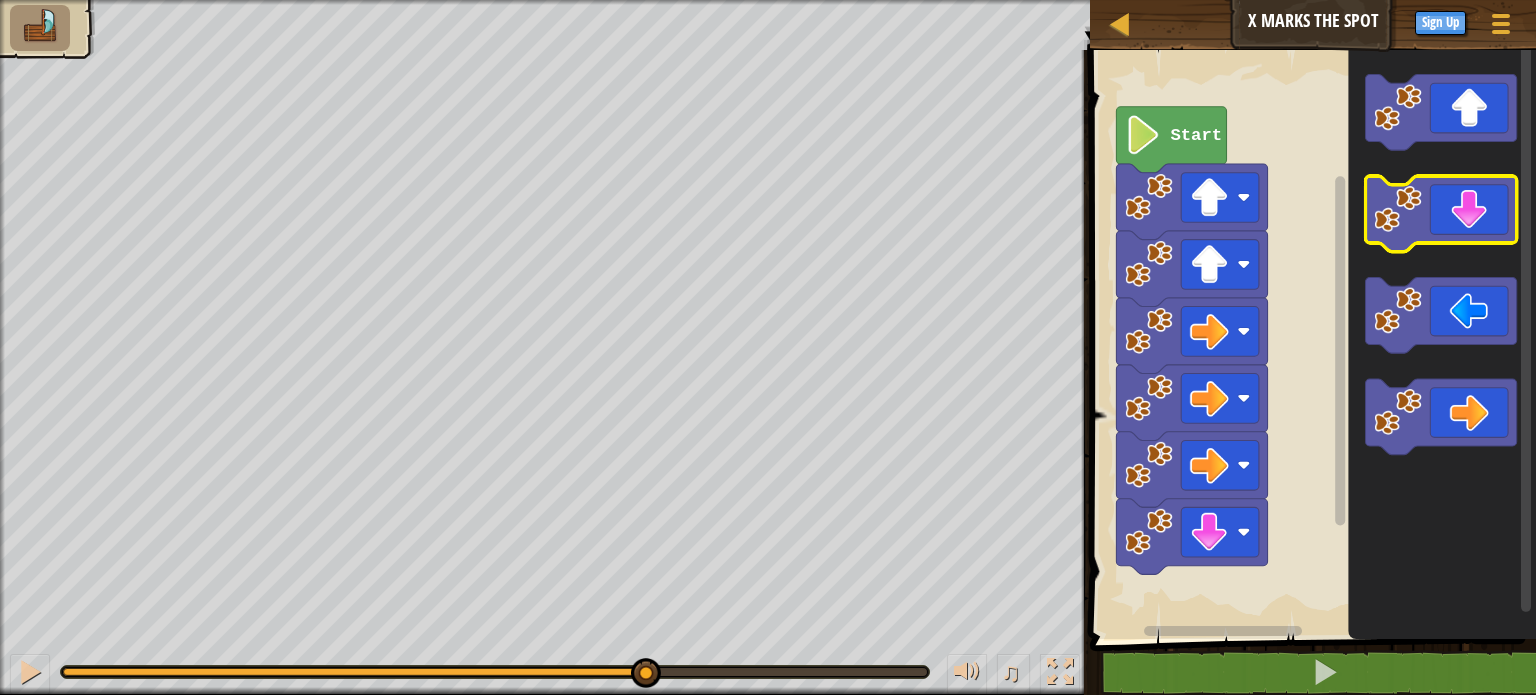 click 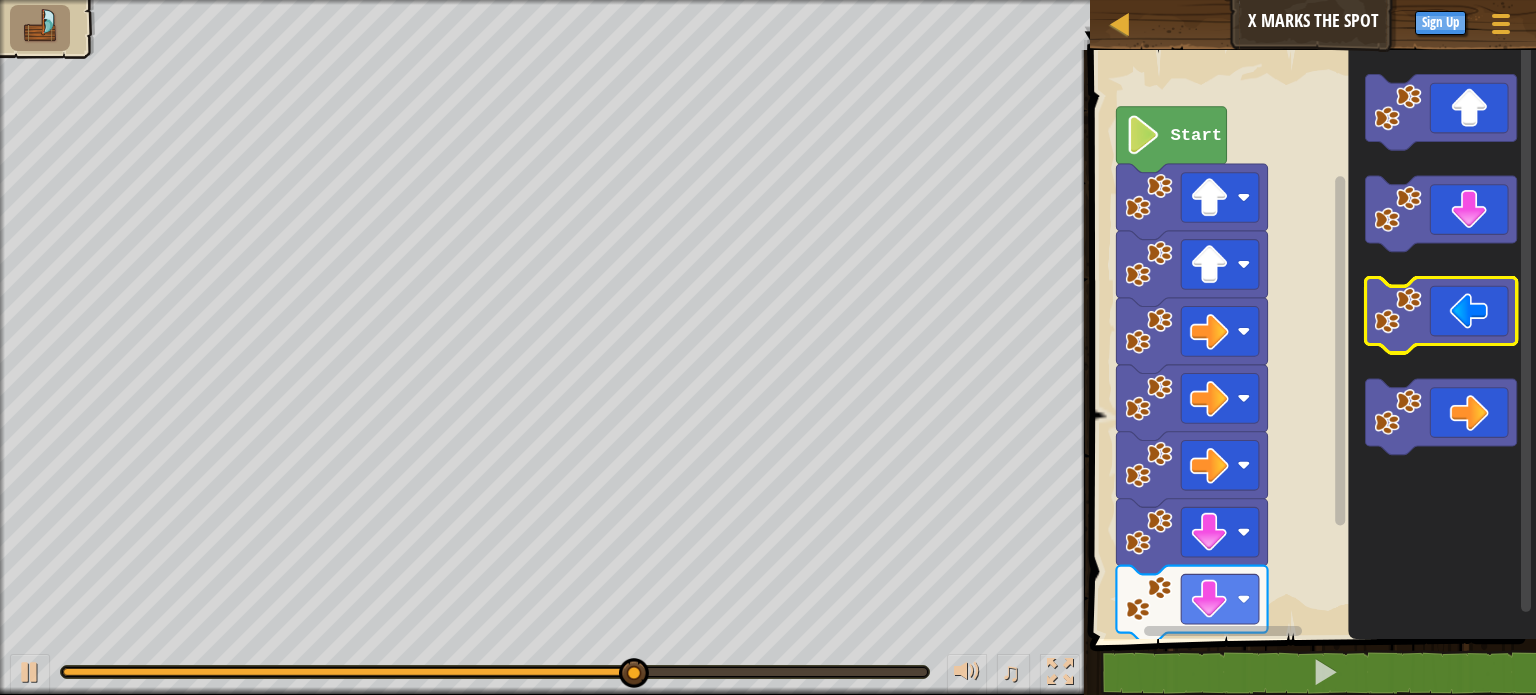 click 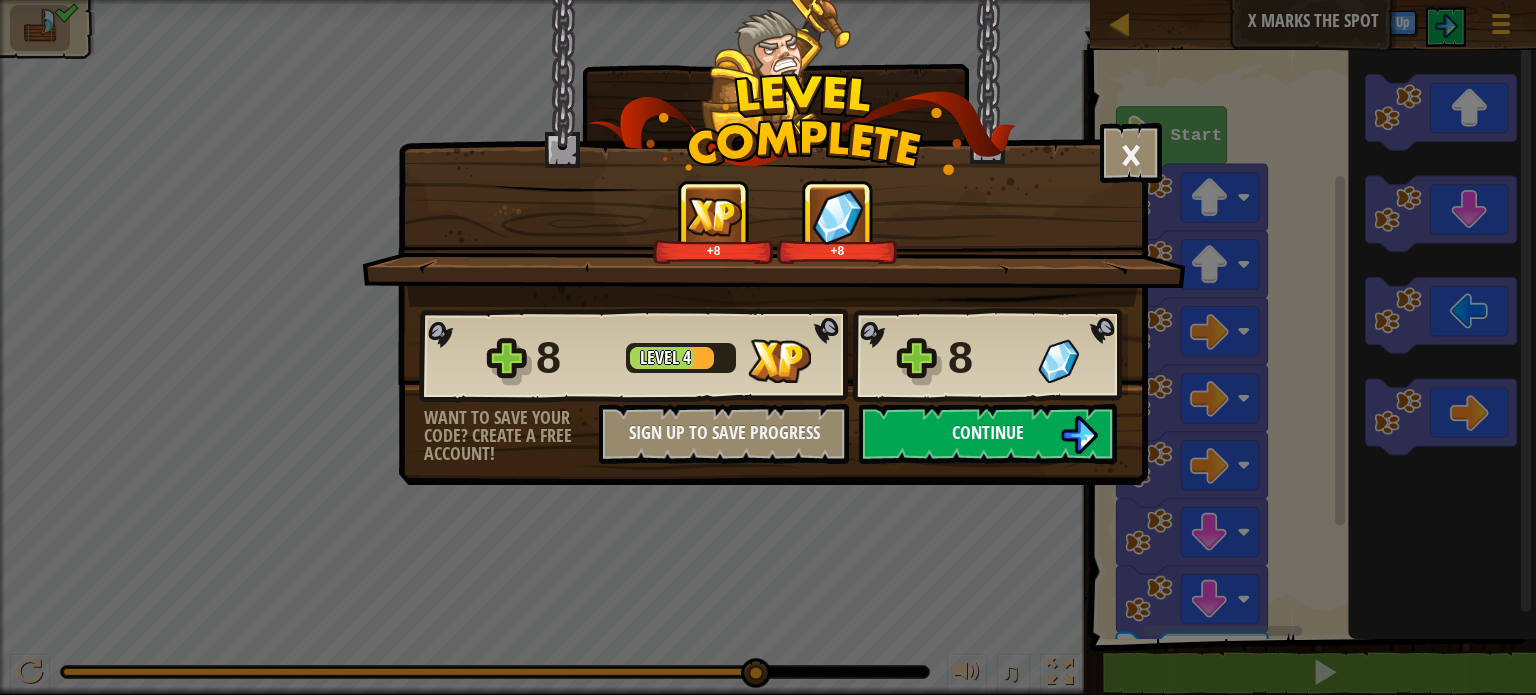 click on "Continue" at bounding box center (988, 434) 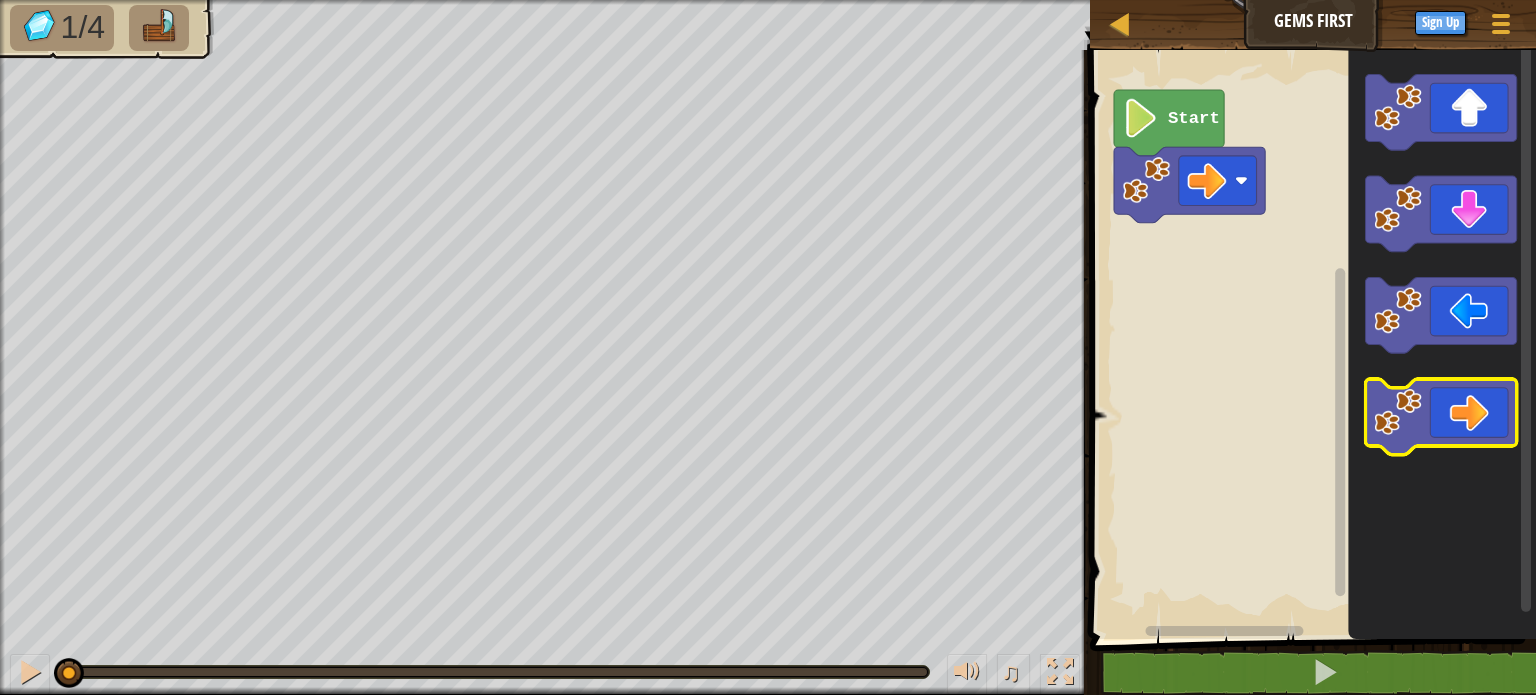 click 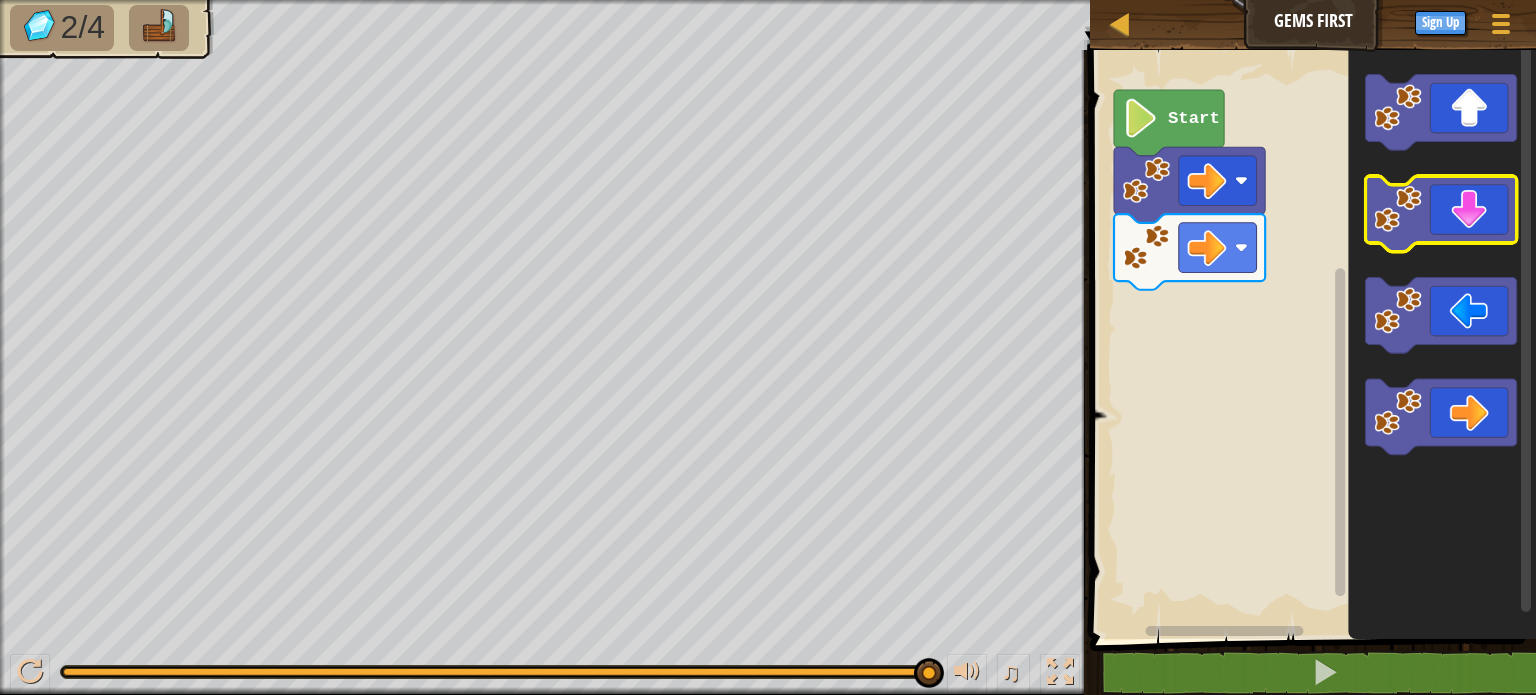 click 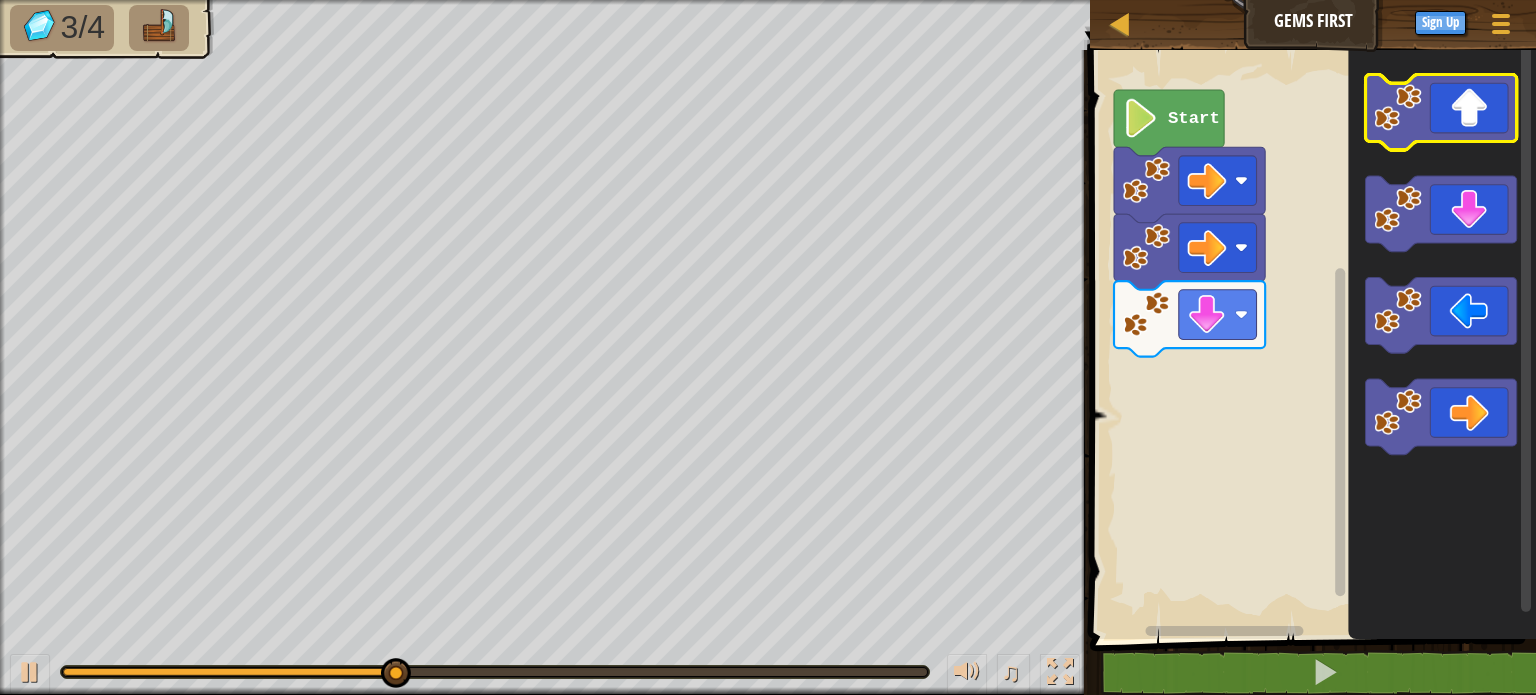 click 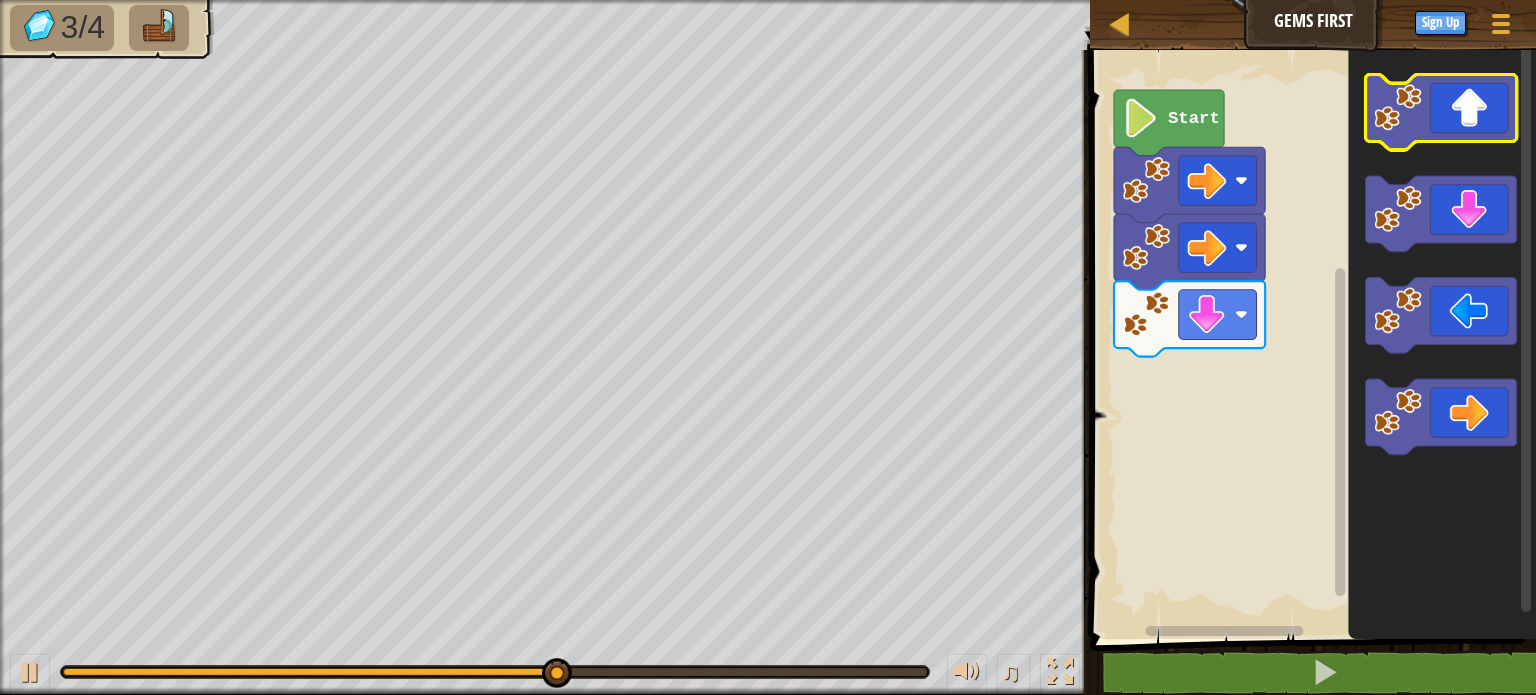 click 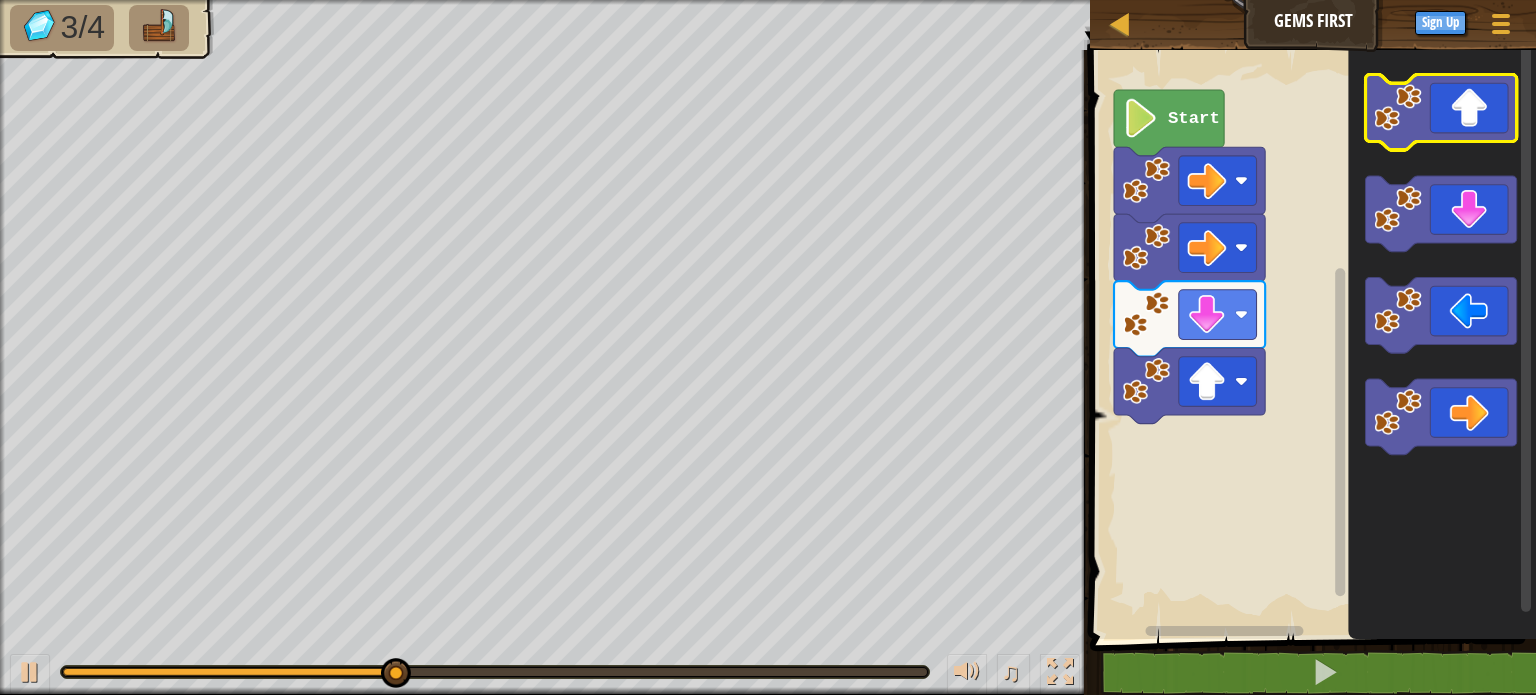 click 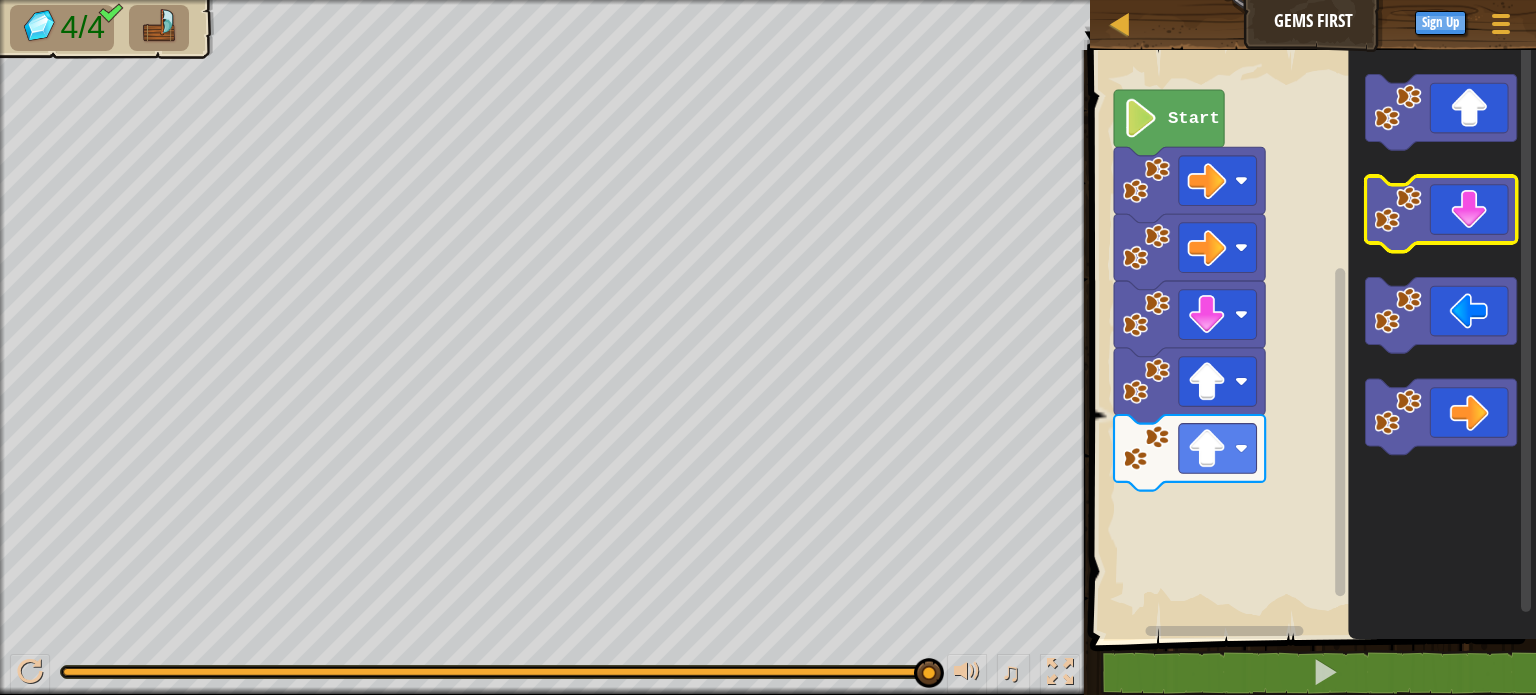 click 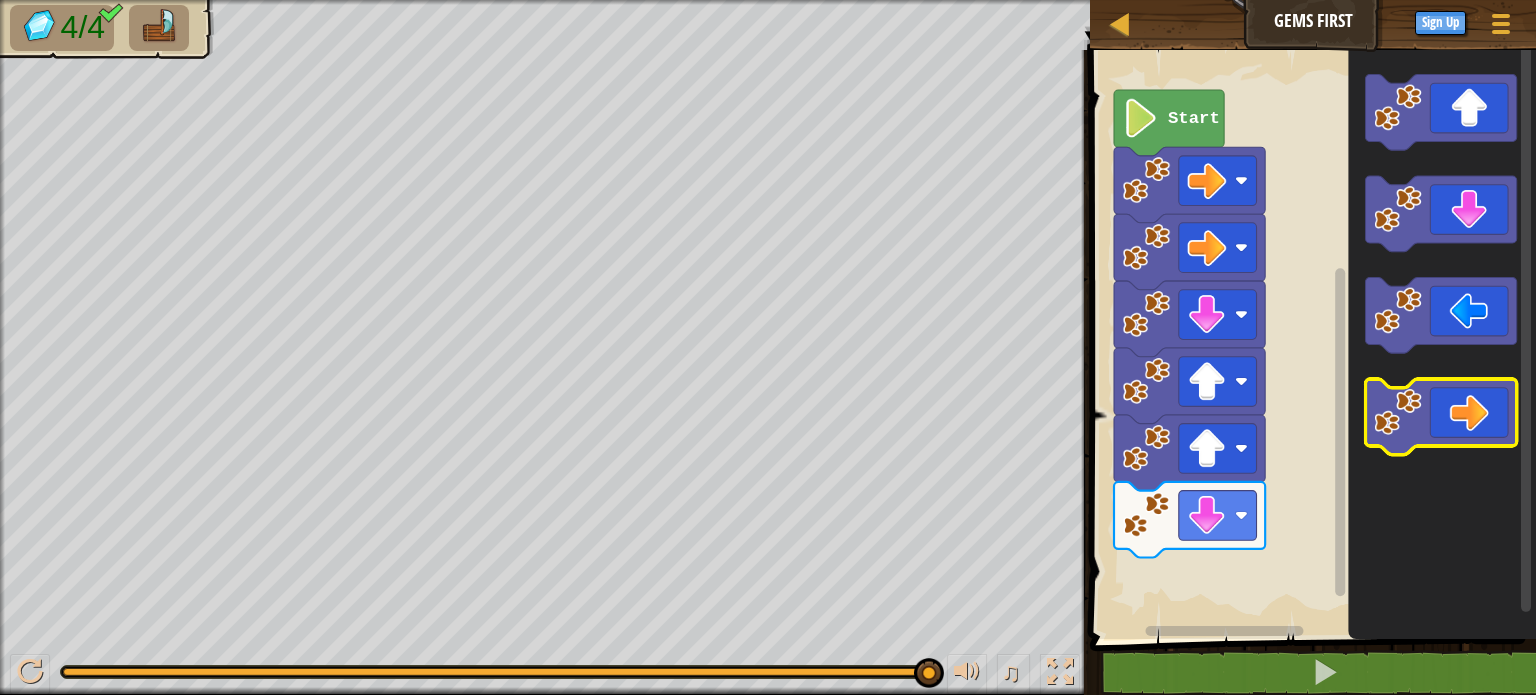 click 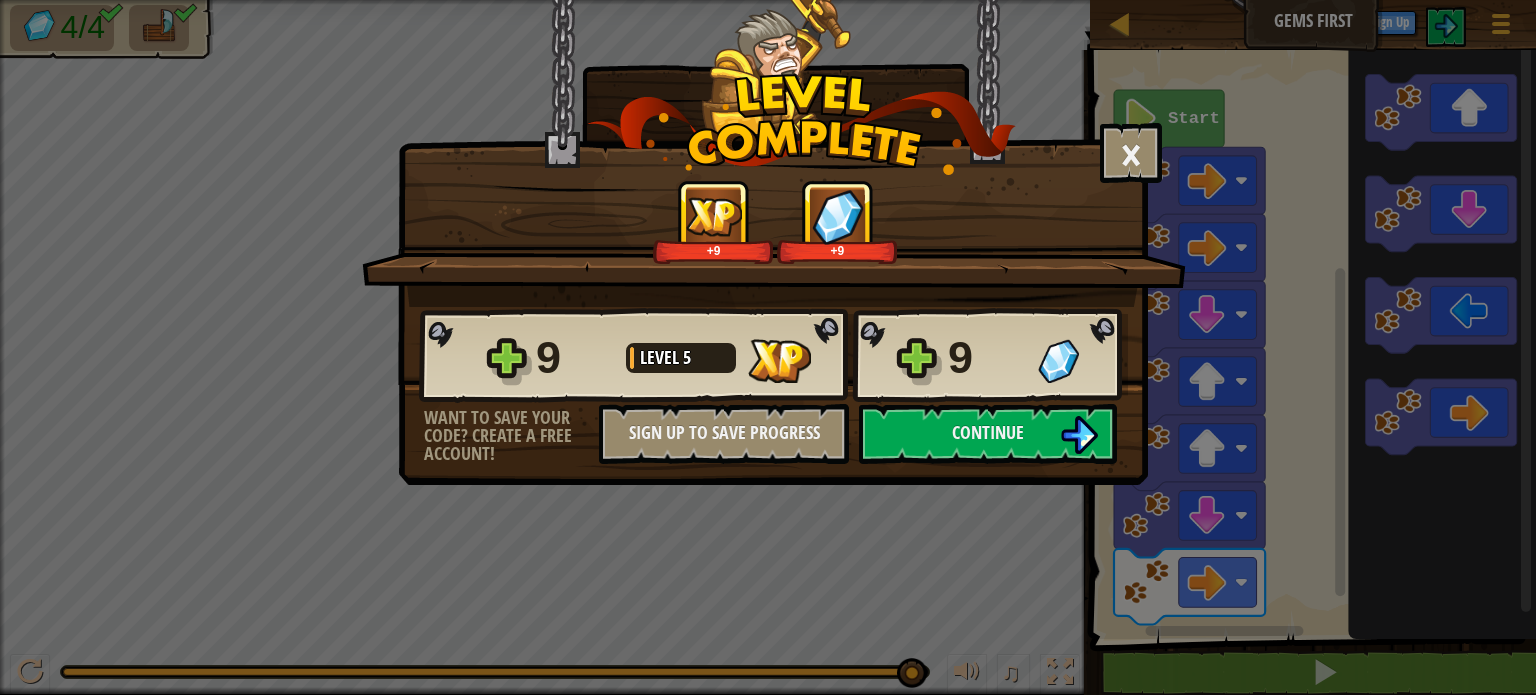 drag, startPoint x: 1444, startPoint y: 487, endPoint x: 1040, endPoint y: 383, distance: 417.17142 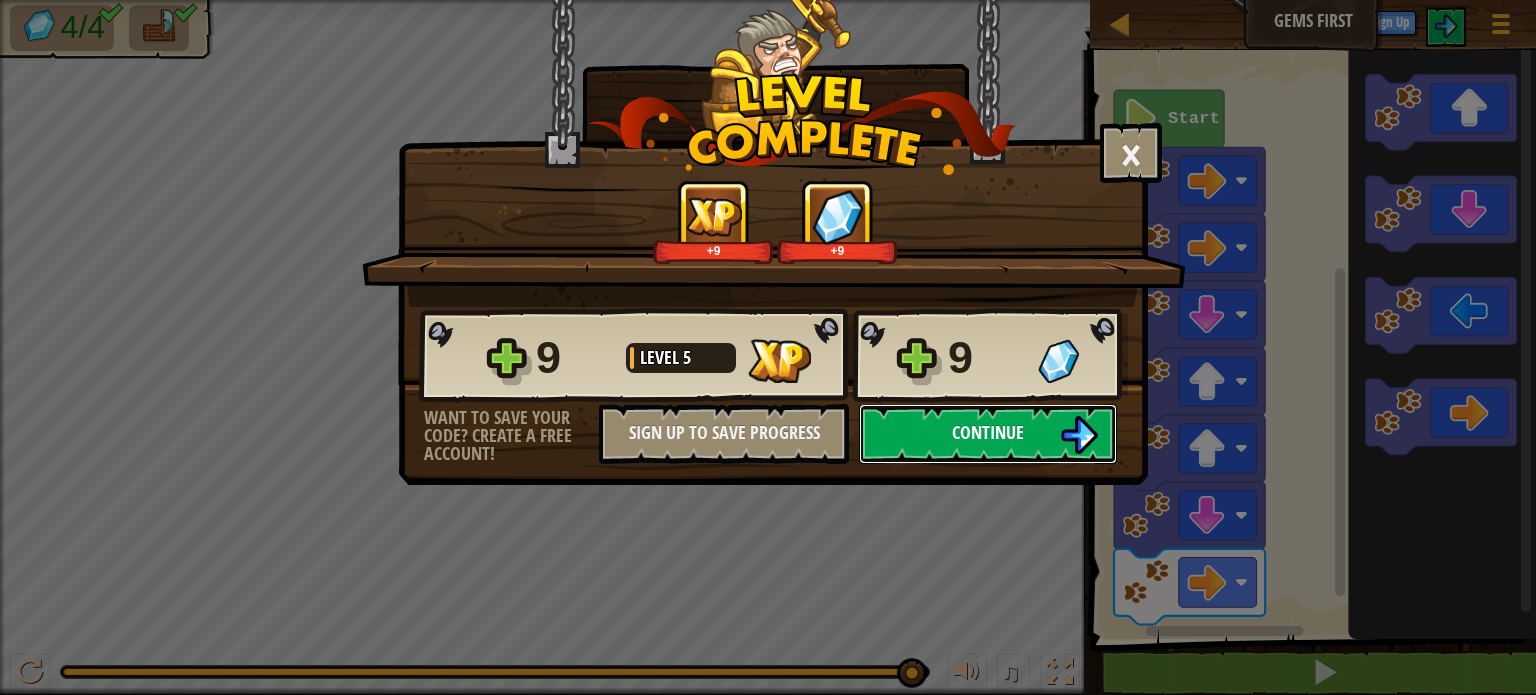 click on "Continue" at bounding box center [988, 434] 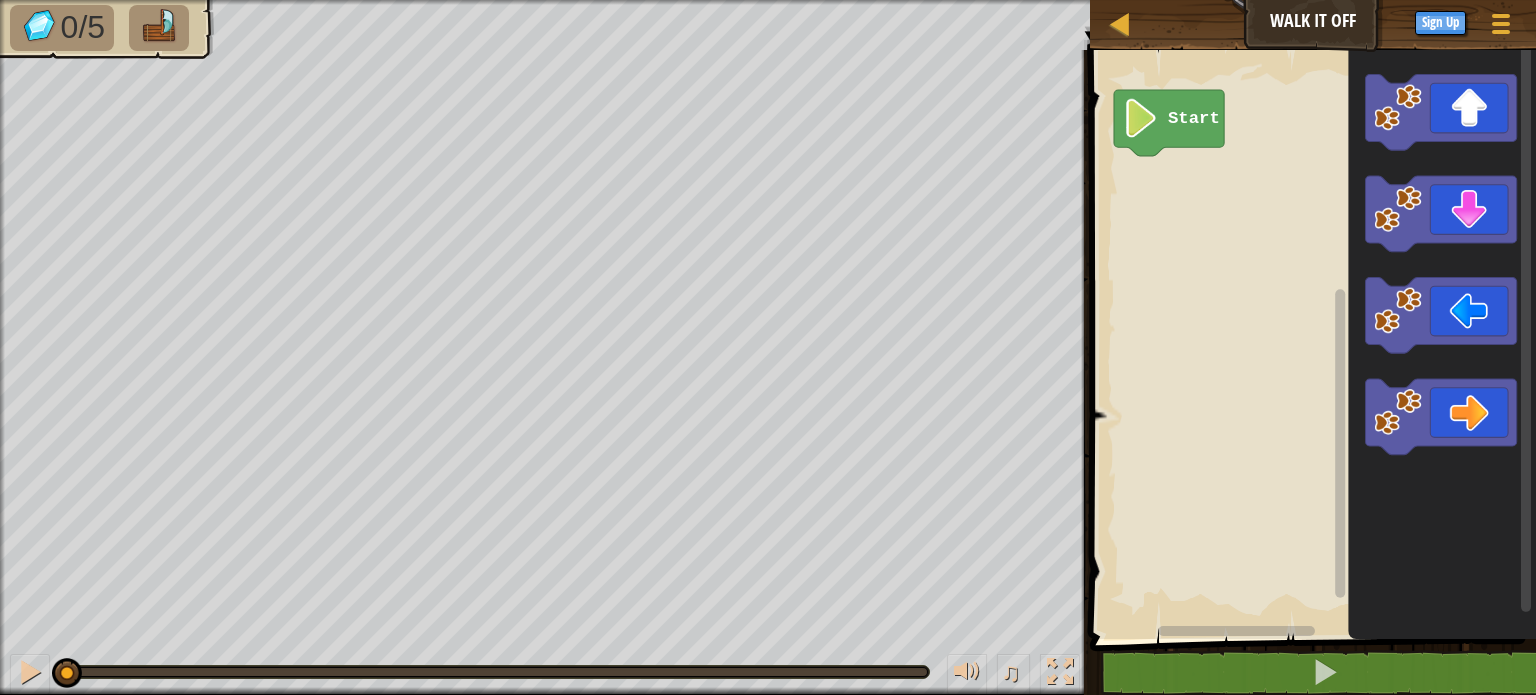 click 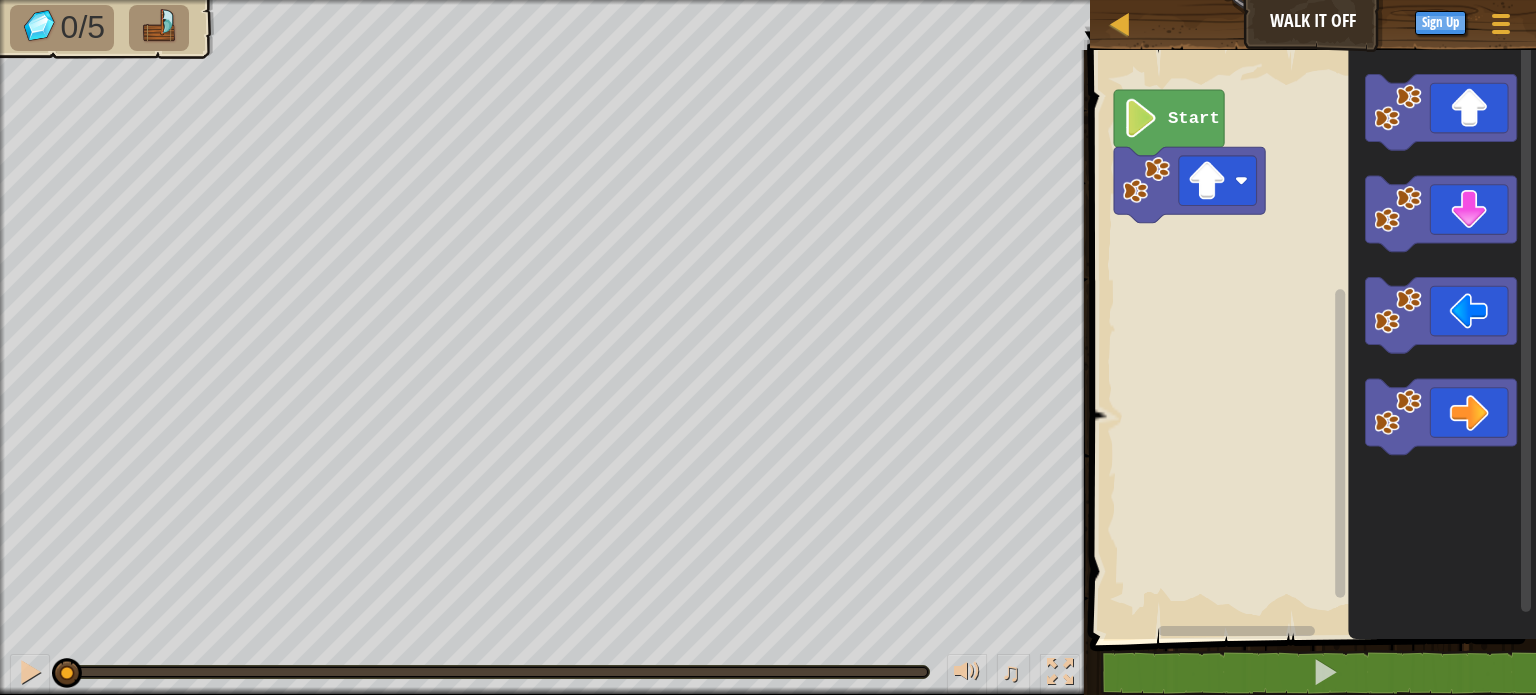 click 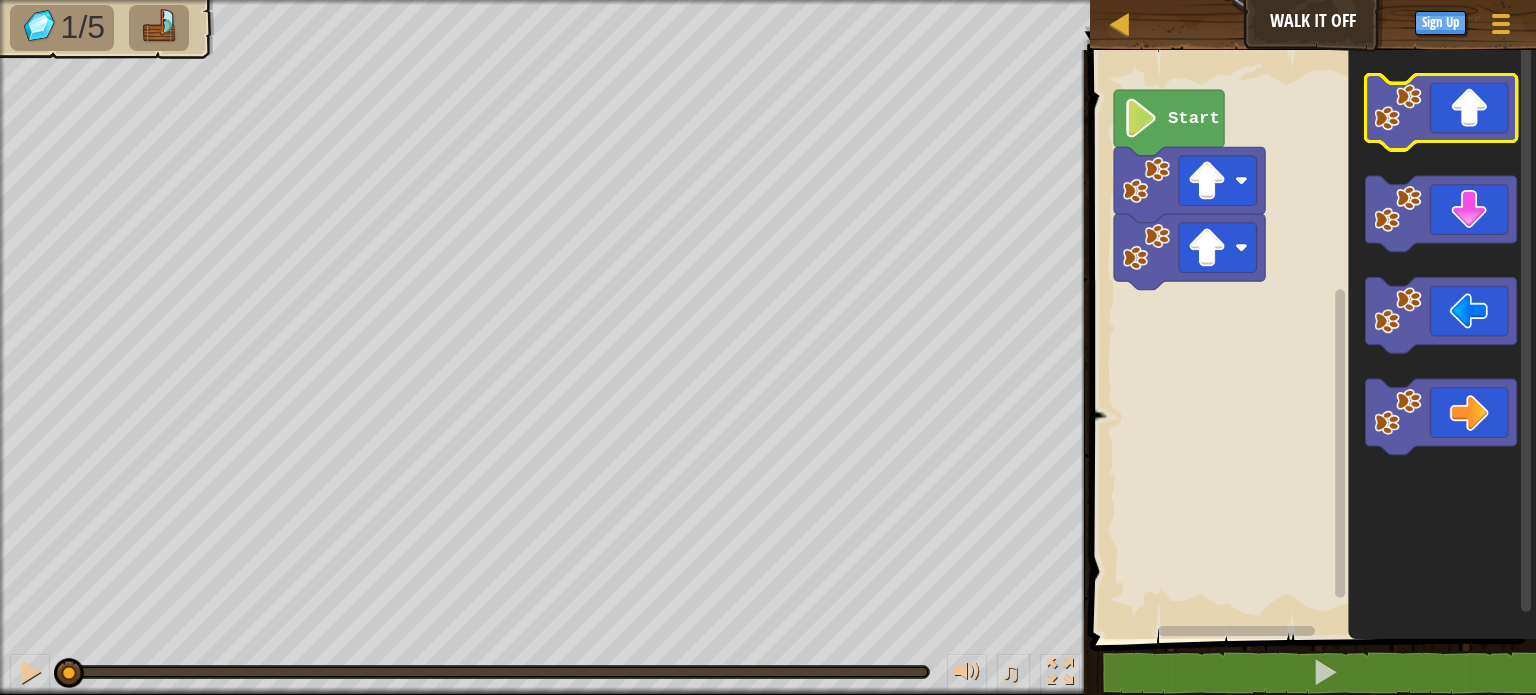 click 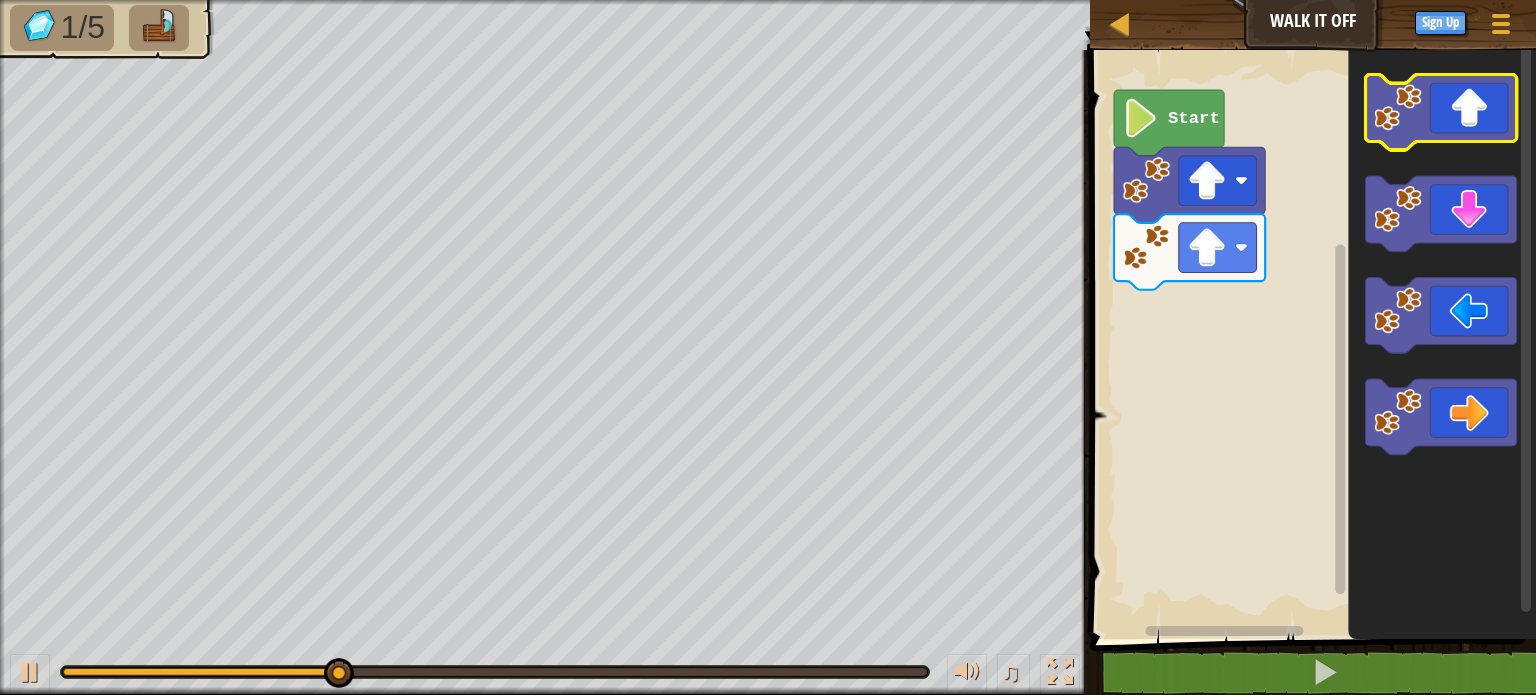 click 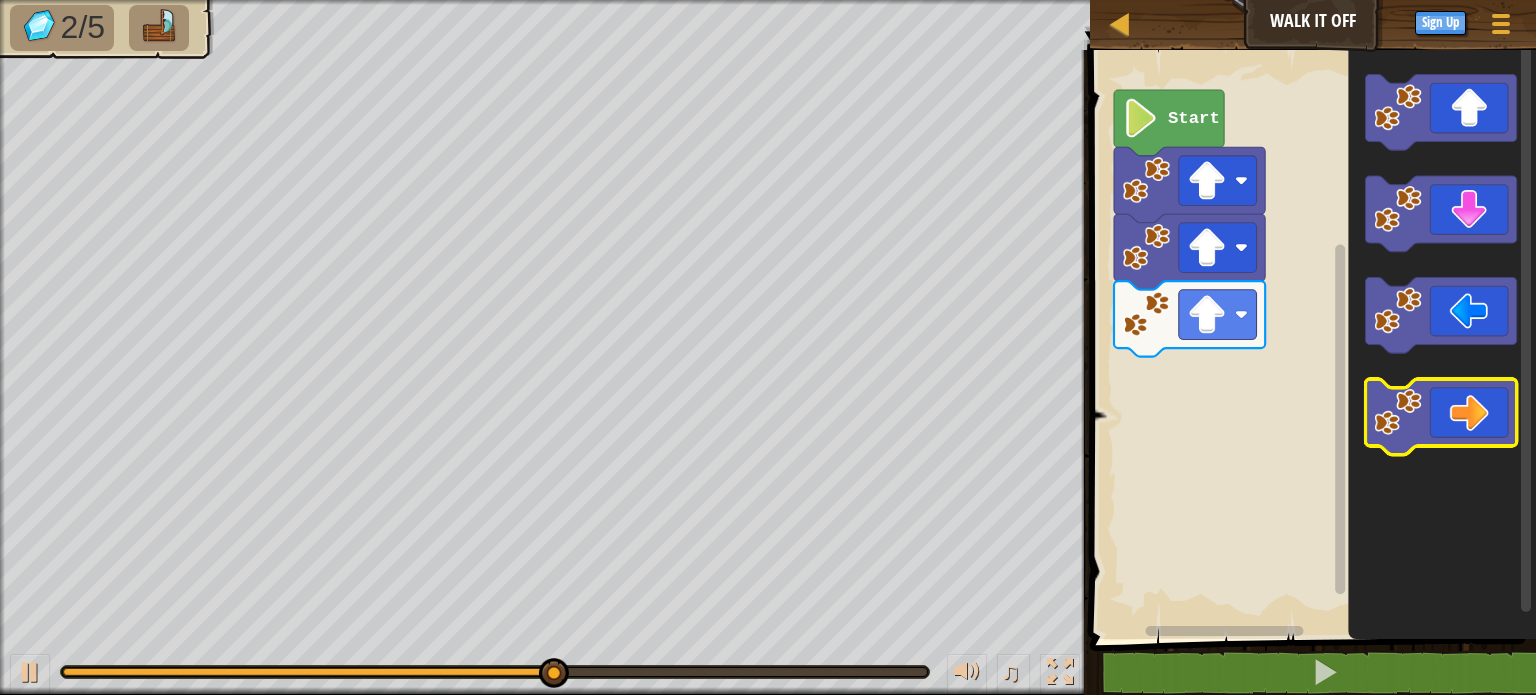 click 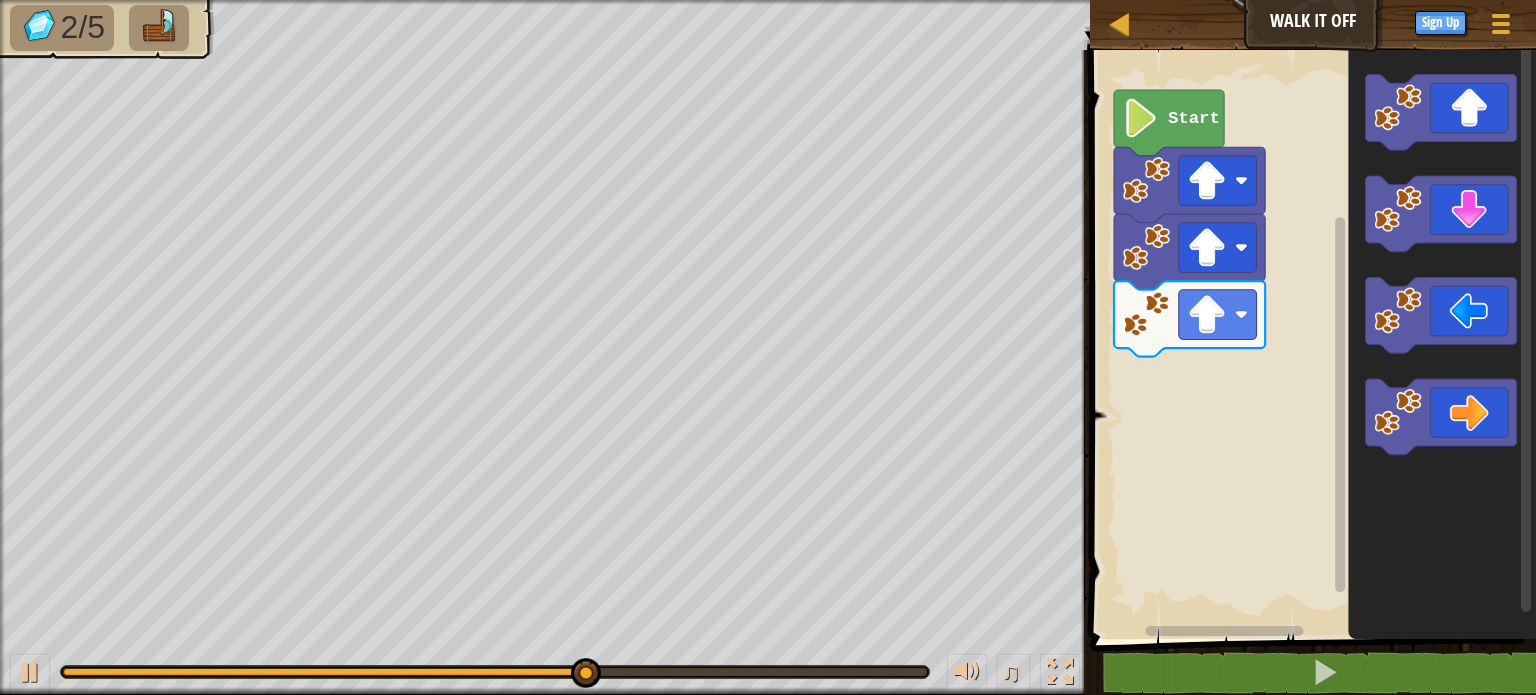 click 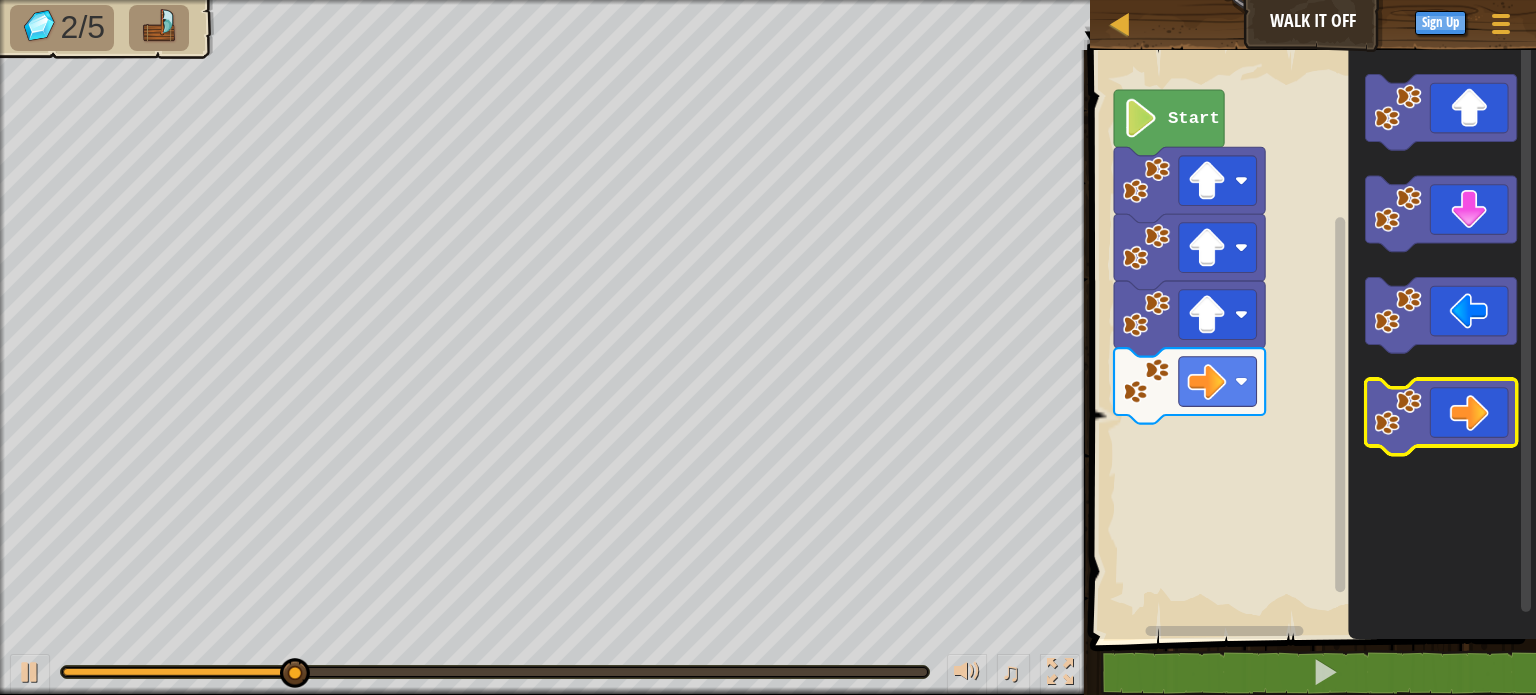 click 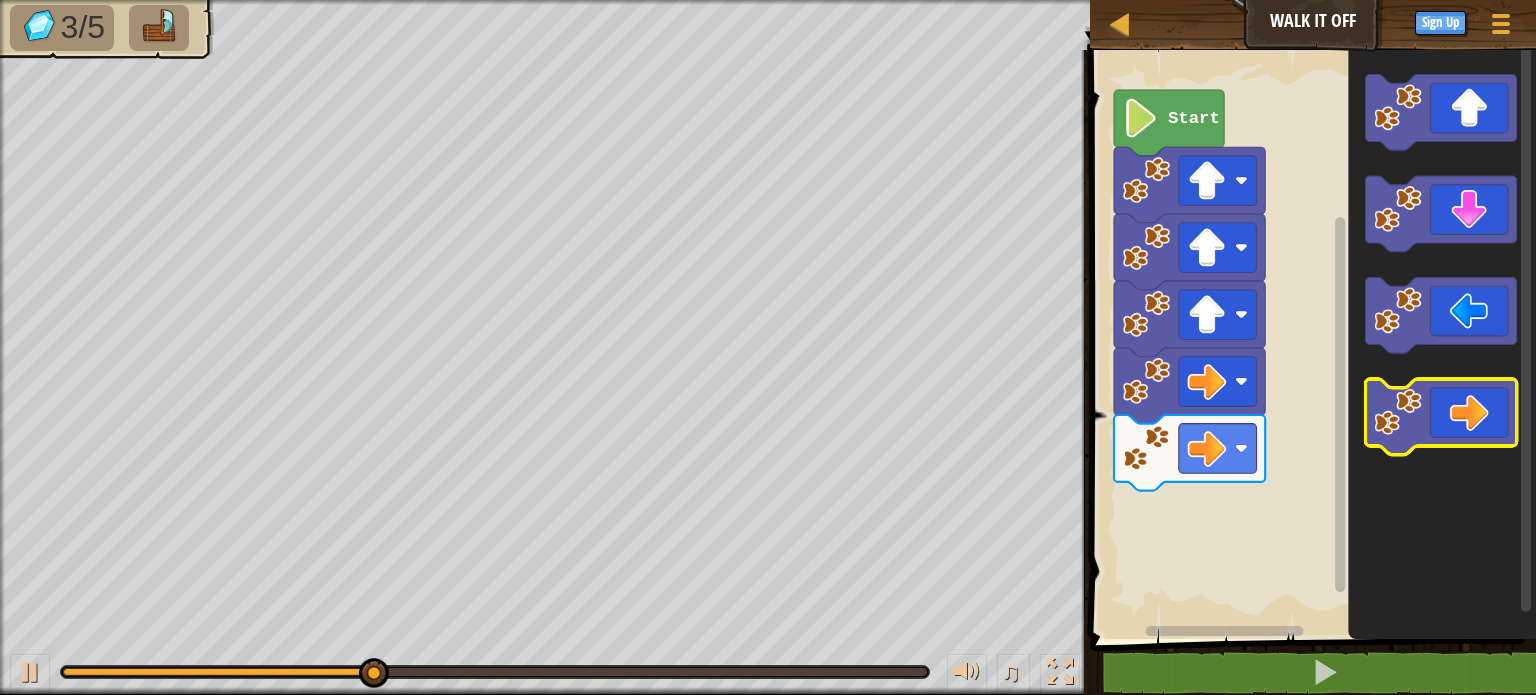 click 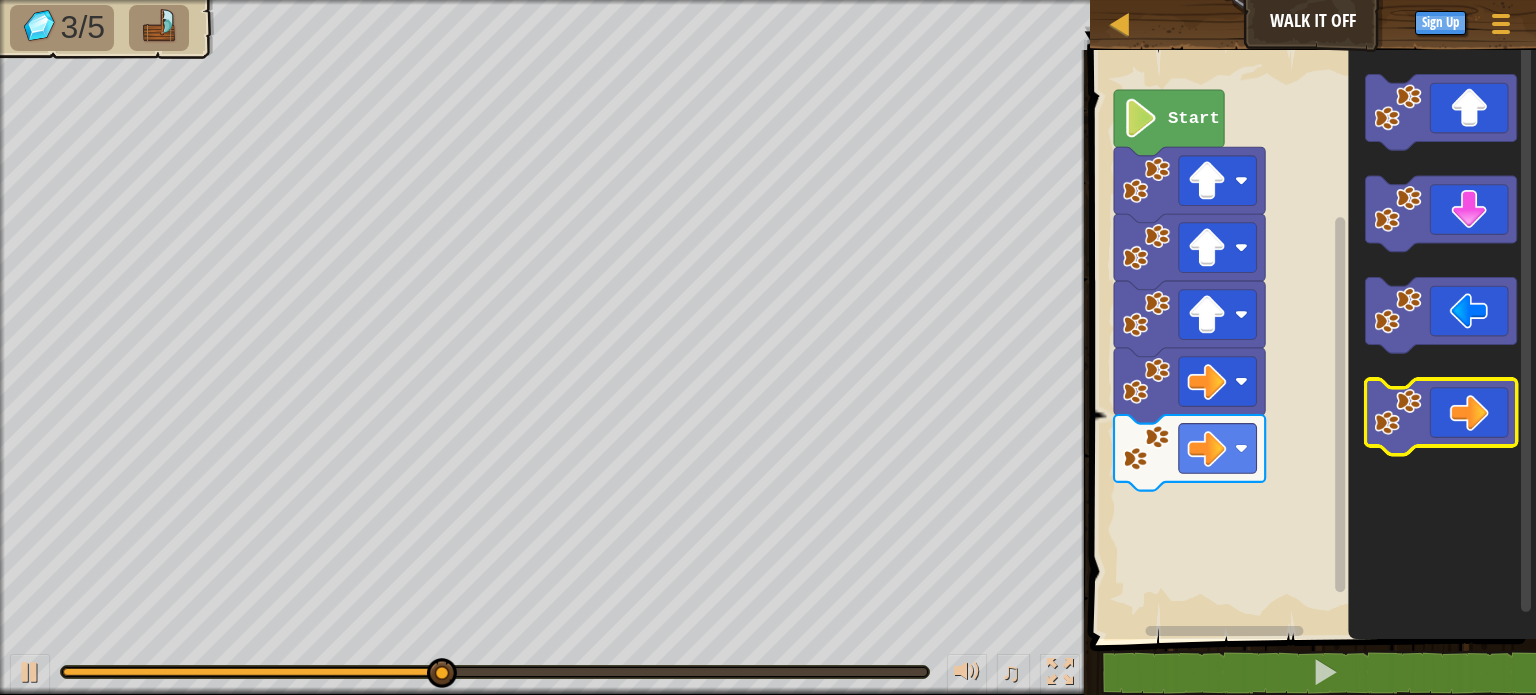 click 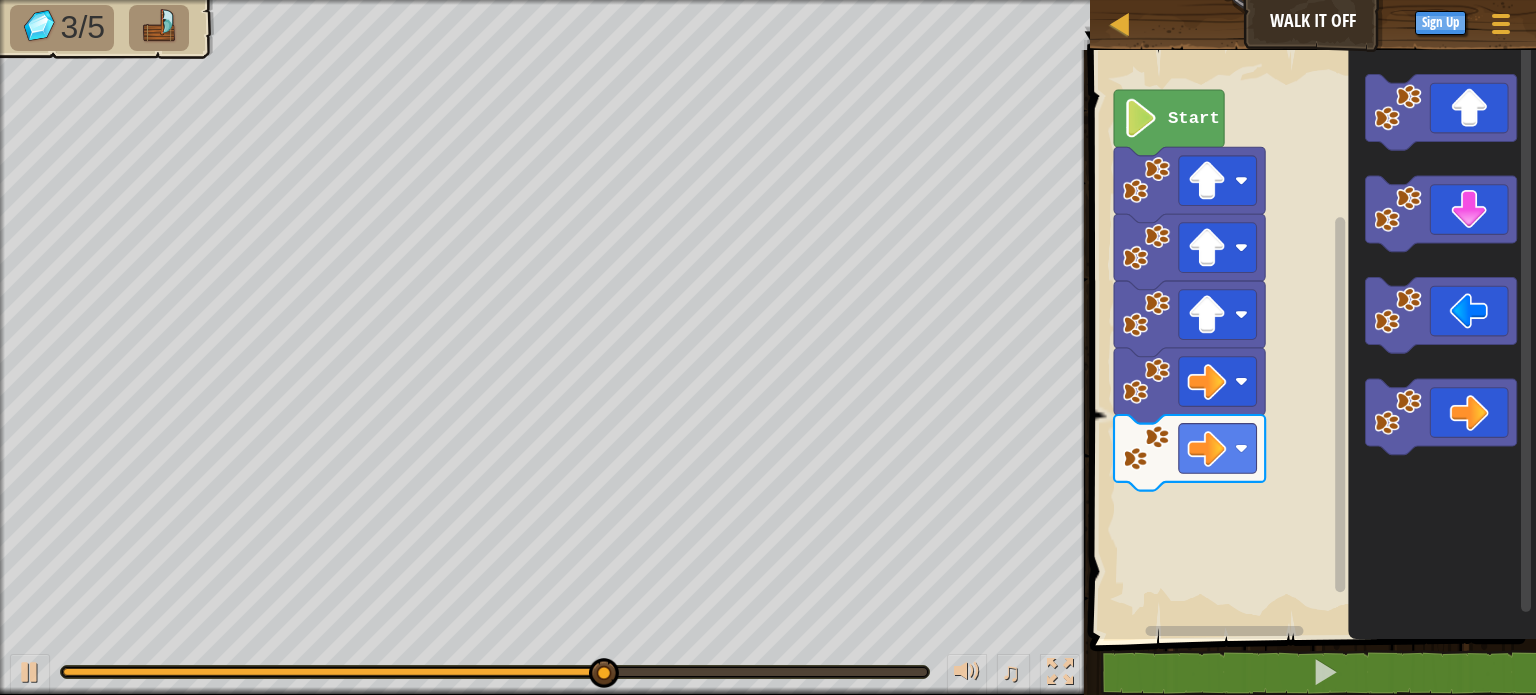 click 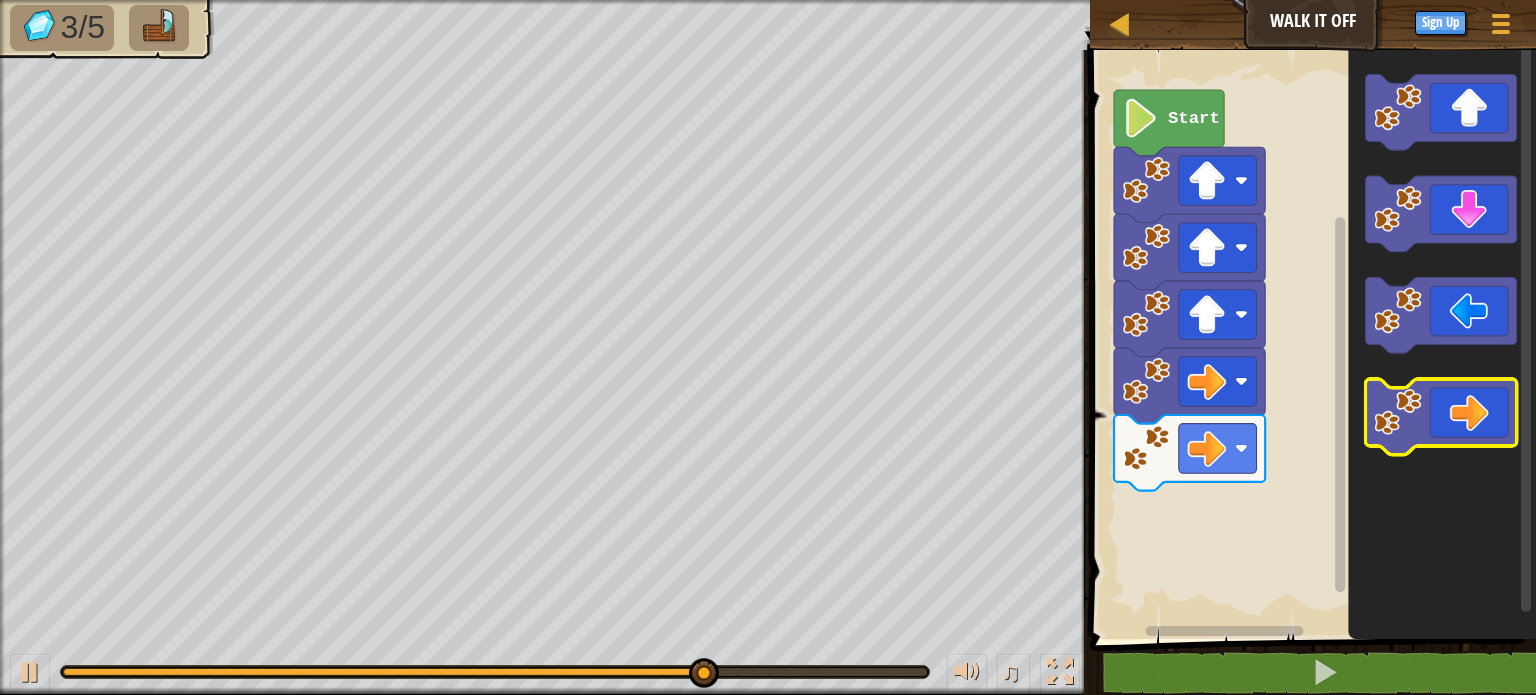 click 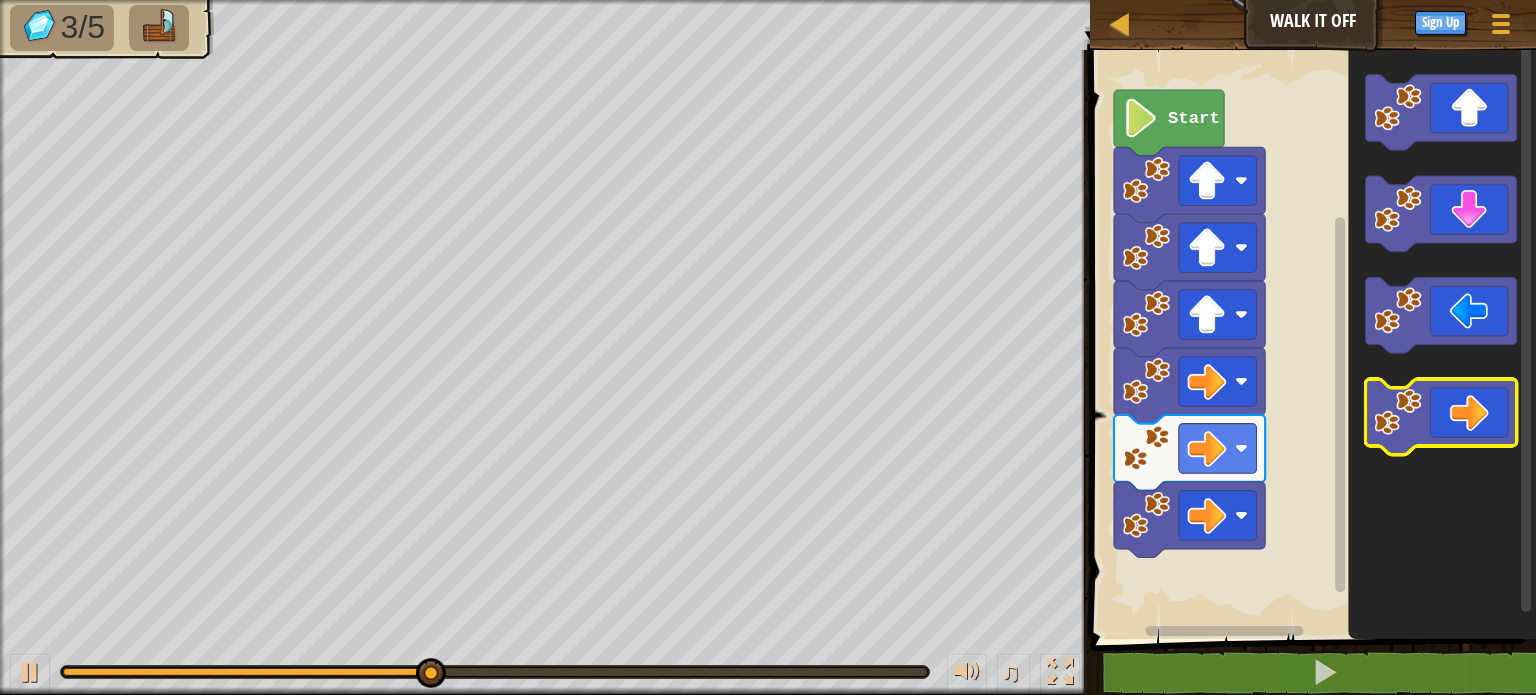 click 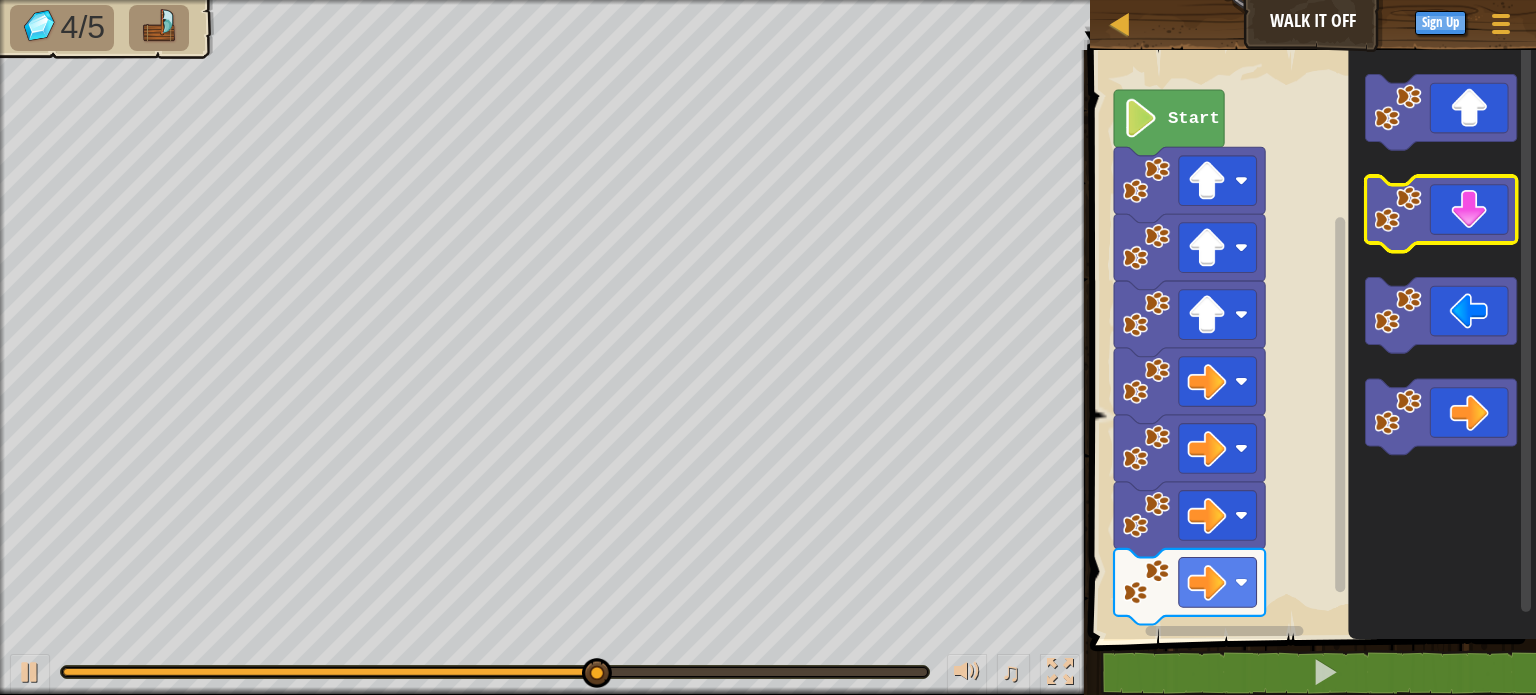 click 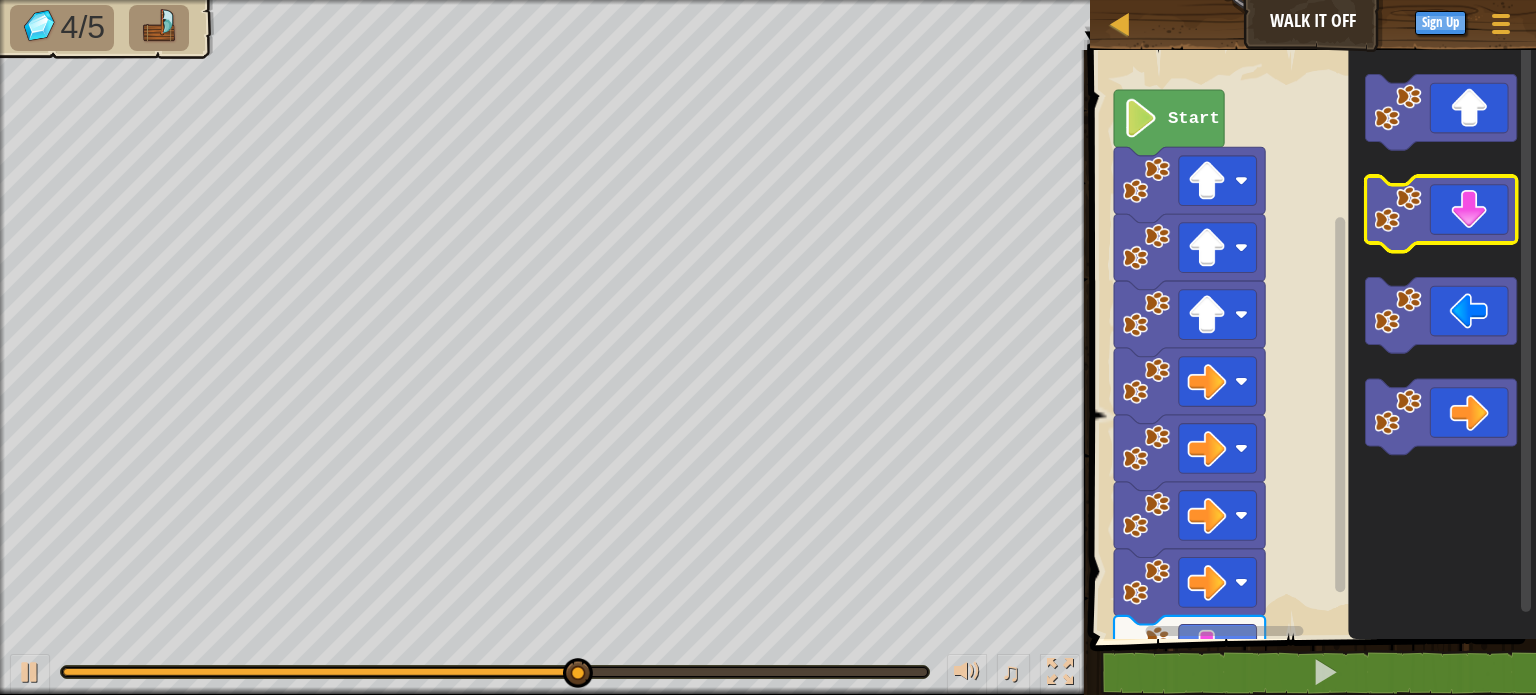 click 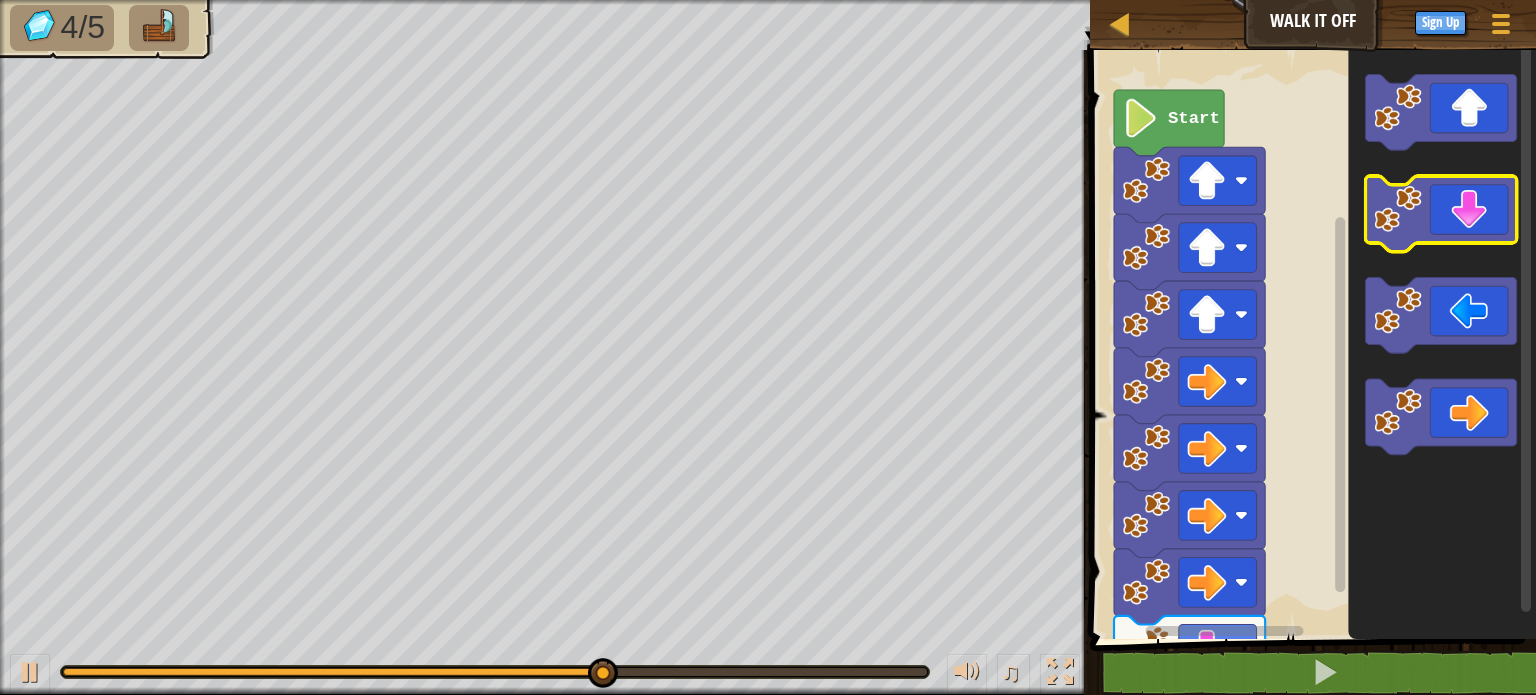 click 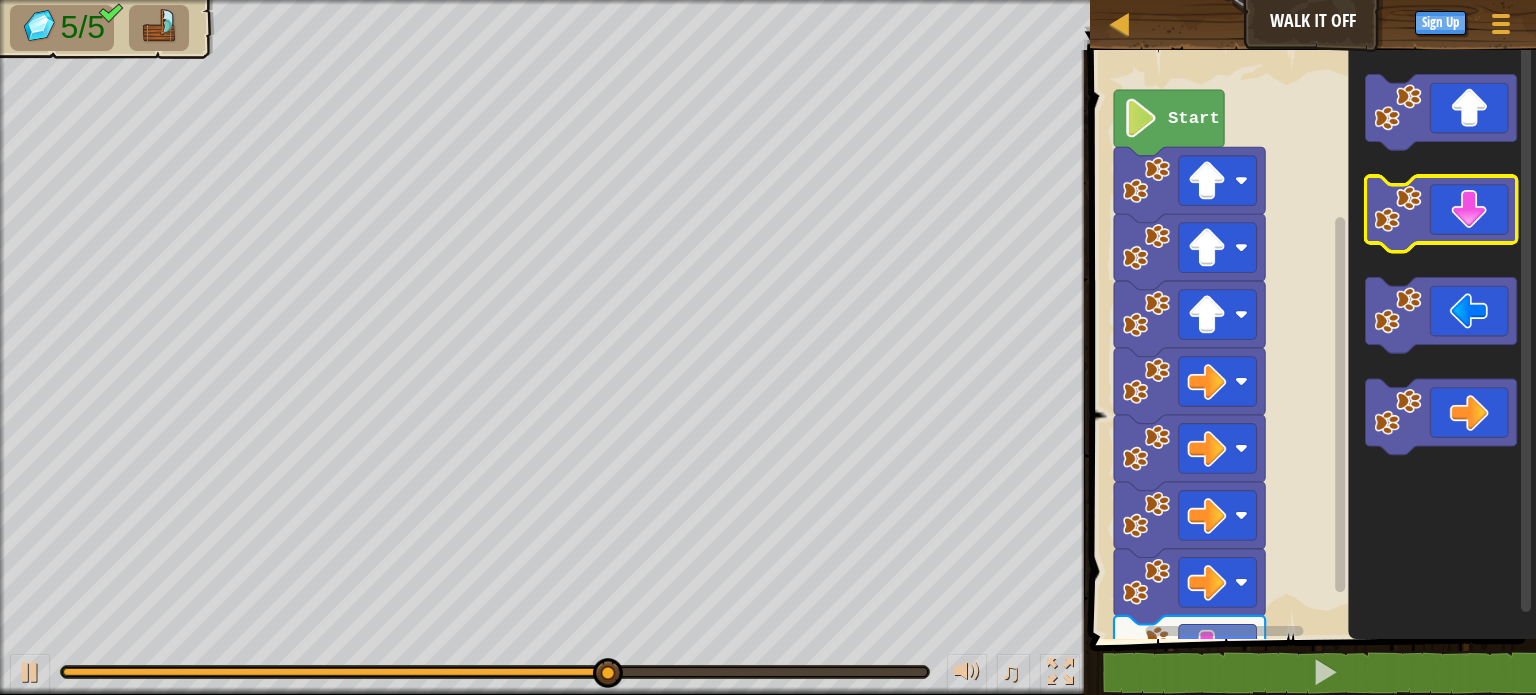 click 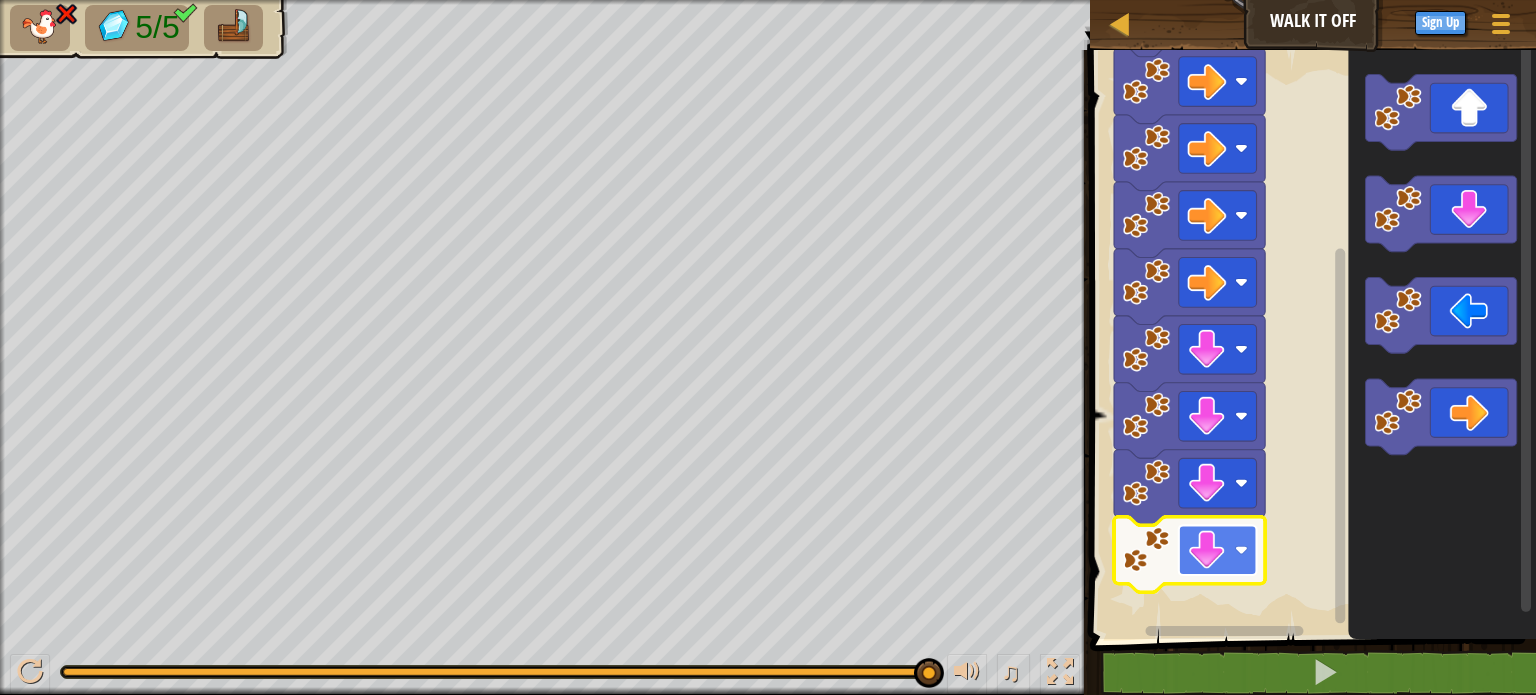 click 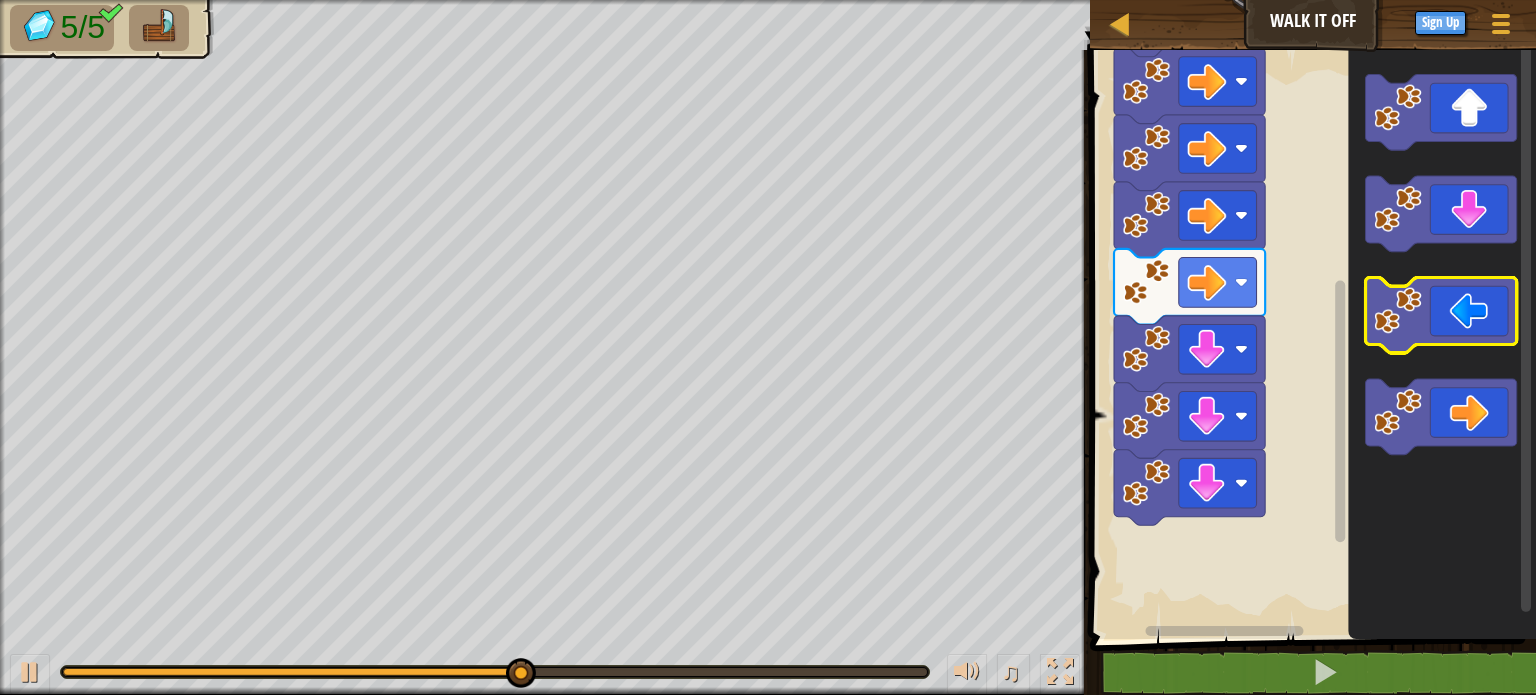 click 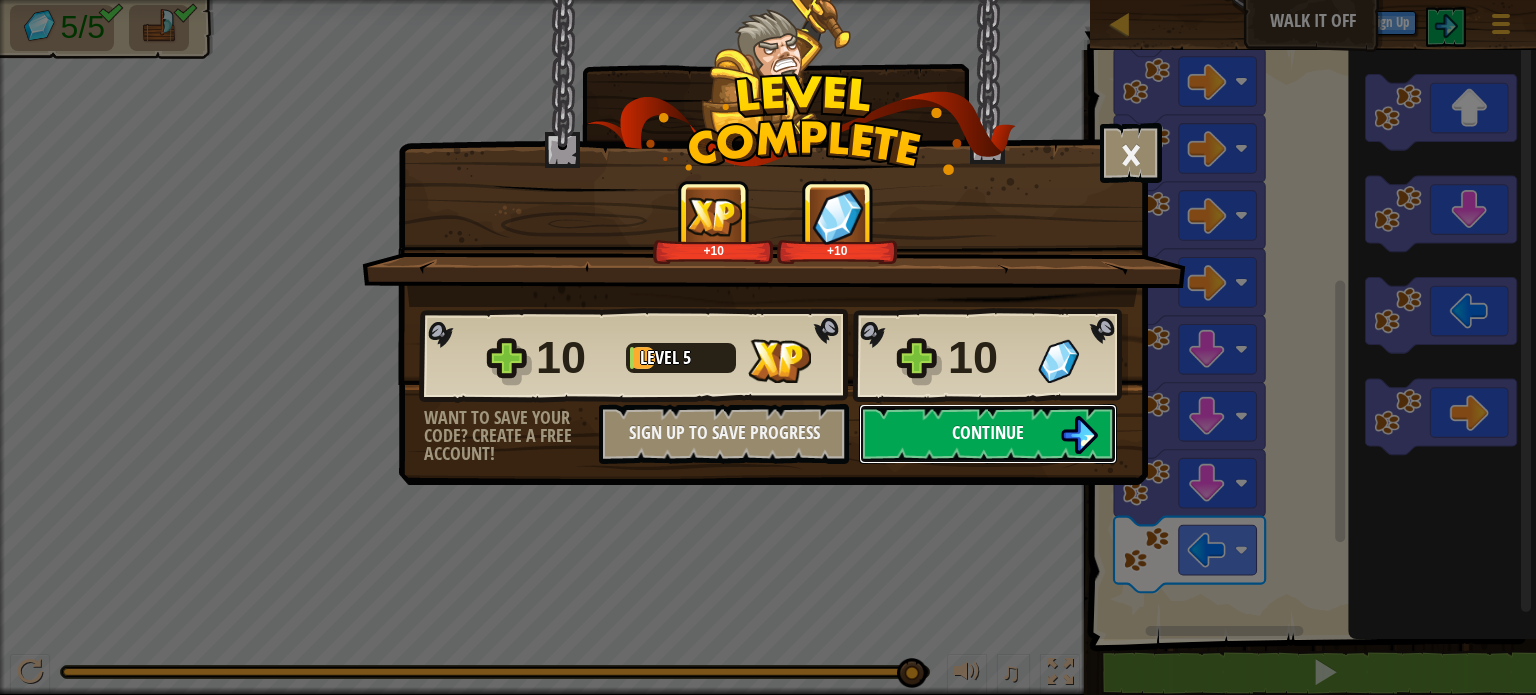 drag, startPoint x: 1112, startPoint y: 220, endPoint x: 900, endPoint y: 449, distance: 312.0657 